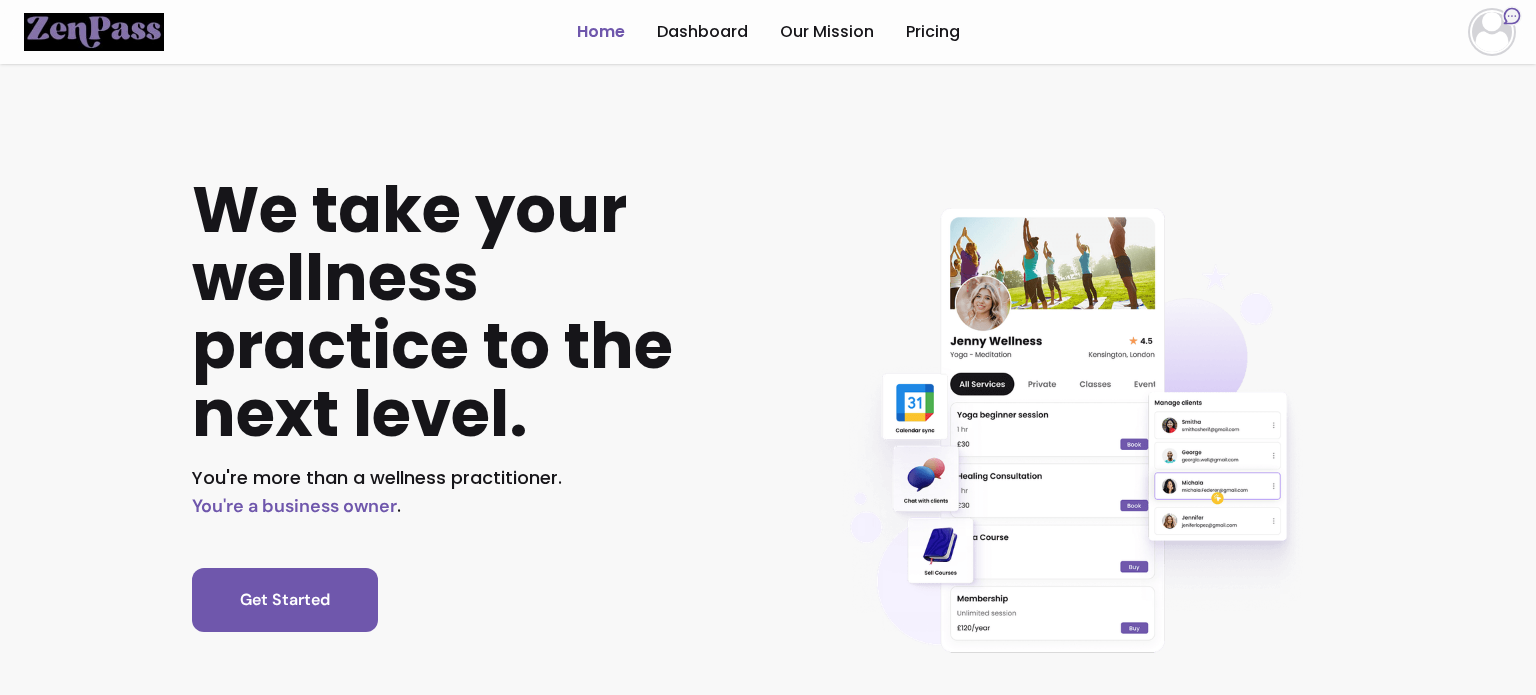 scroll, scrollTop: 0, scrollLeft: 0, axis: both 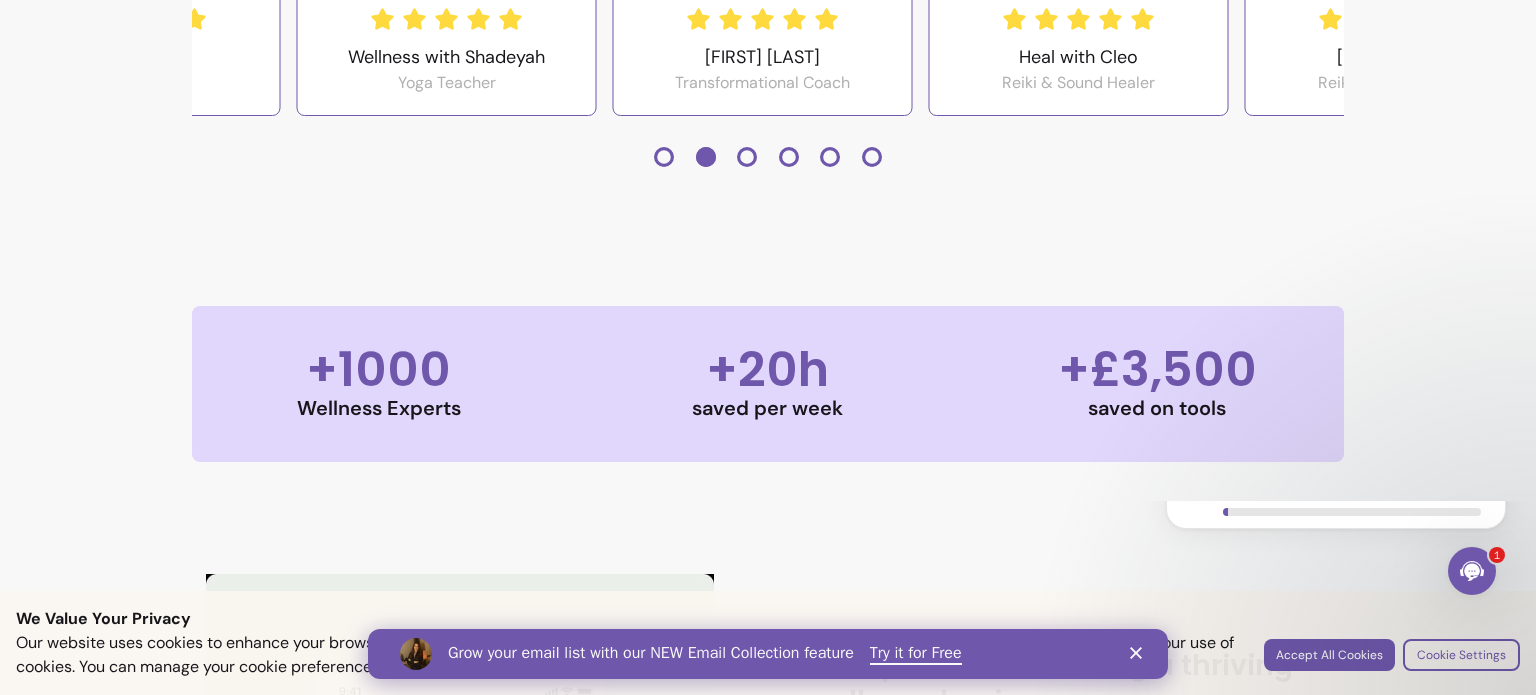 click at bounding box center (1140, 653) 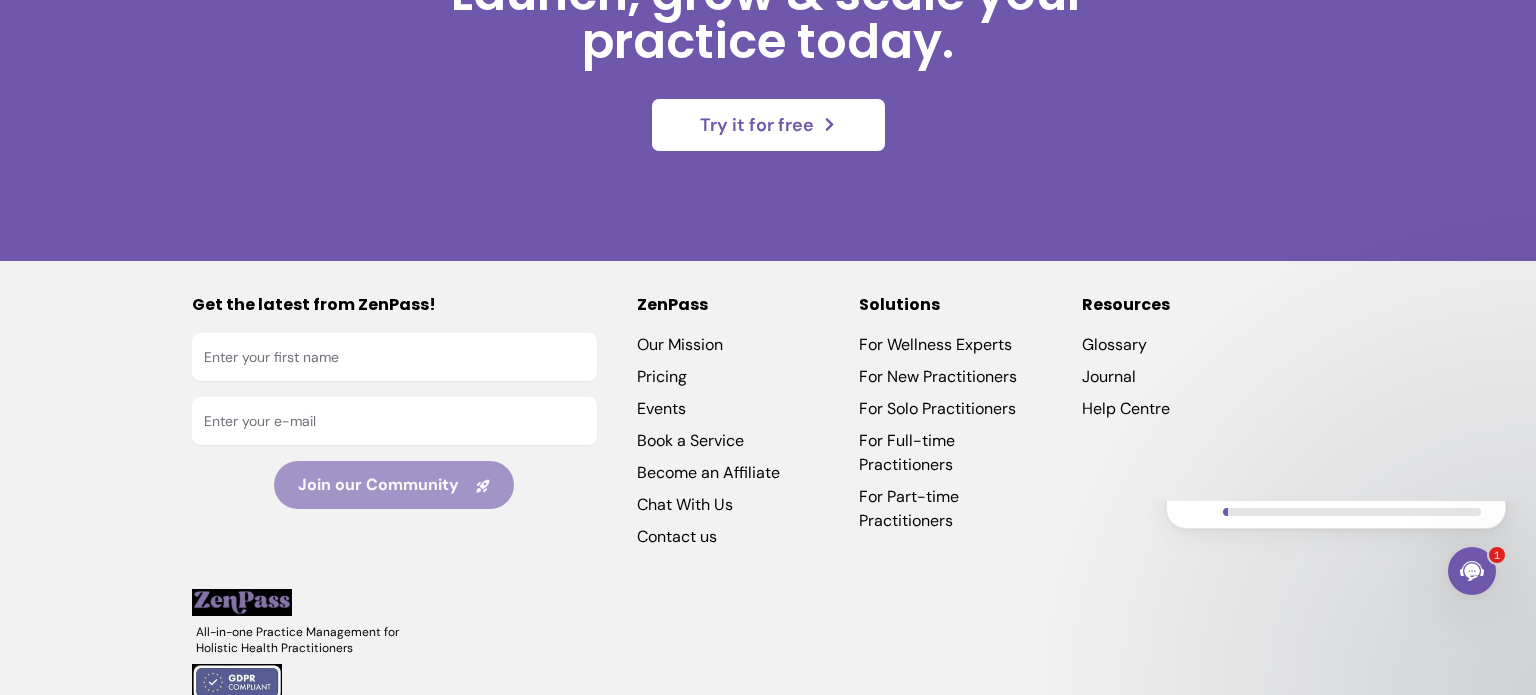 scroll, scrollTop: 5527, scrollLeft: 0, axis: vertical 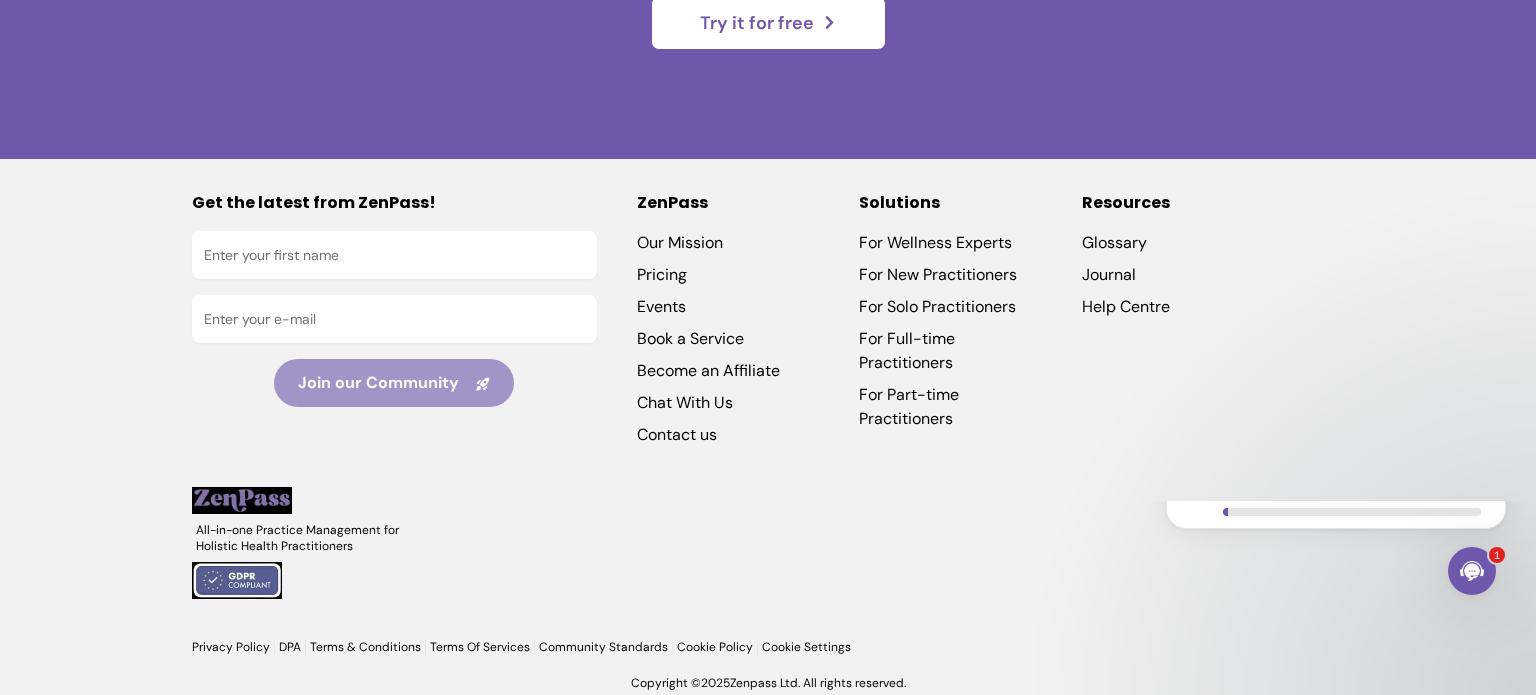 click on "Book a Service" at bounding box center [728, 339] 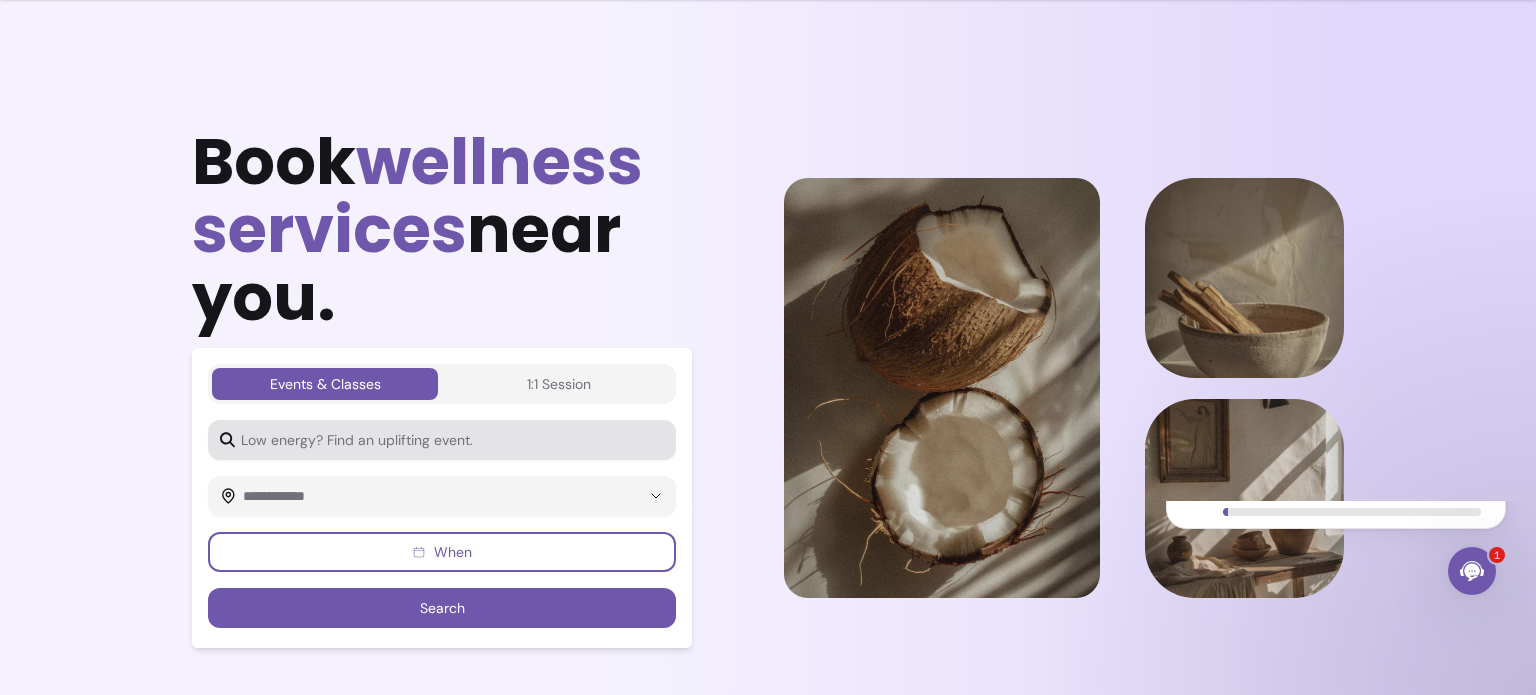 scroll, scrollTop: 288, scrollLeft: 0, axis: vertical 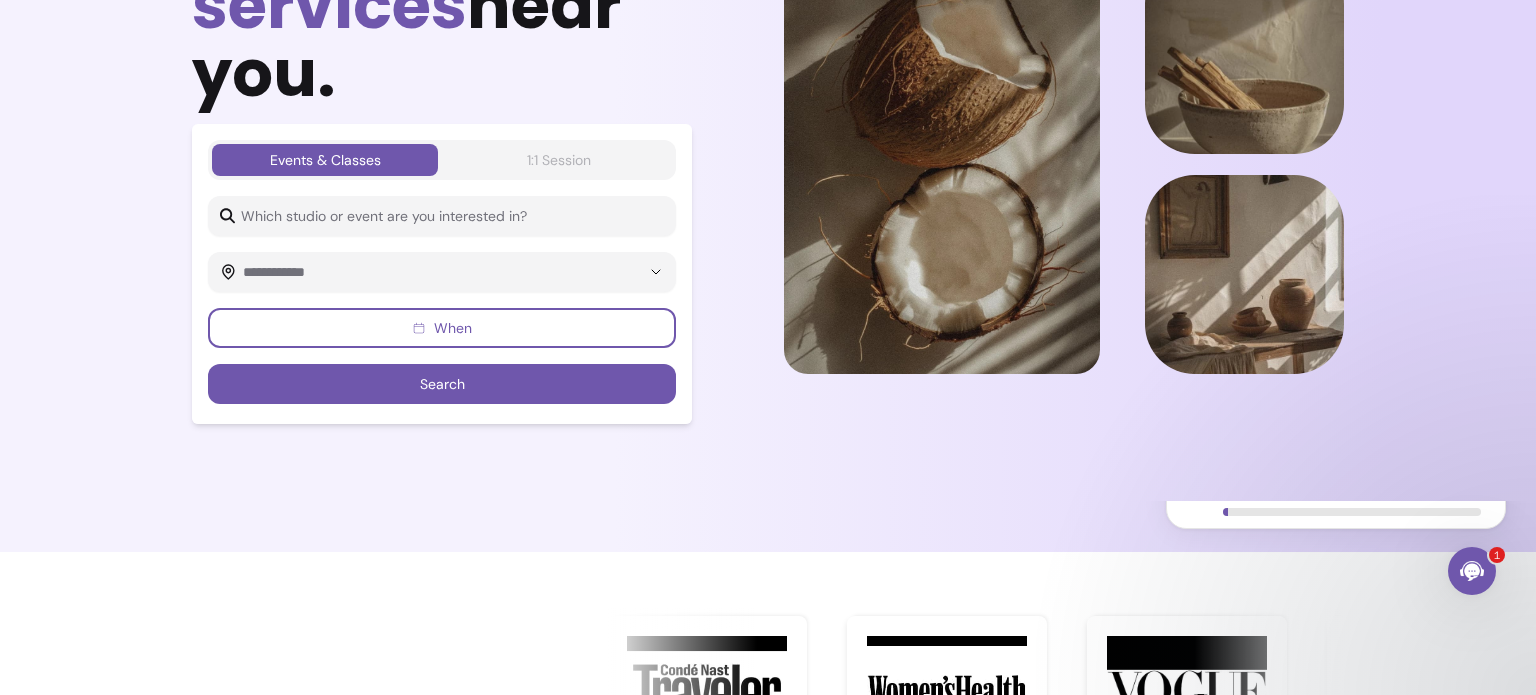 click on "1:1 Session" at bounding box center [559, 160] 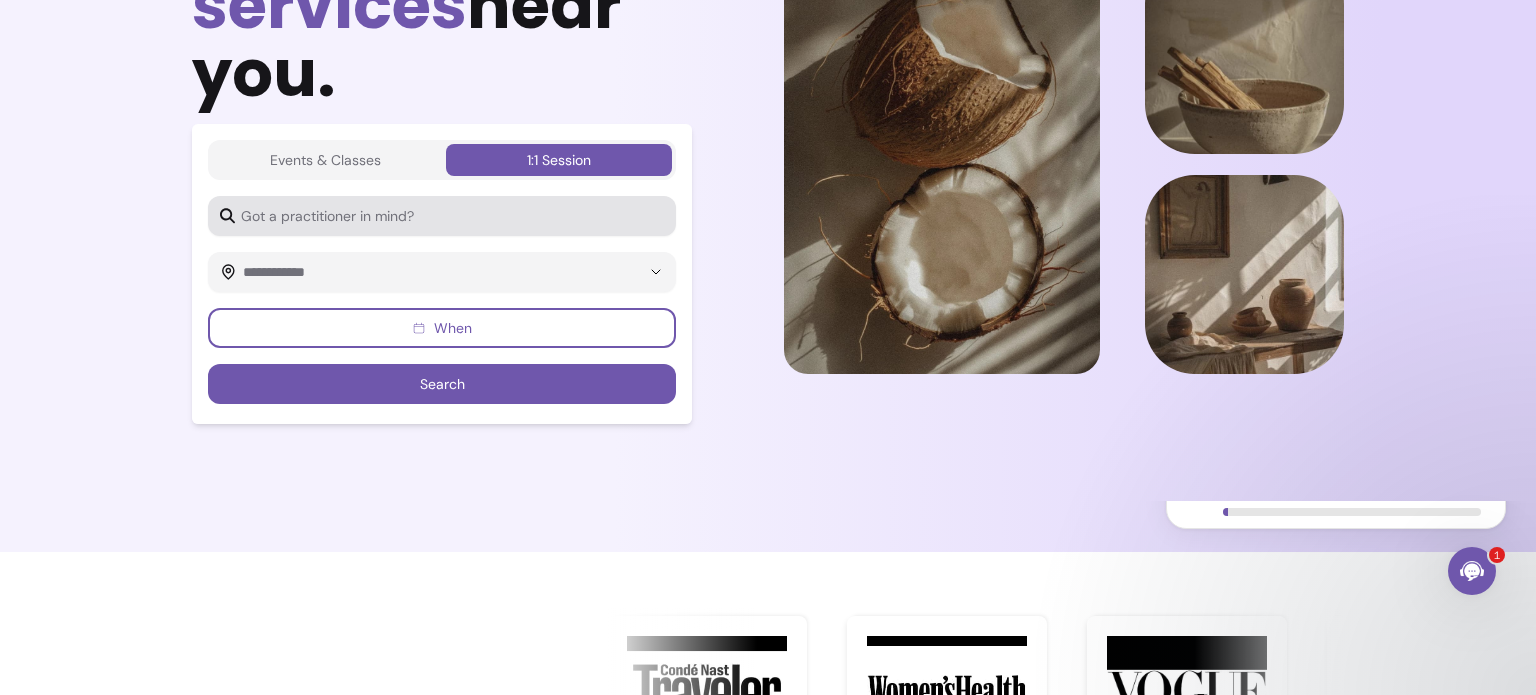 click at bounding box center [449, 216] 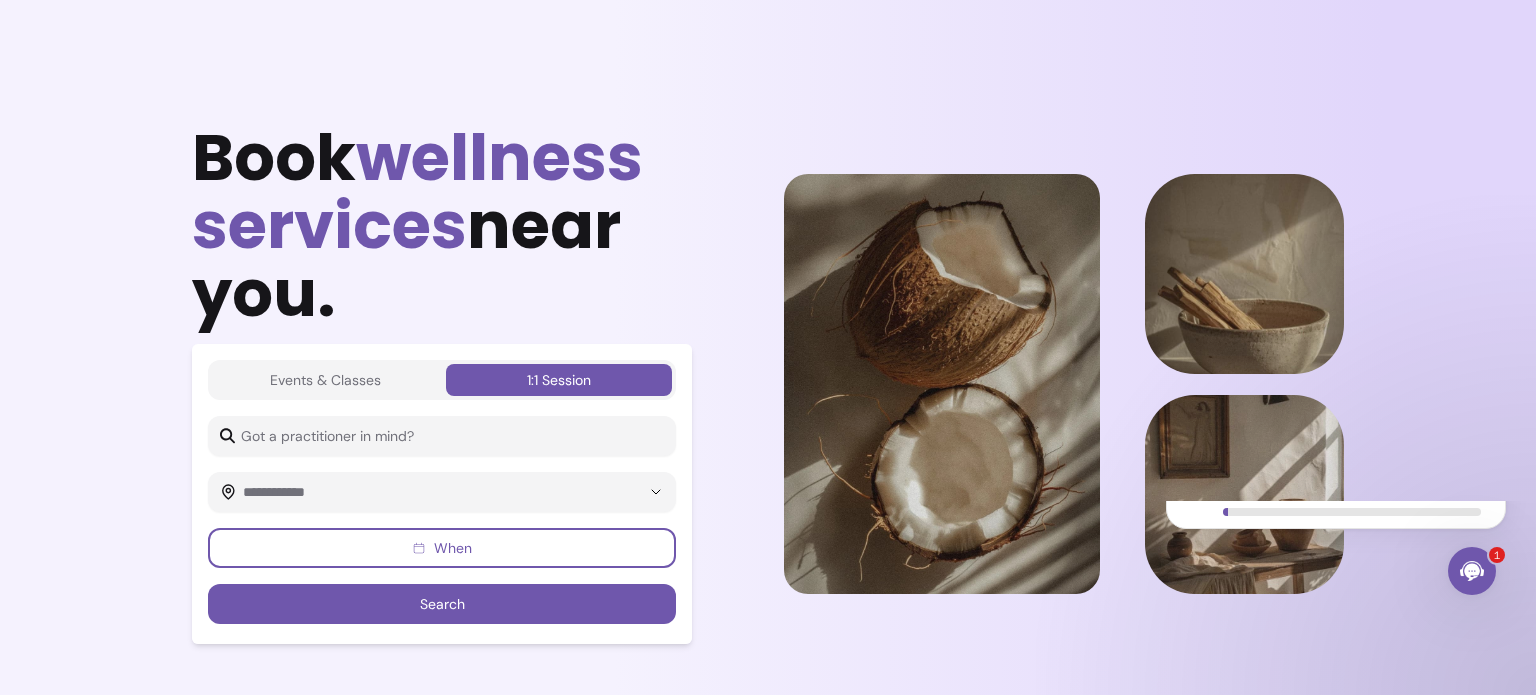 scroll, scrollTop: 64, scrollLeft: 0, axis: vertical 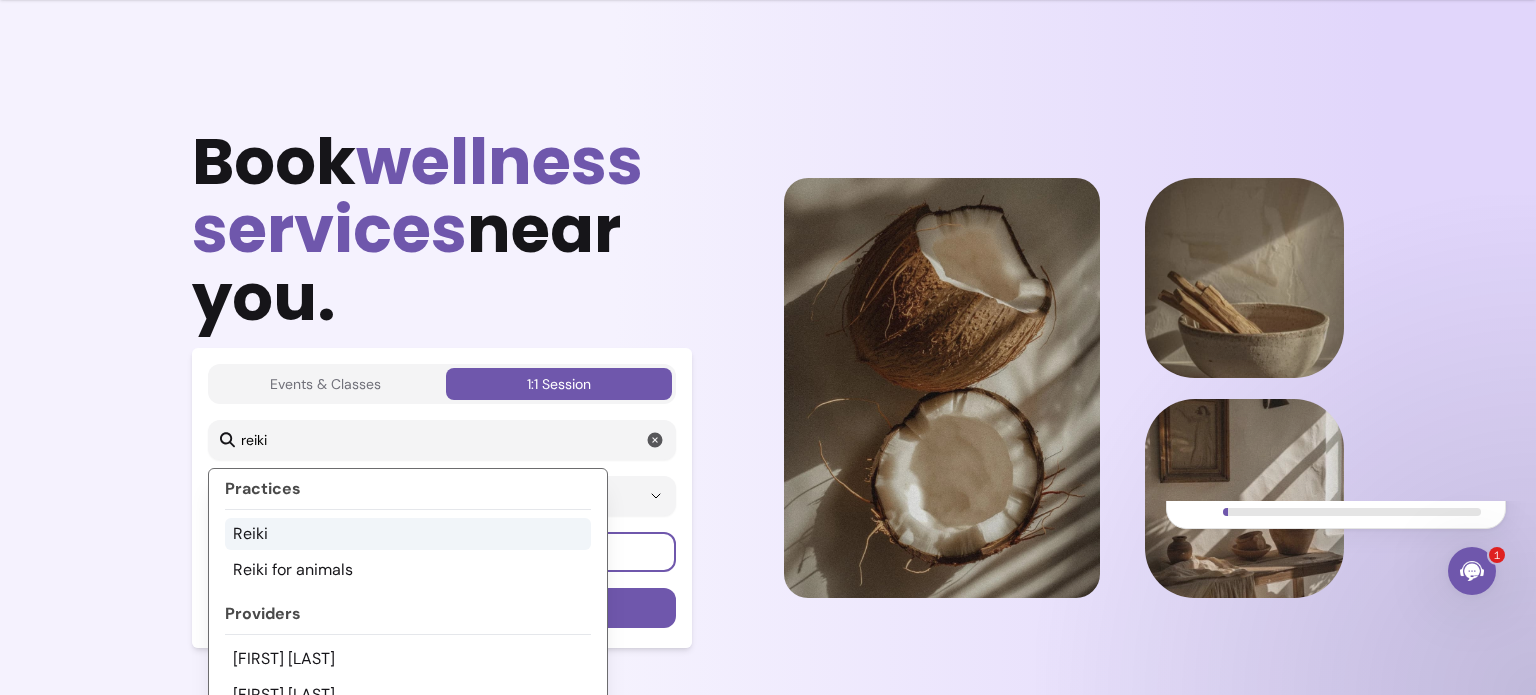 click on "Reiki" at bounding box center (408, 534) 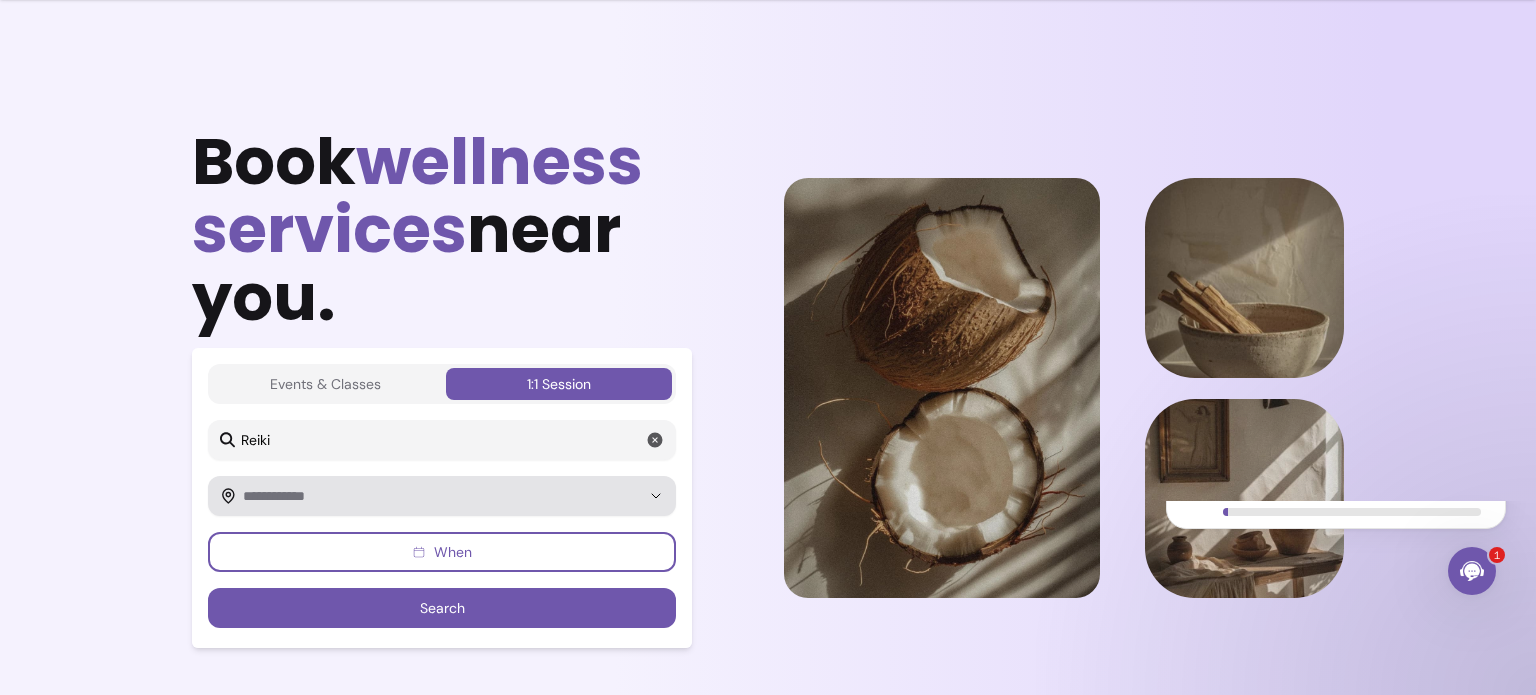 click at bounding box center [442, 496] 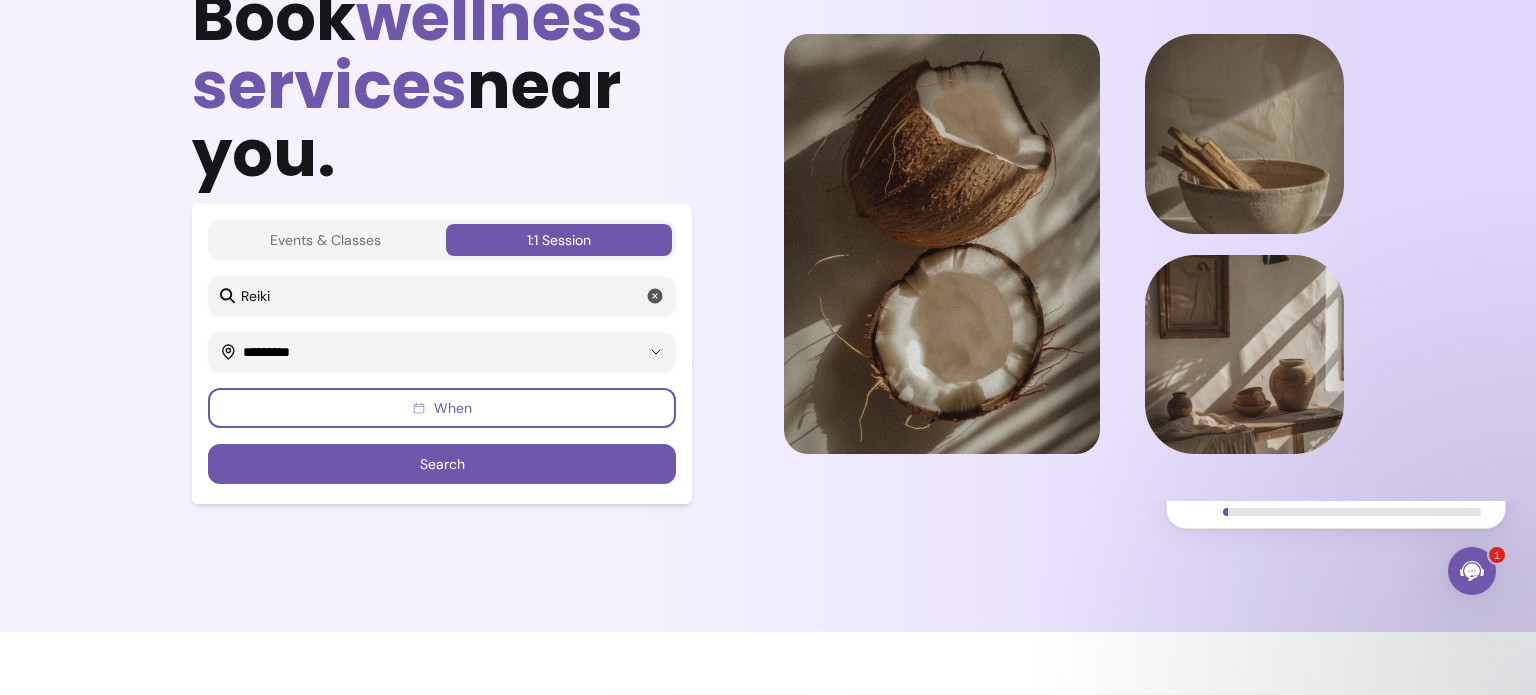scroll, scrollTop: 220, scrollLeft: 0, axis: vertical 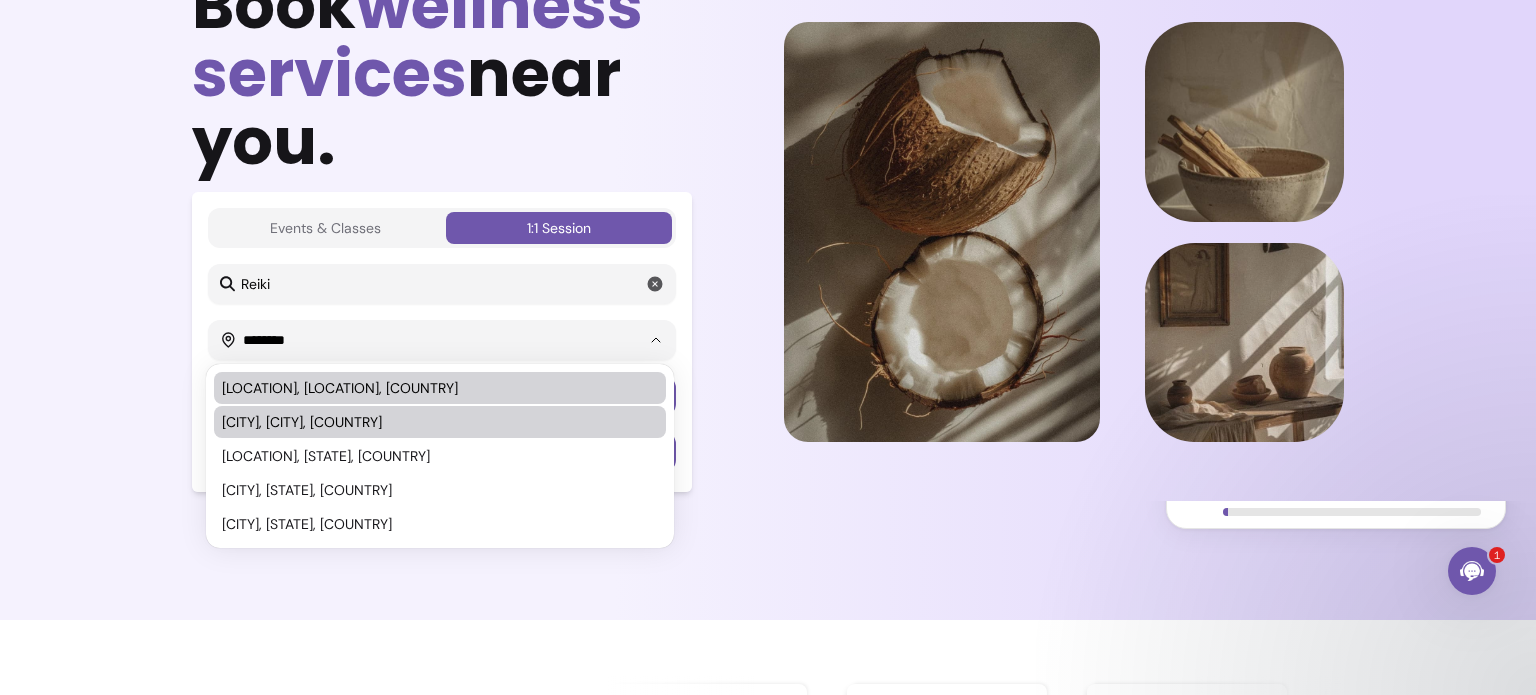 click on "[CITY], [CITY], [COUNTRY]" at bounding box center (430, 422) 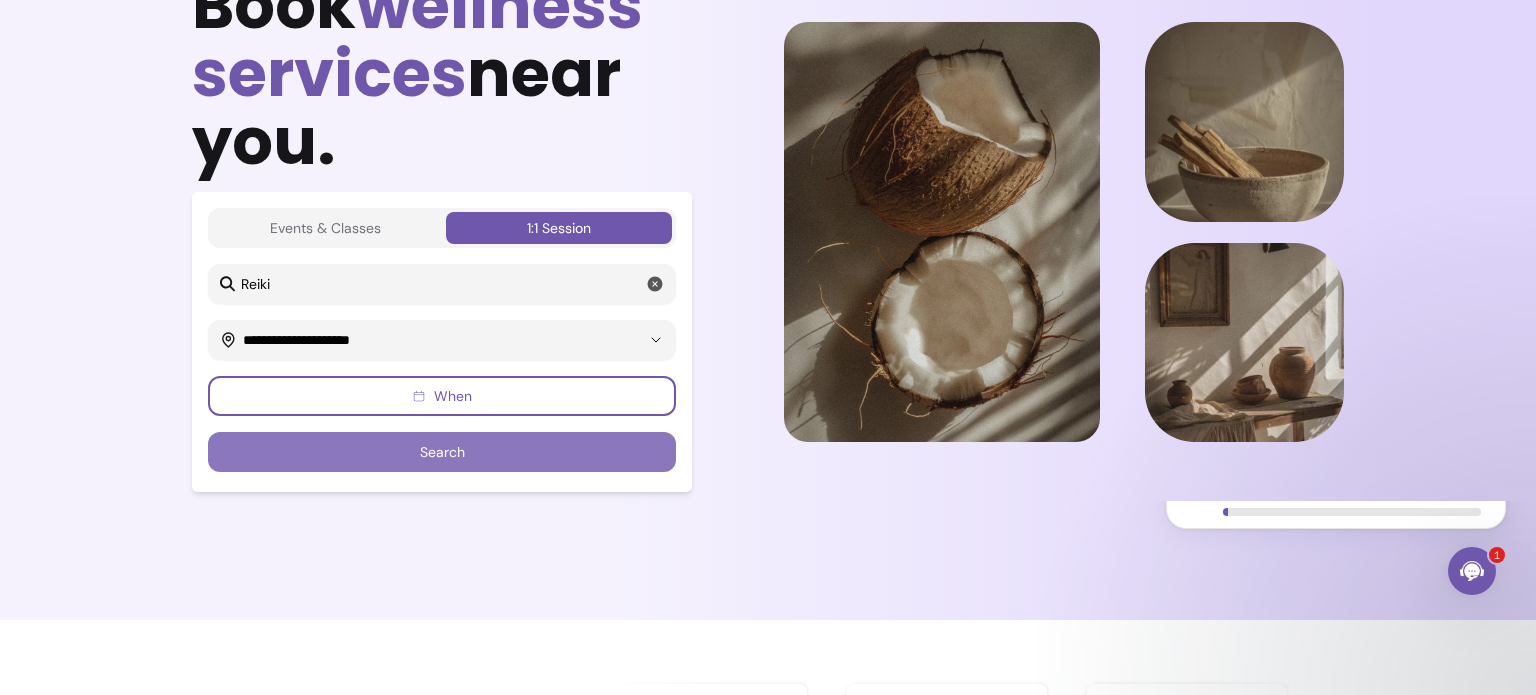 type on "**********" 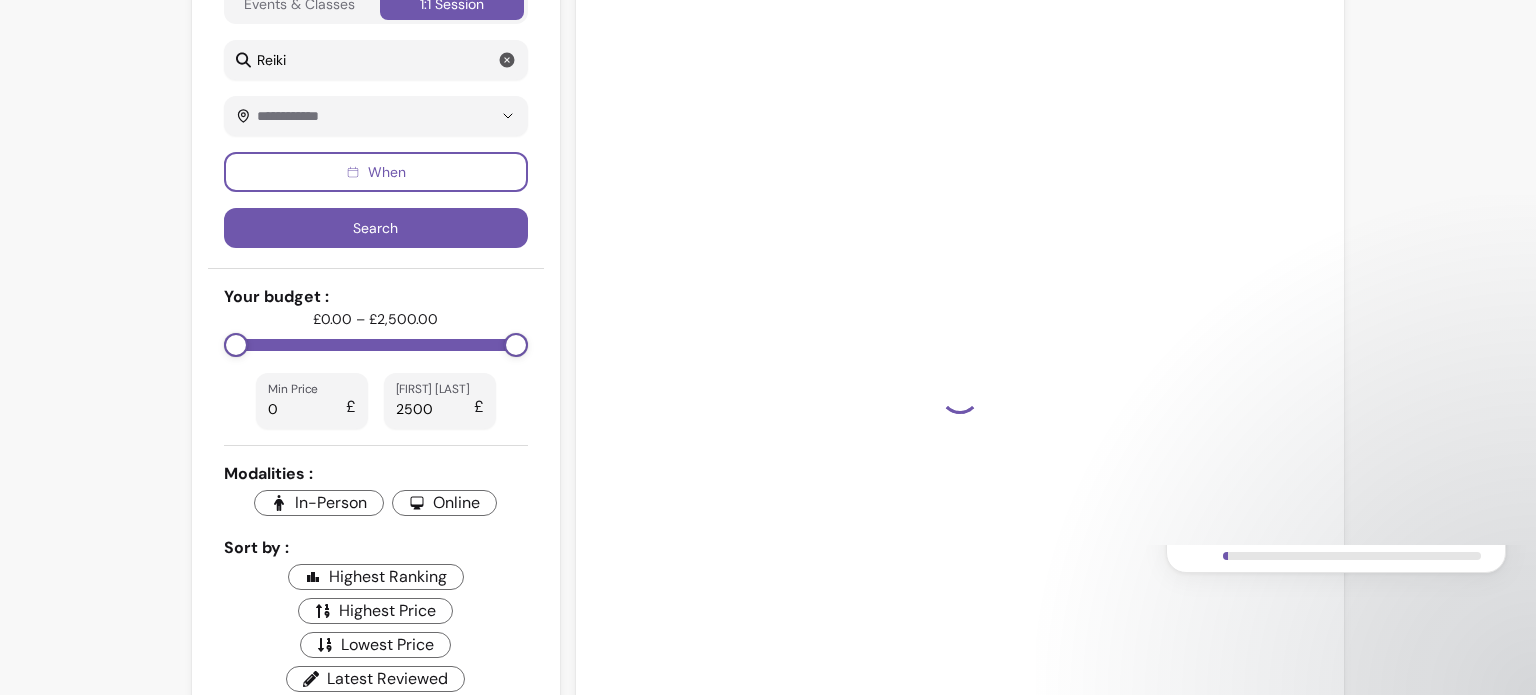 scroll, scrollTop: 88, scrollLeft: 0, axis: vertical 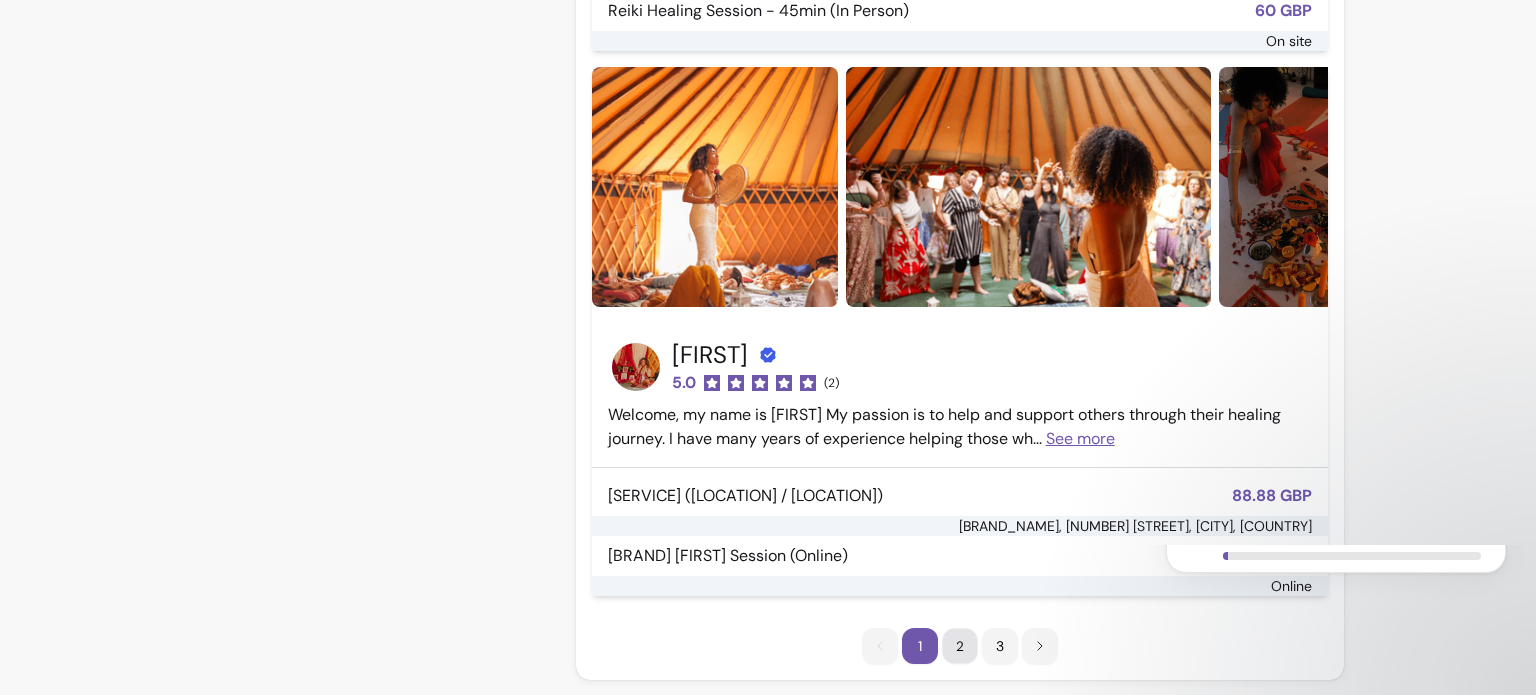 click on "2" at bounding box center (959, 646) 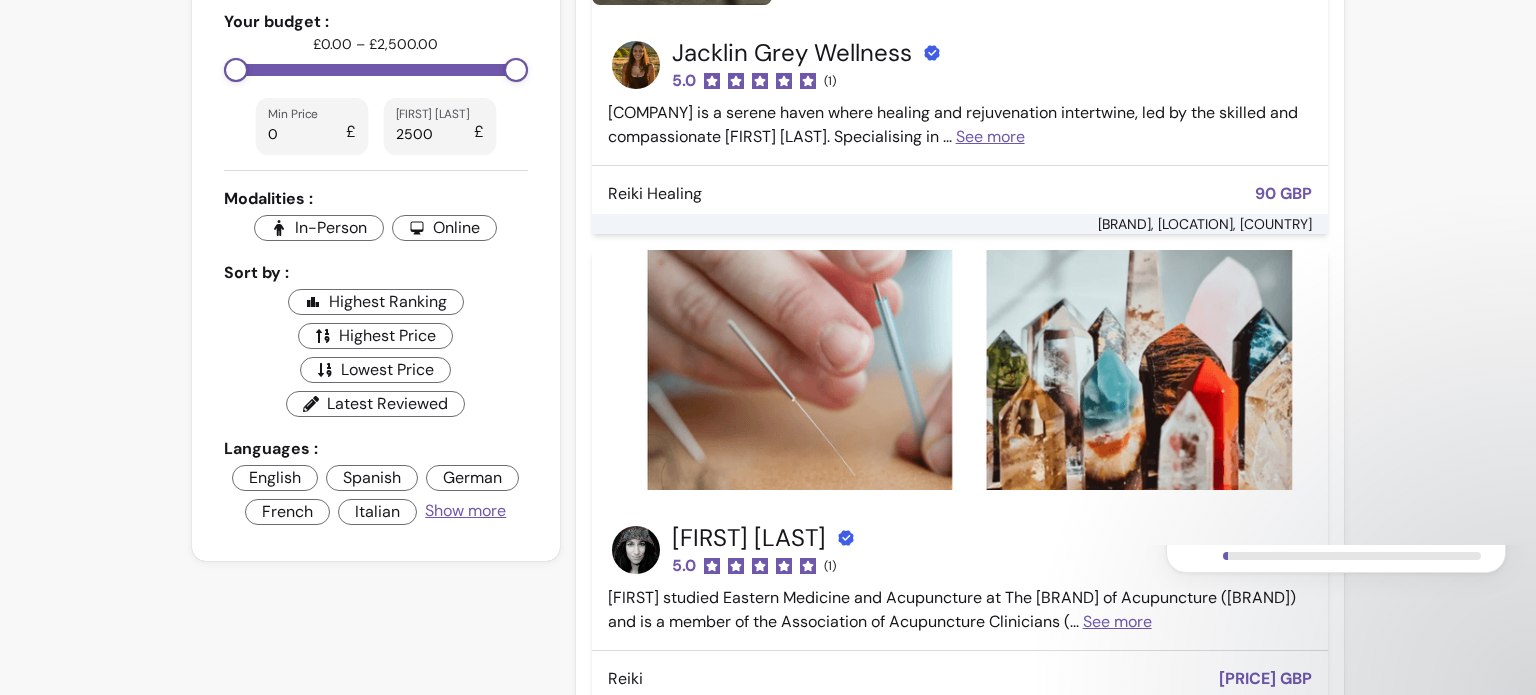 scroll, scrollTop: 0, scrollLeft: 0, axis: both 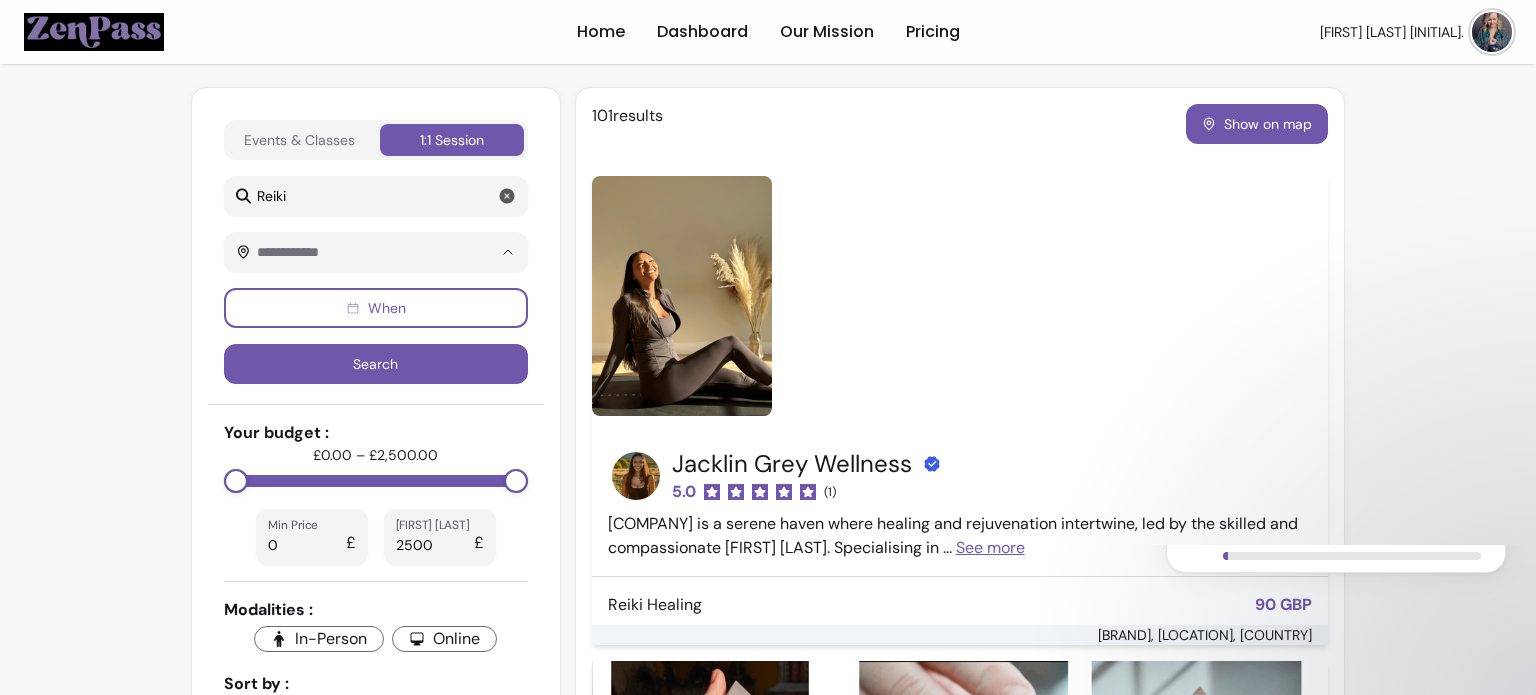 click at bounding box center [355, 252] 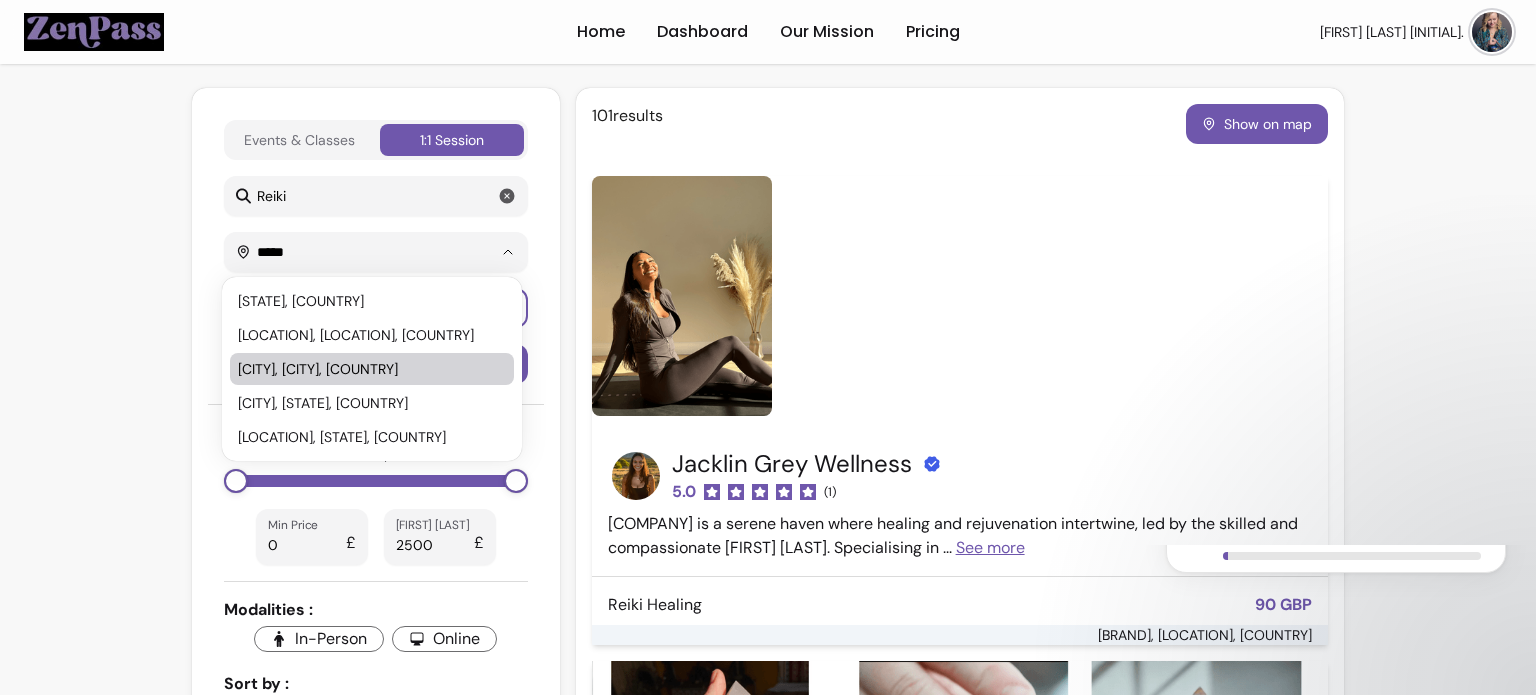 click on "[CITY], [CITY], [COUNTRY]" at bounding box center [372, 369] 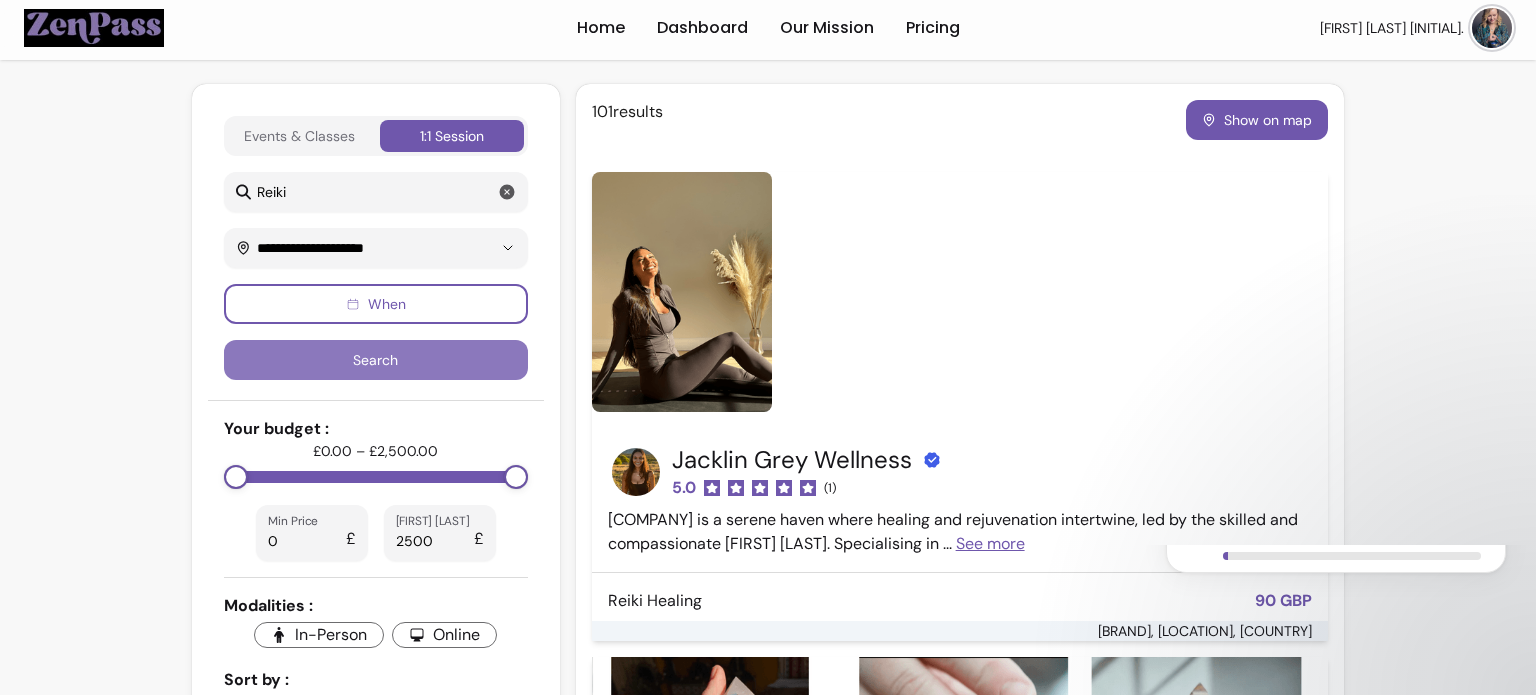 scroll, scrollTop: 4, scrollLeft: 0, axis: vertical 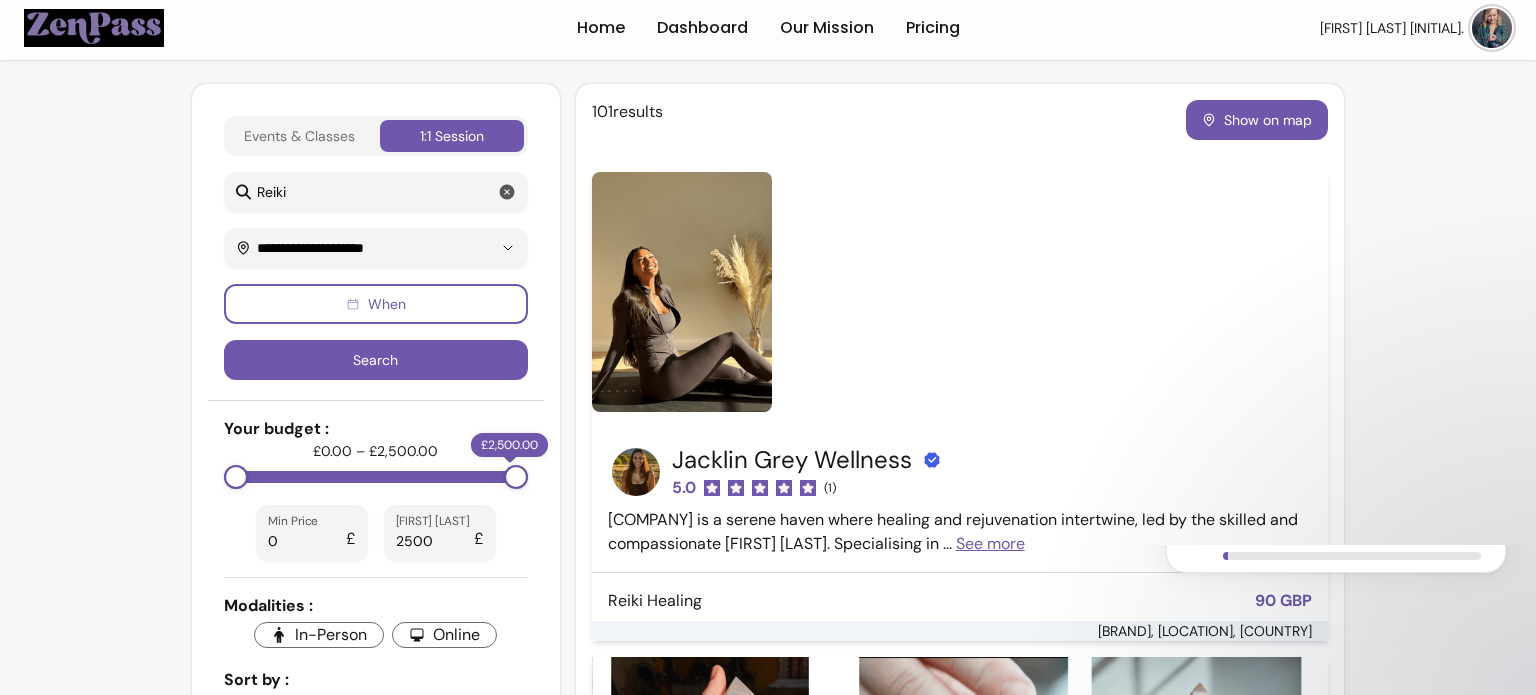 type on "**********" 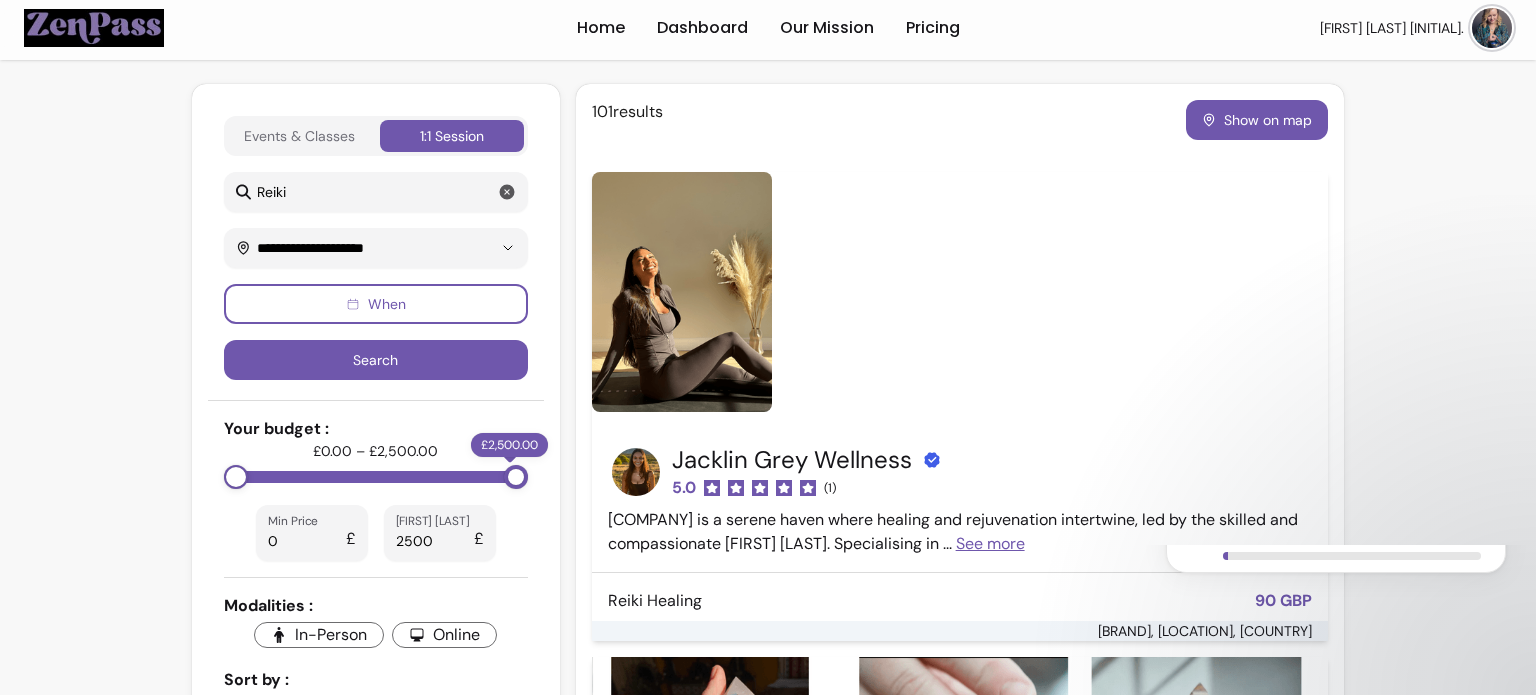 type on "****" 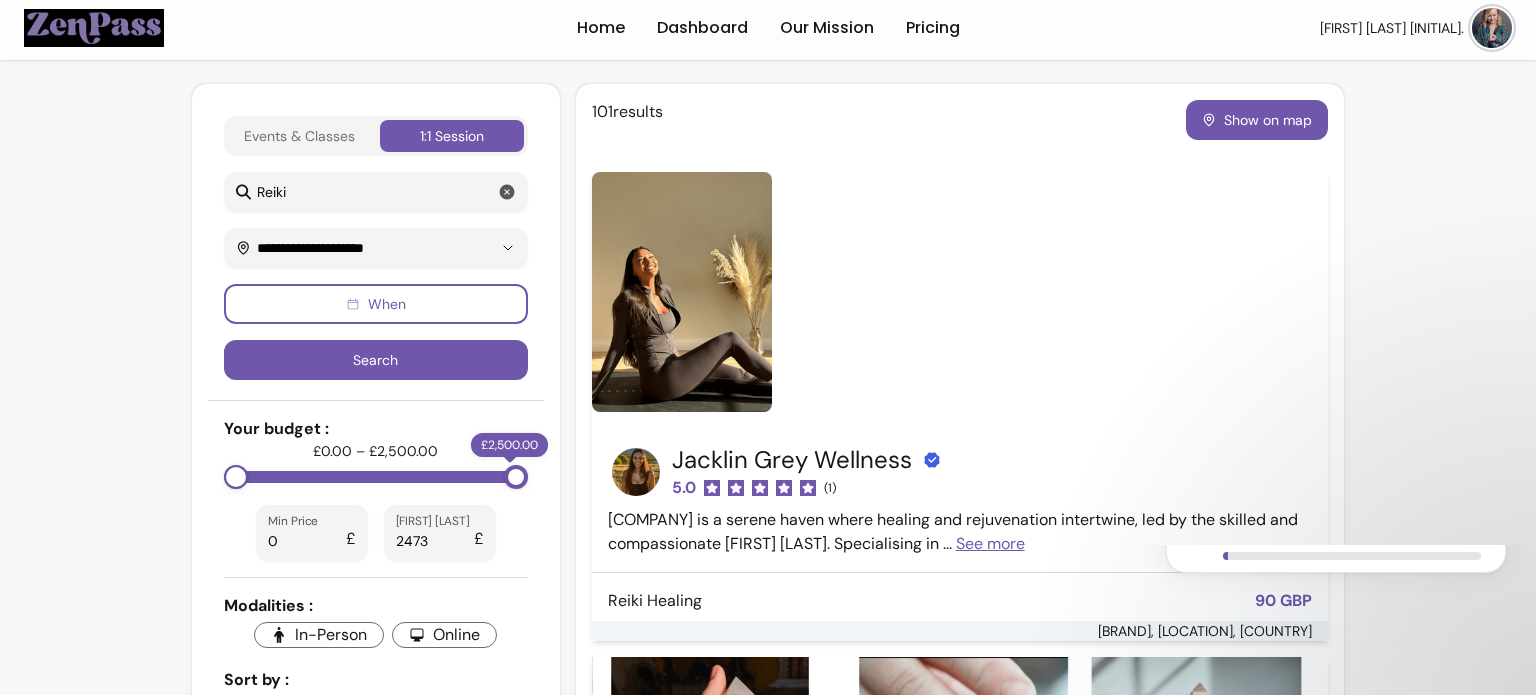 type on "****" 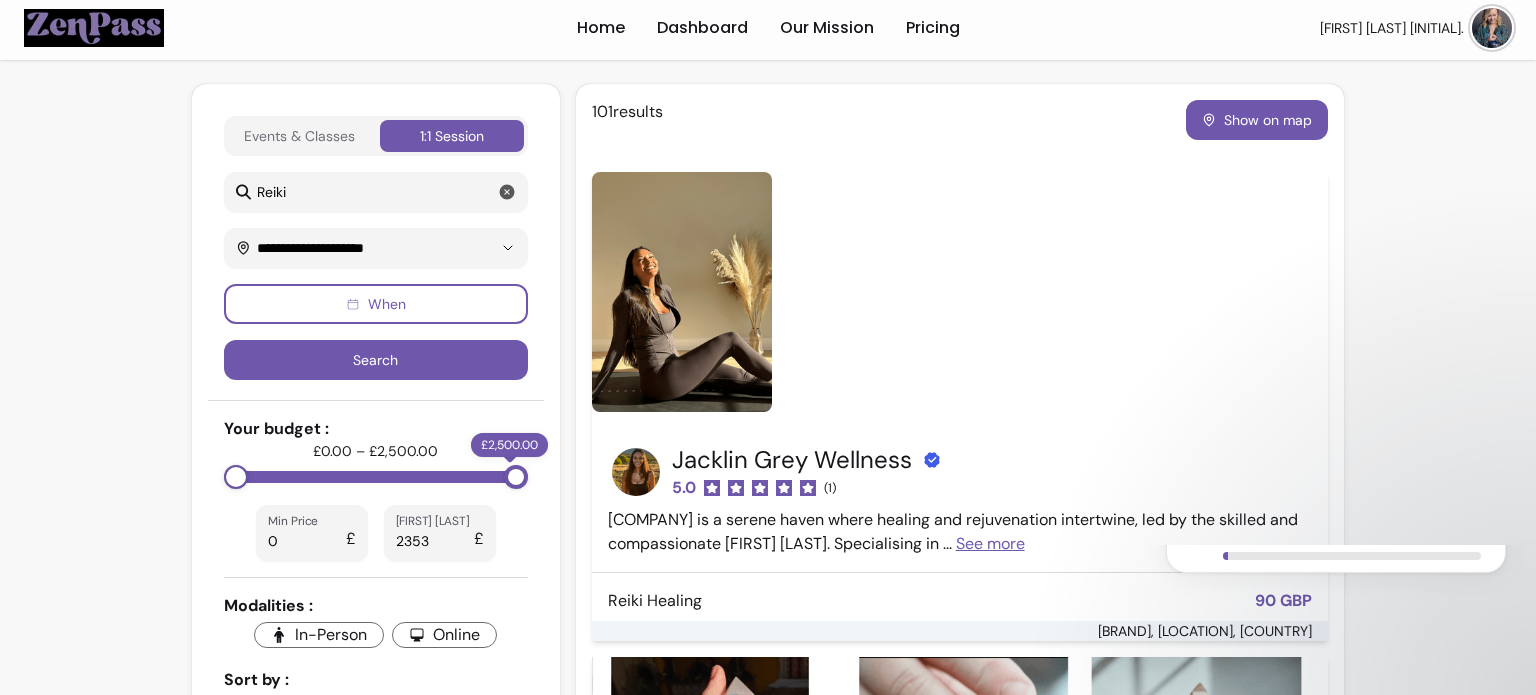 type on "****" 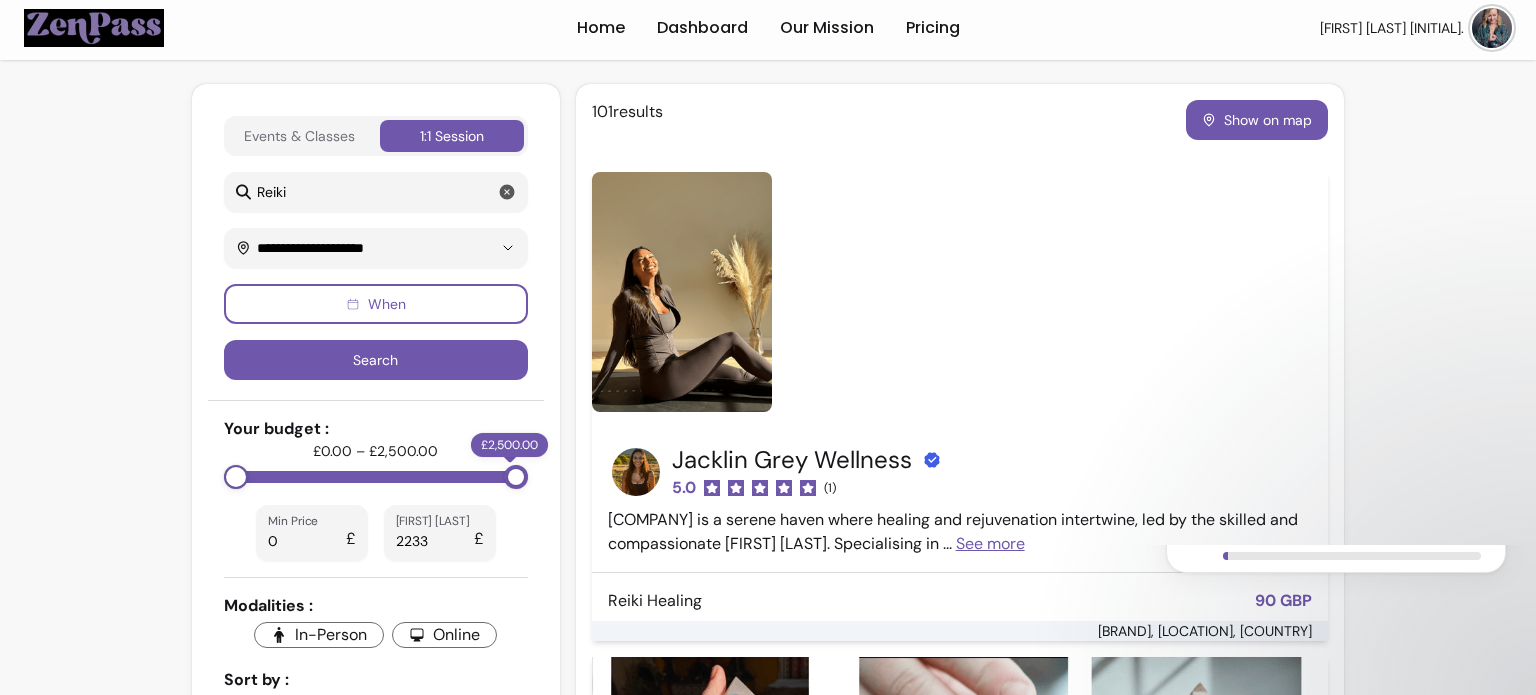 type on "****" 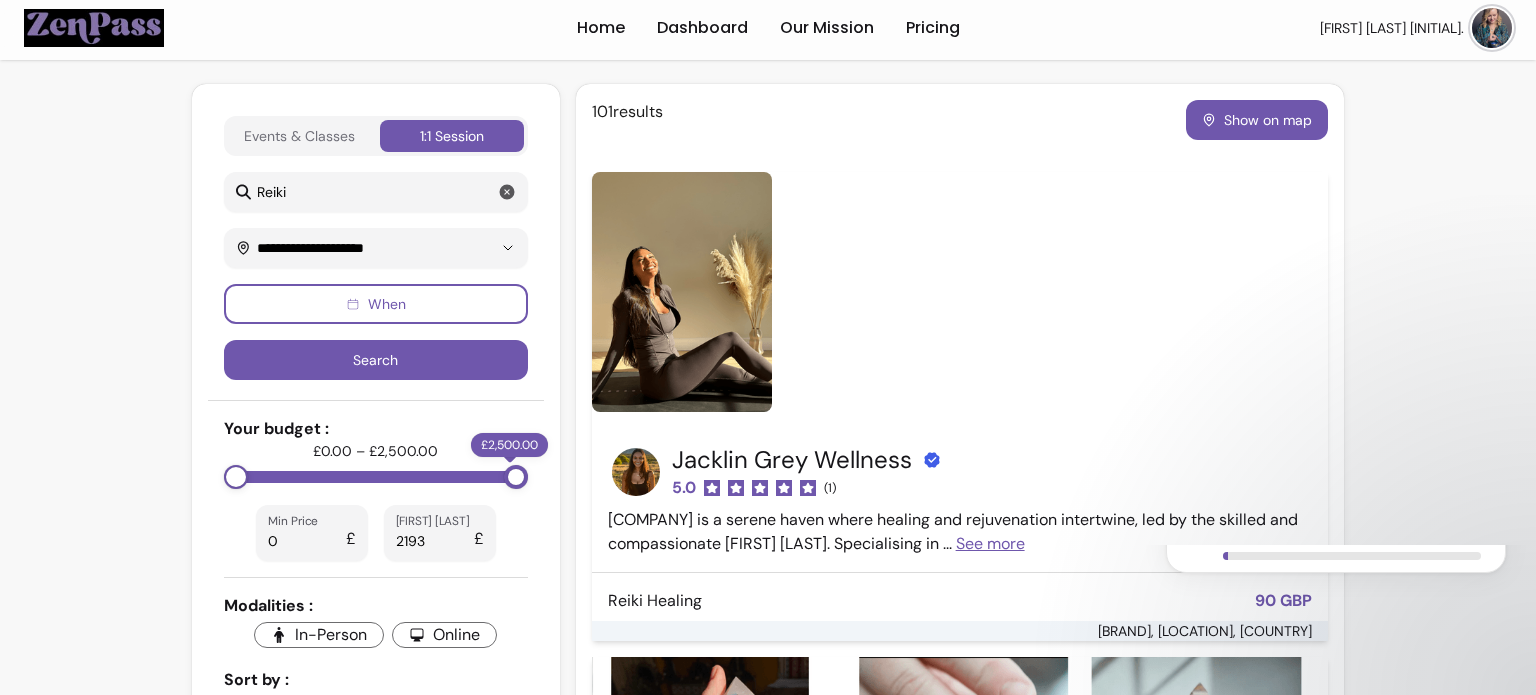 type on "****" 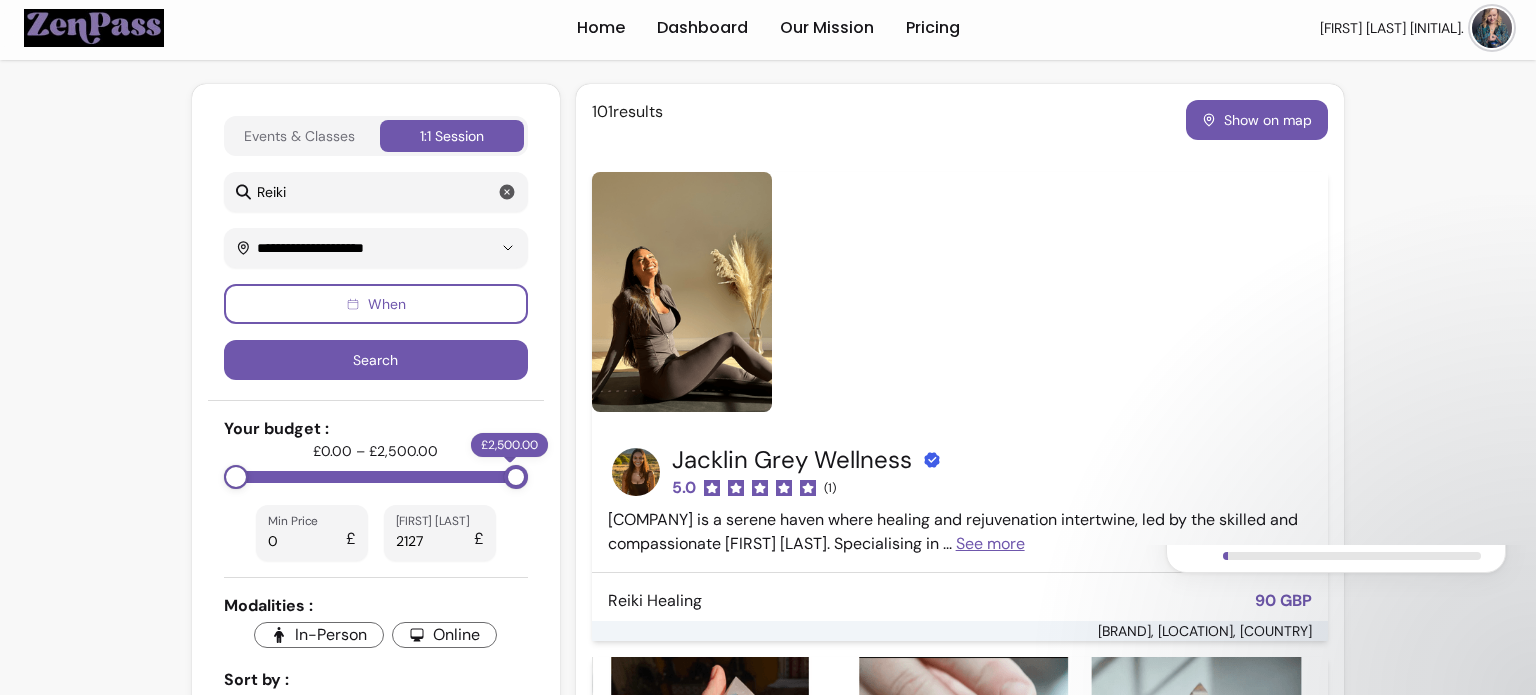 type on "****" 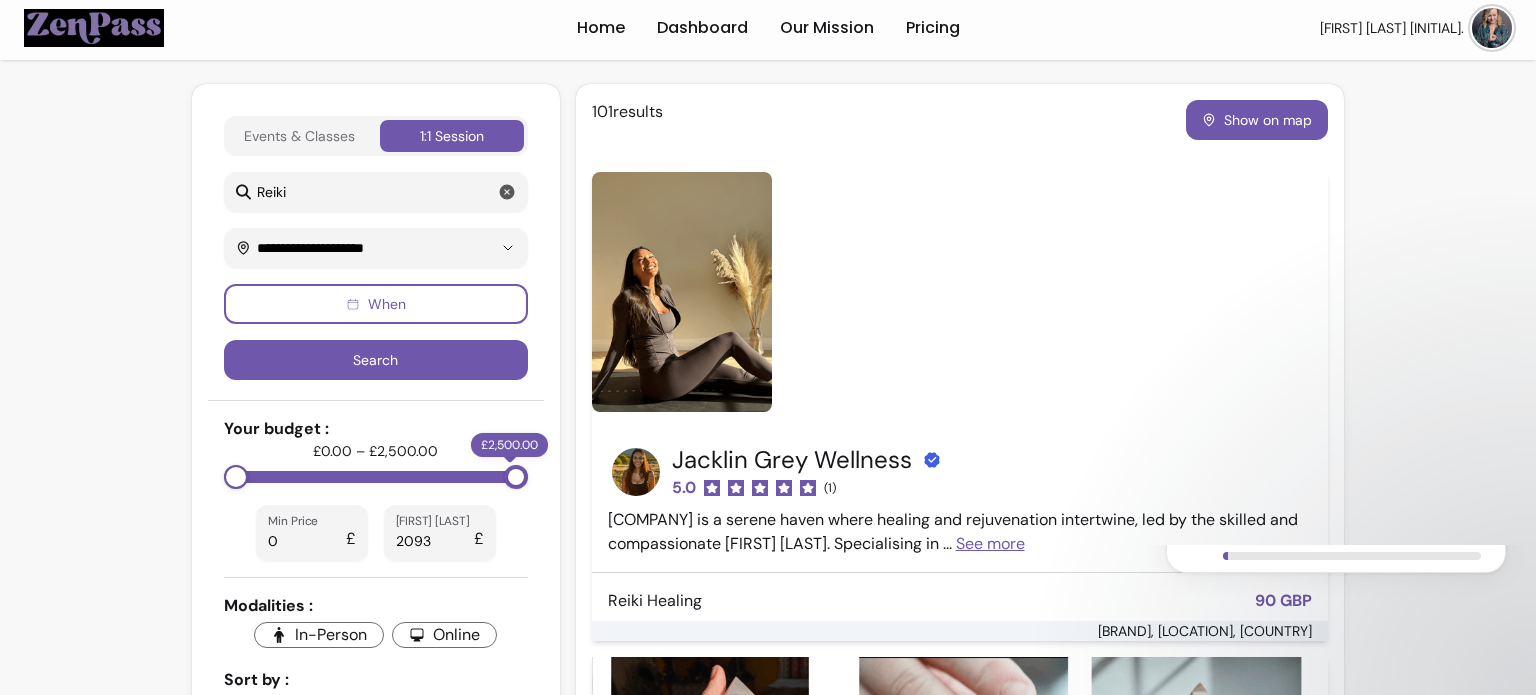 type on "****" 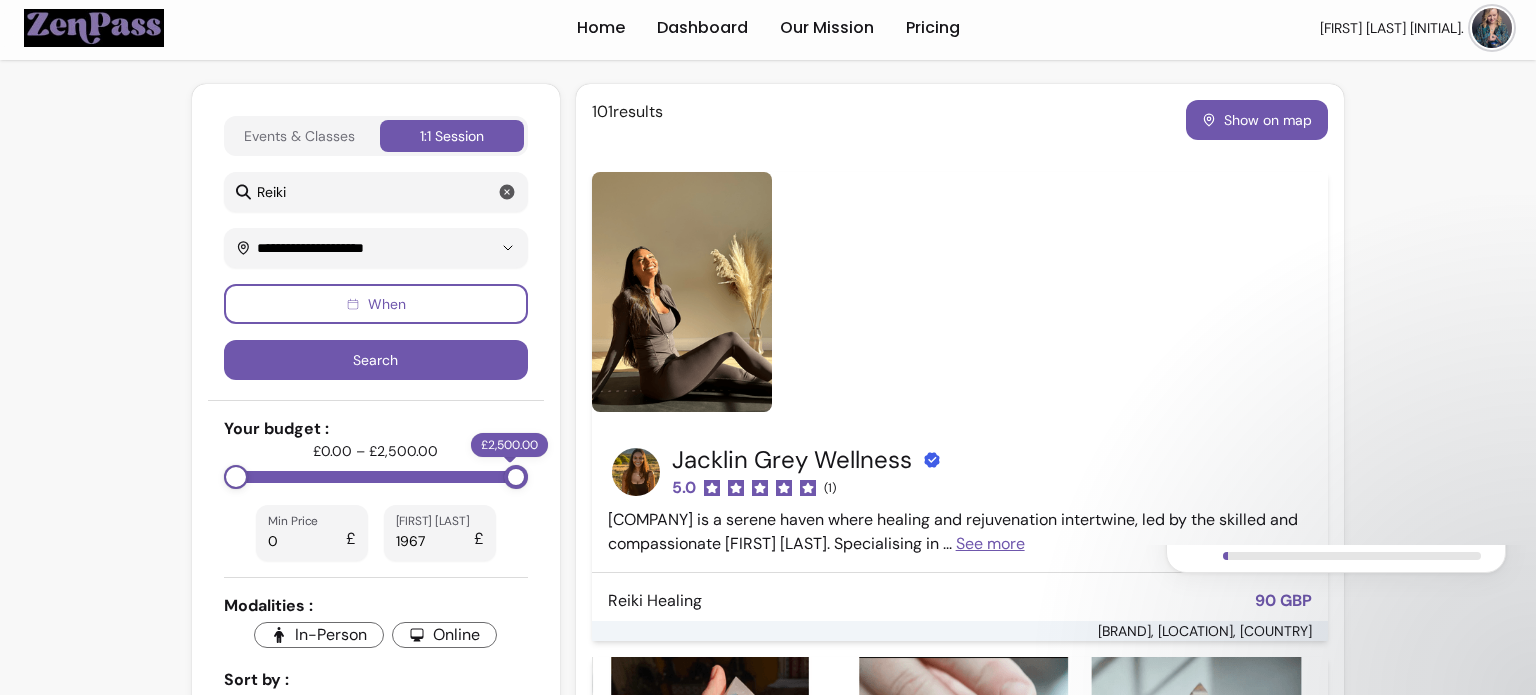 type on "****" 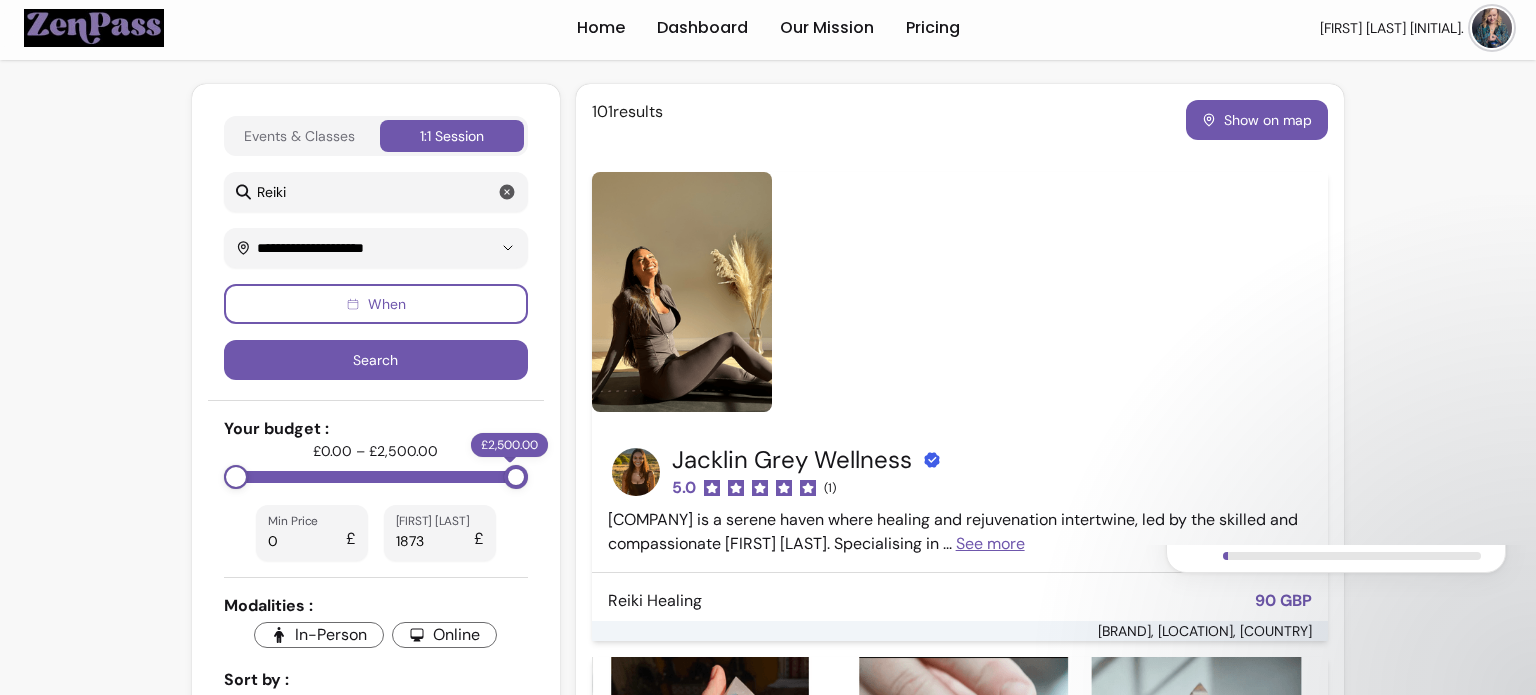 type on "****" 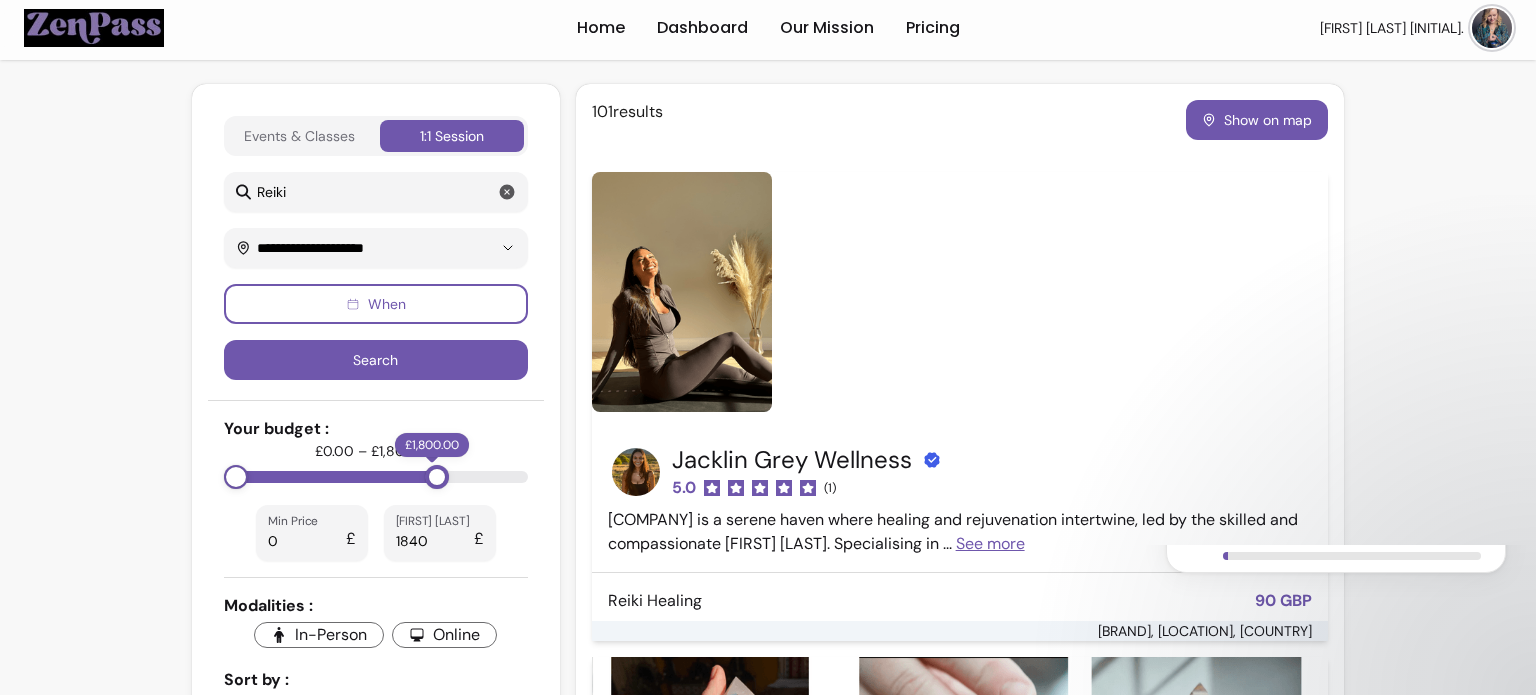 type on "****" 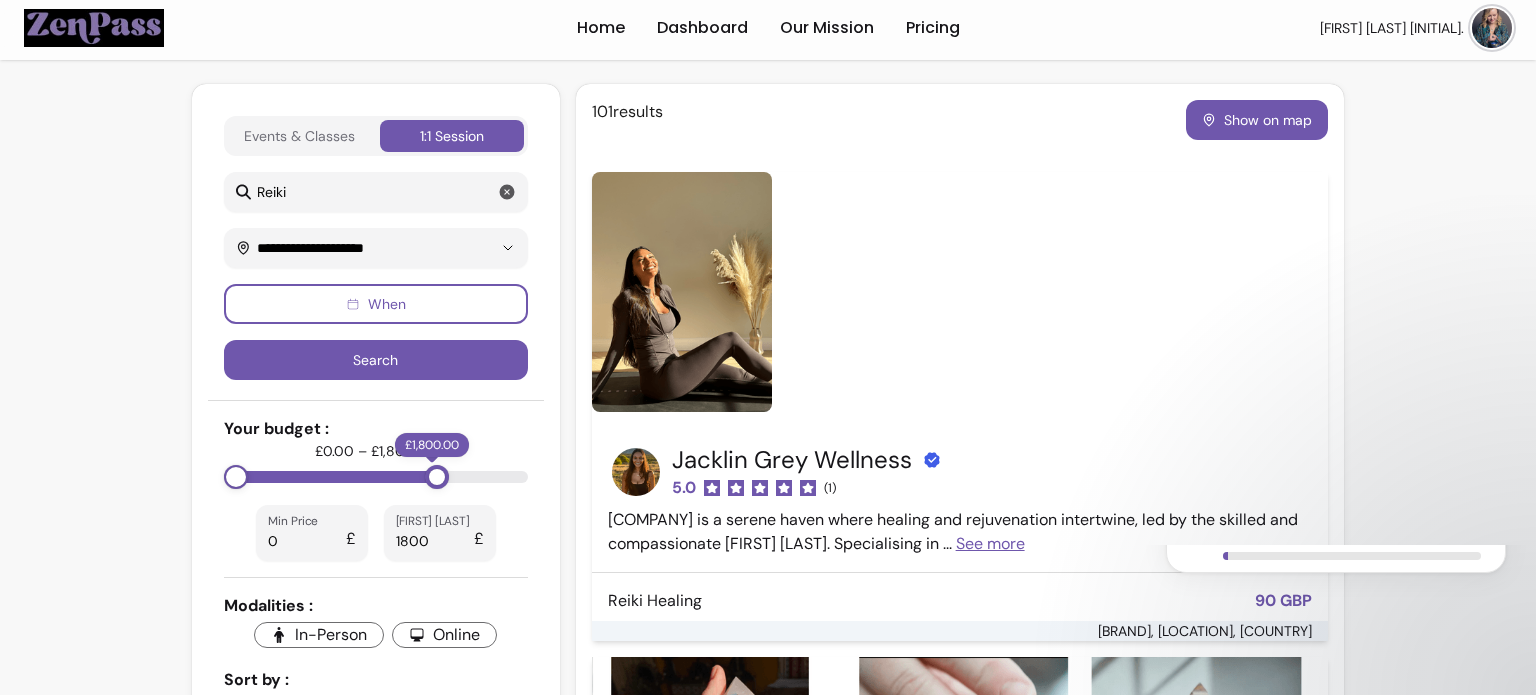 type on "****" 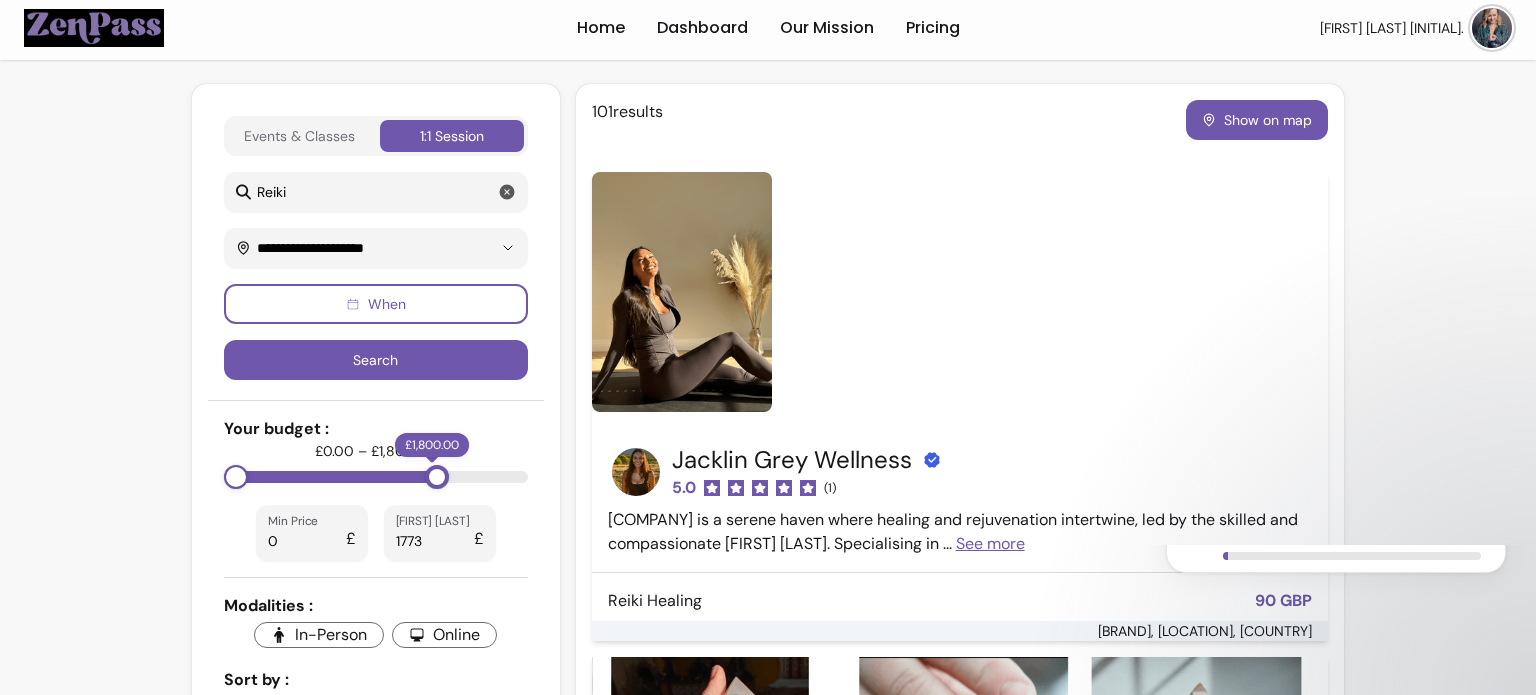 type on "****" 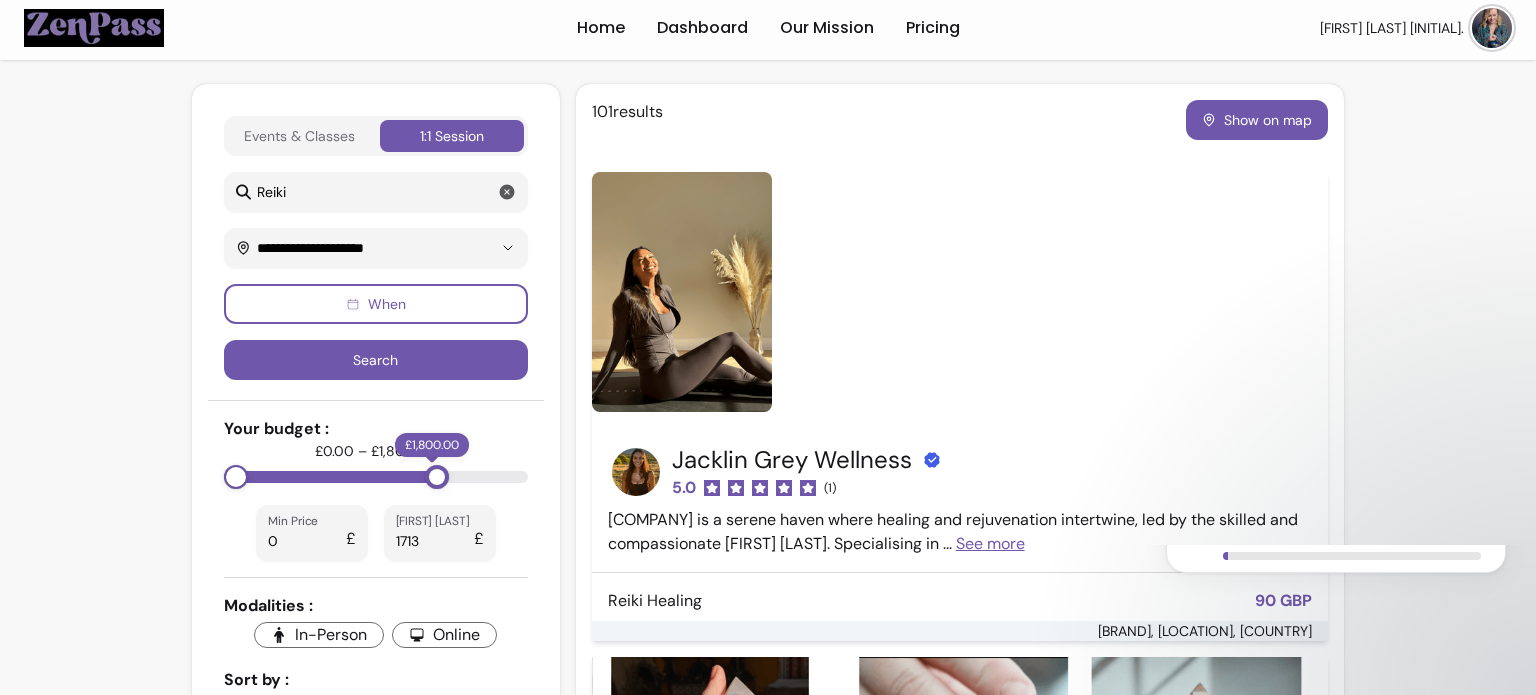 type on "****" 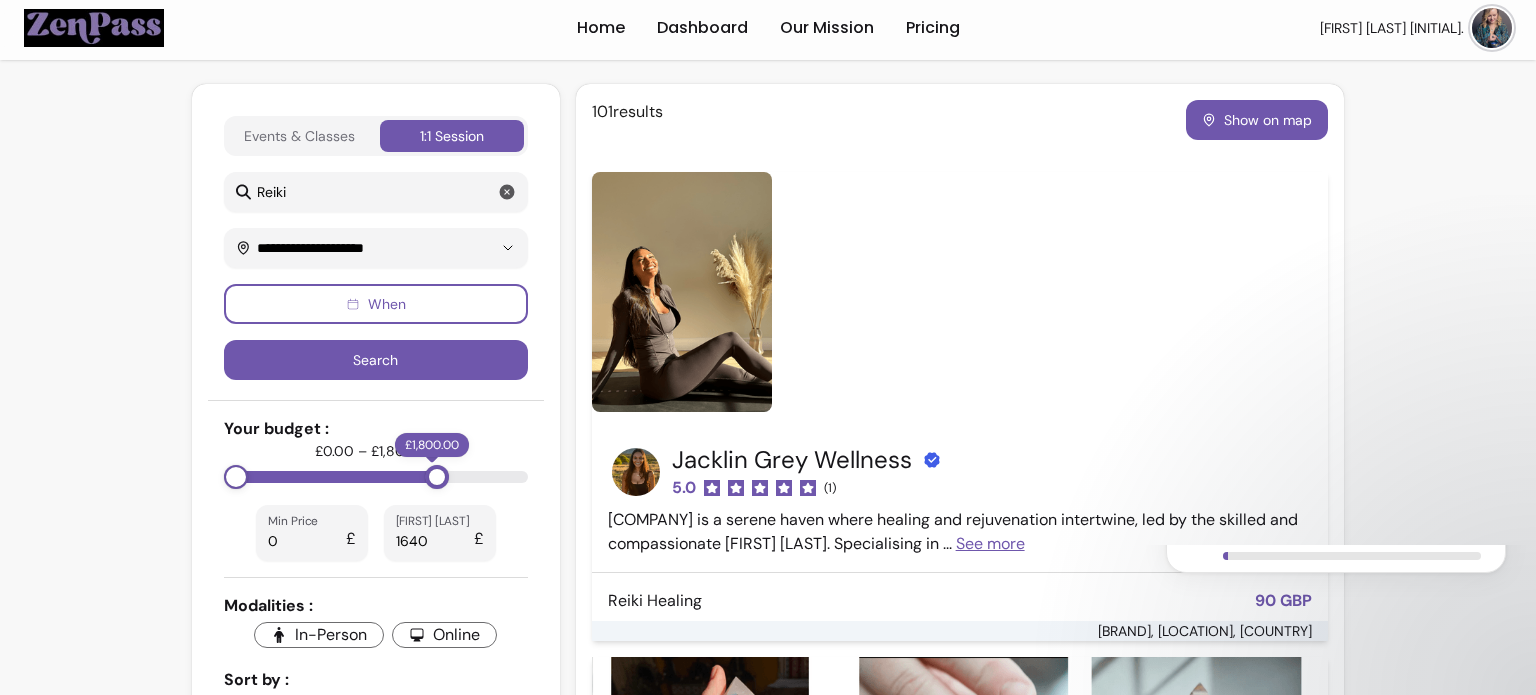 type on "****" 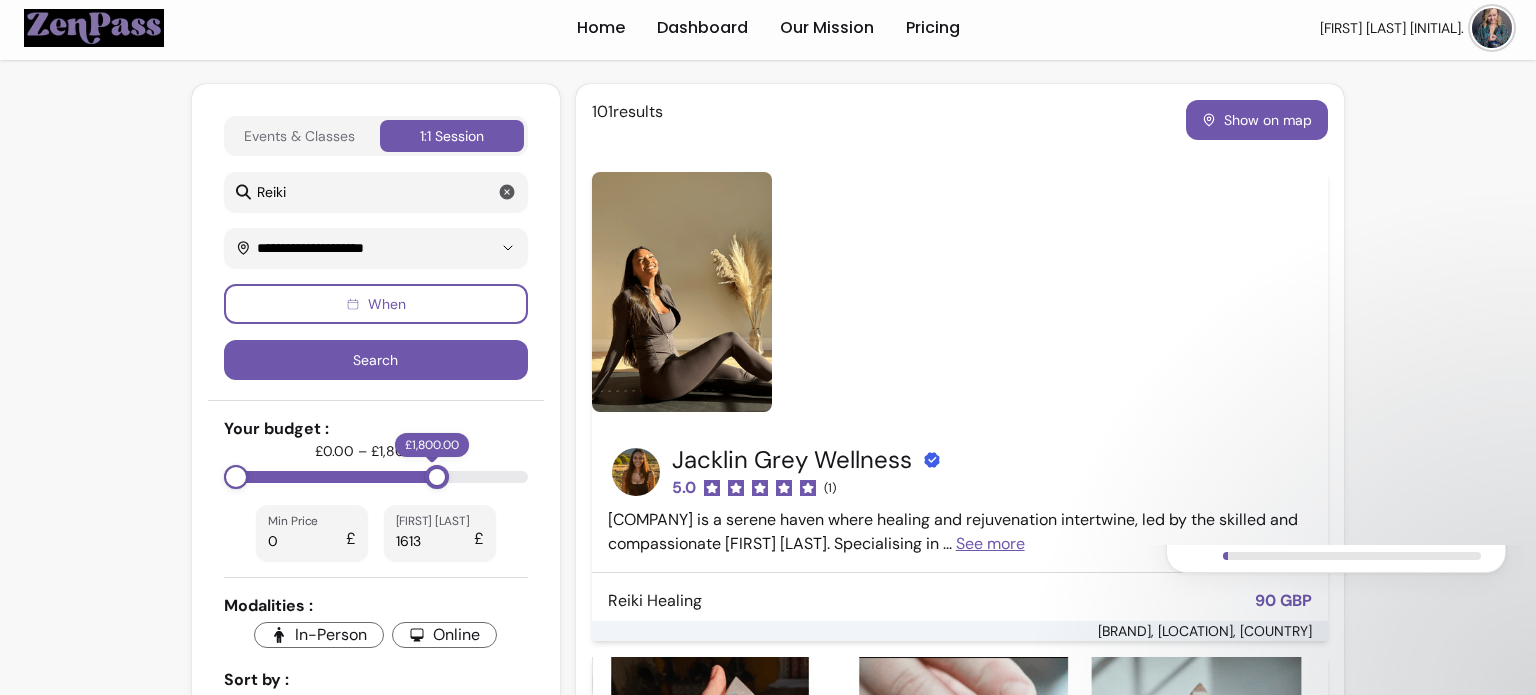 type on "****" 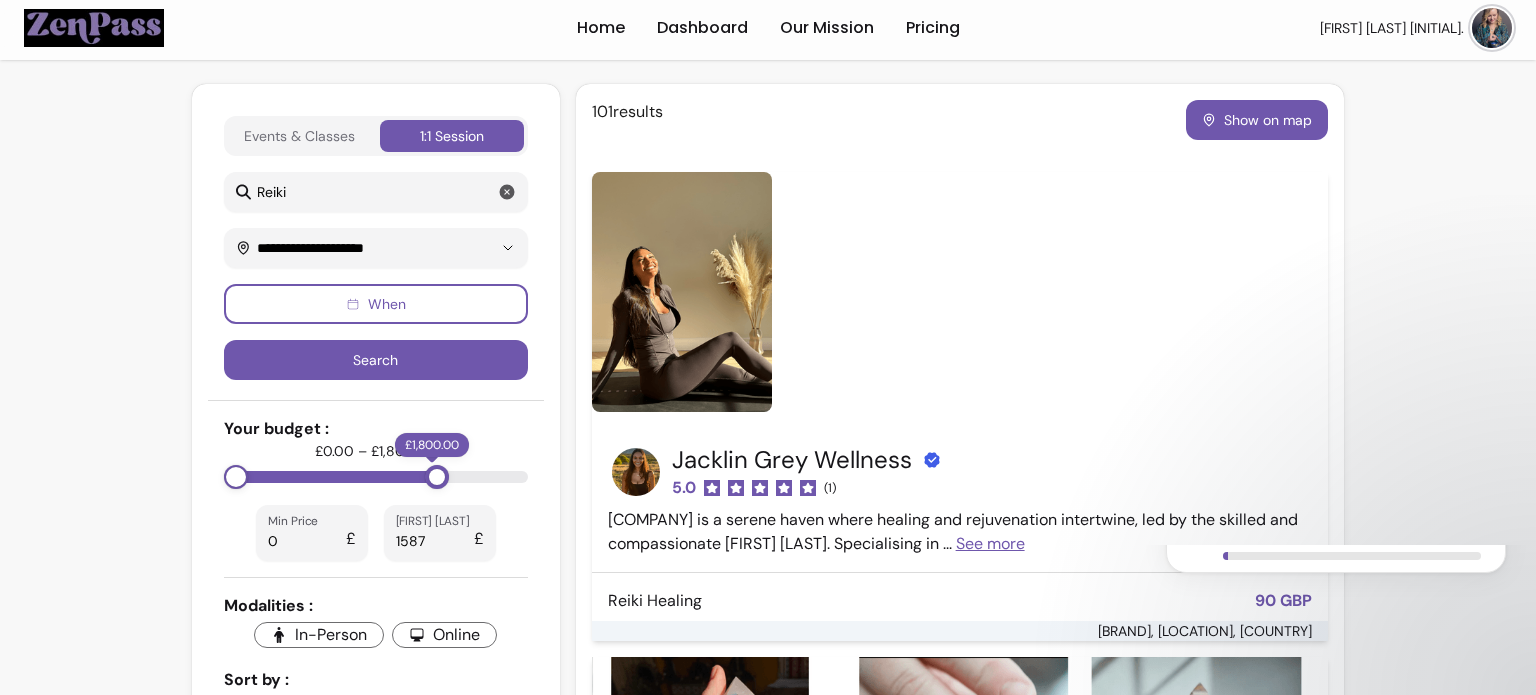 type on "****" 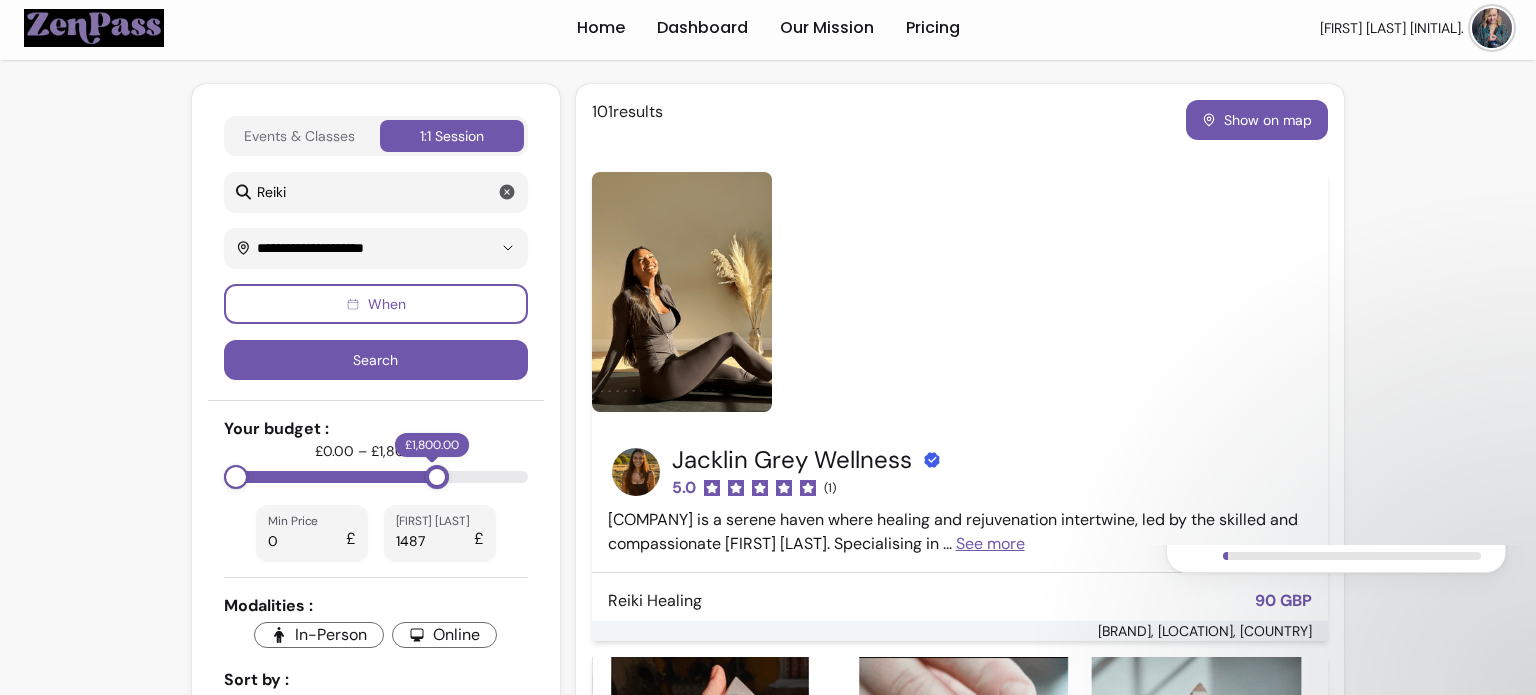 type on "****" 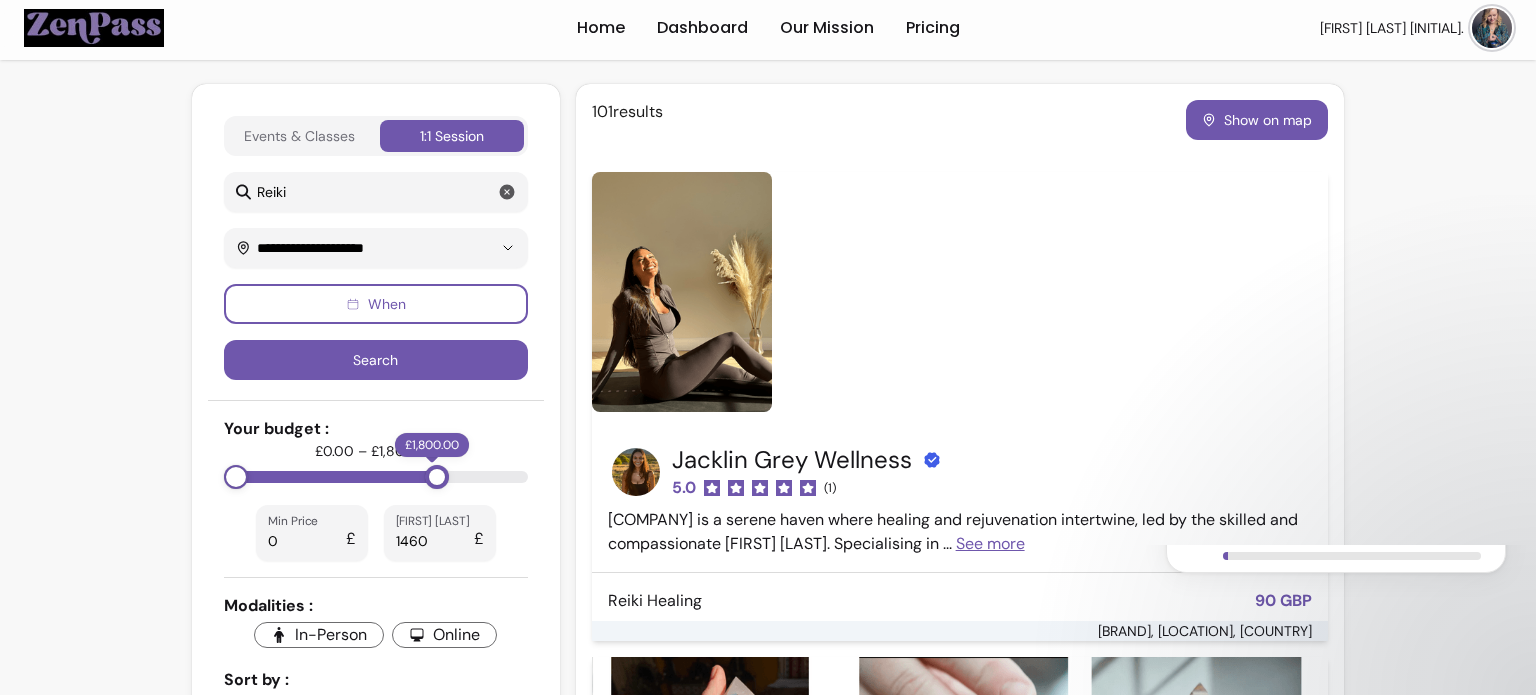 type on "****" 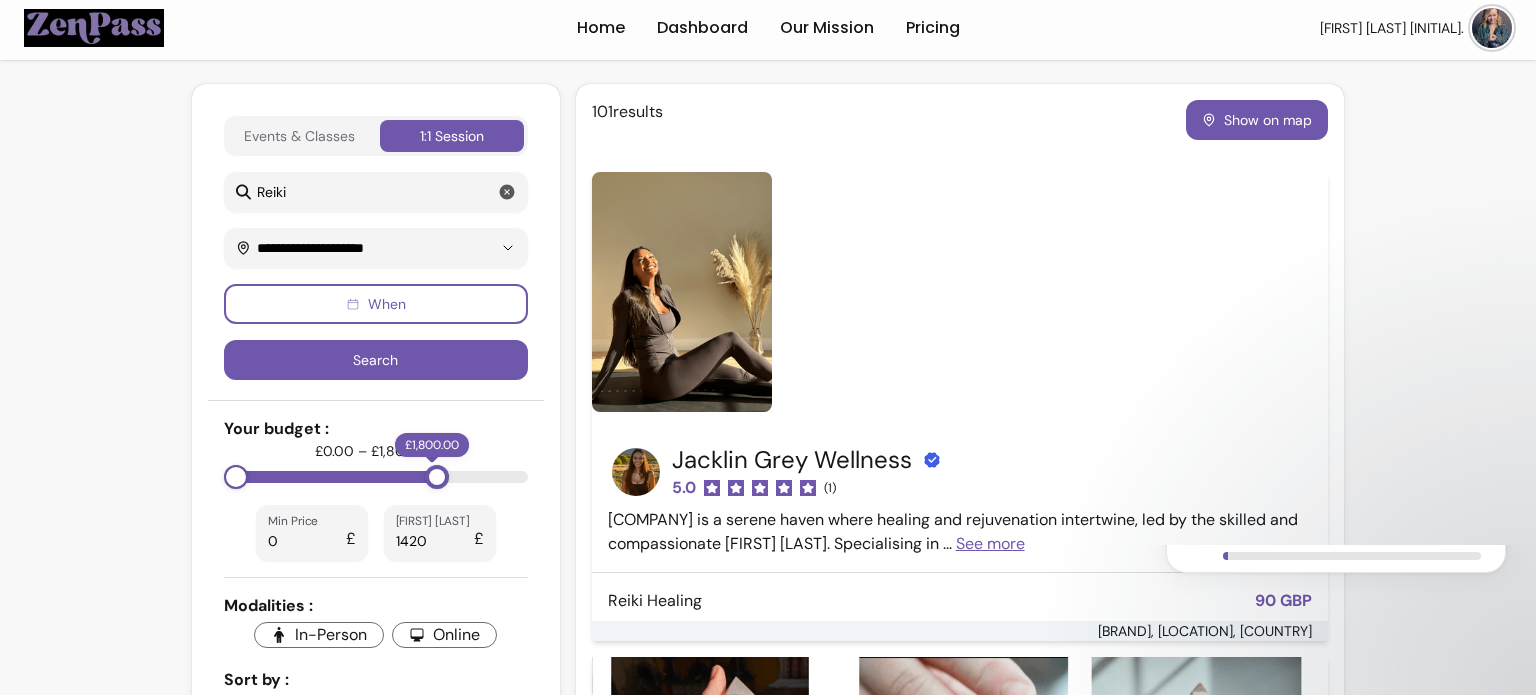 type on "****" 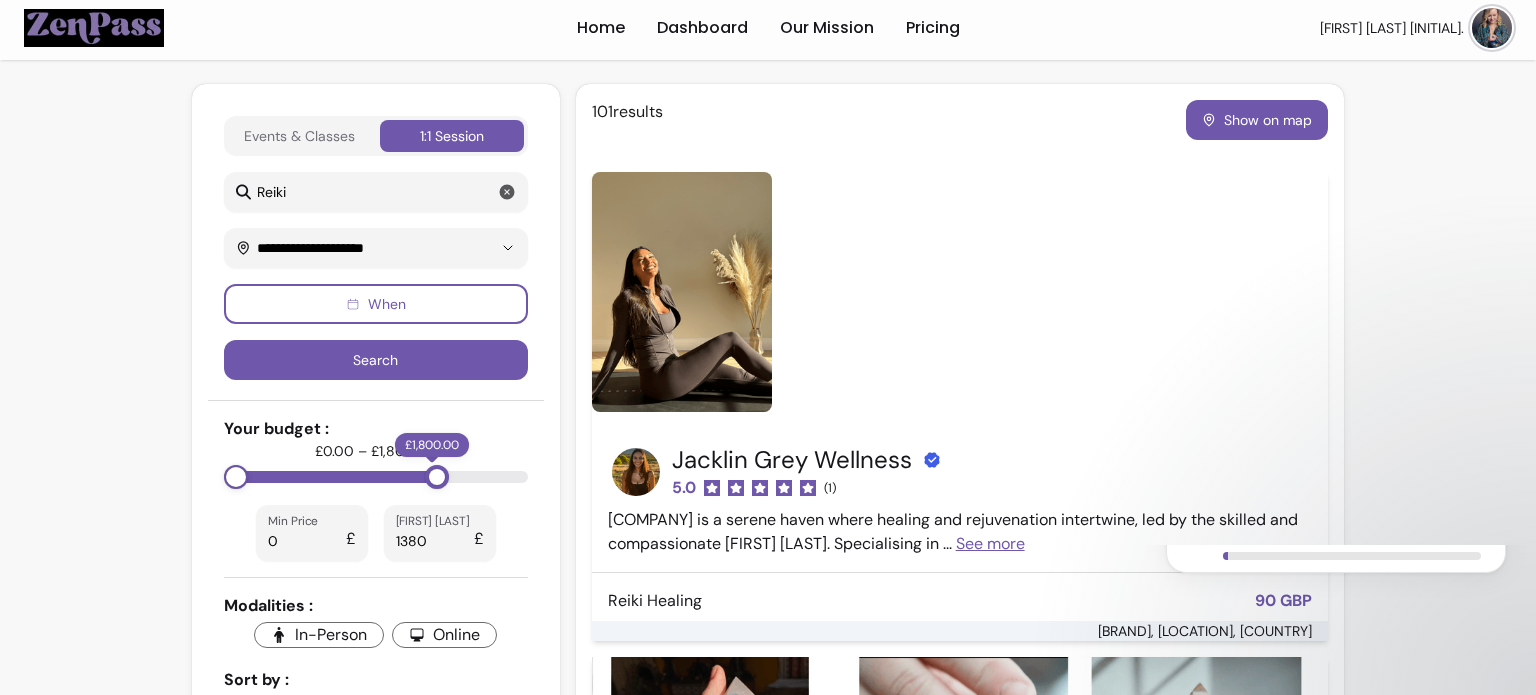 type on "****" 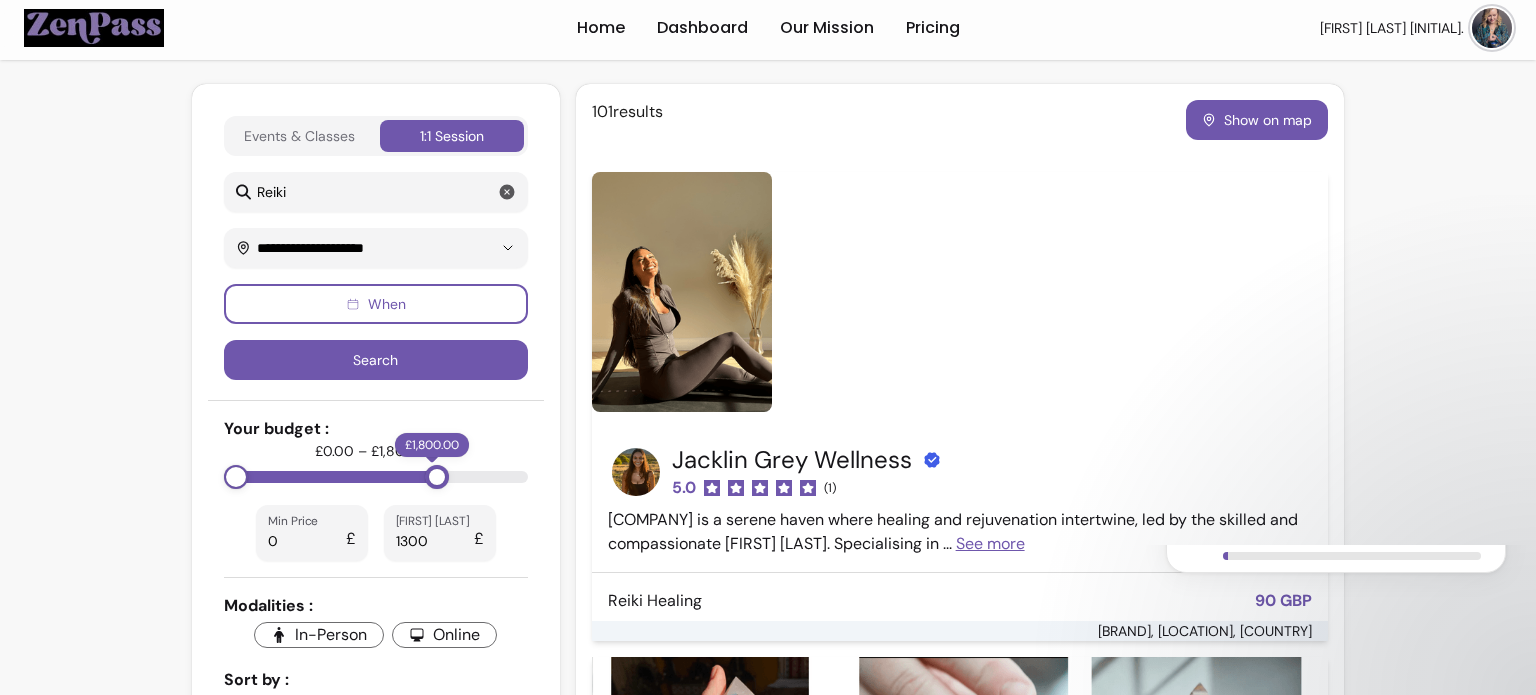 type on "****" 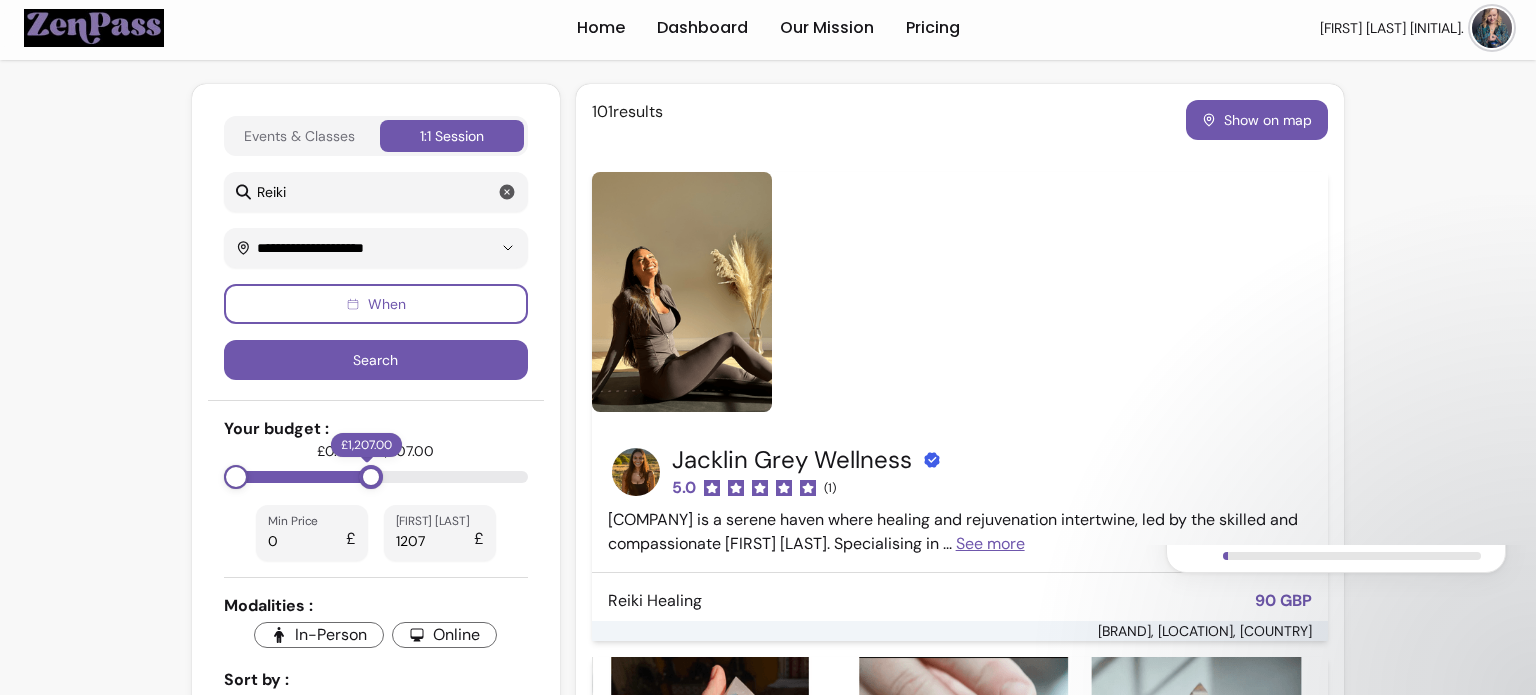 type on "****" 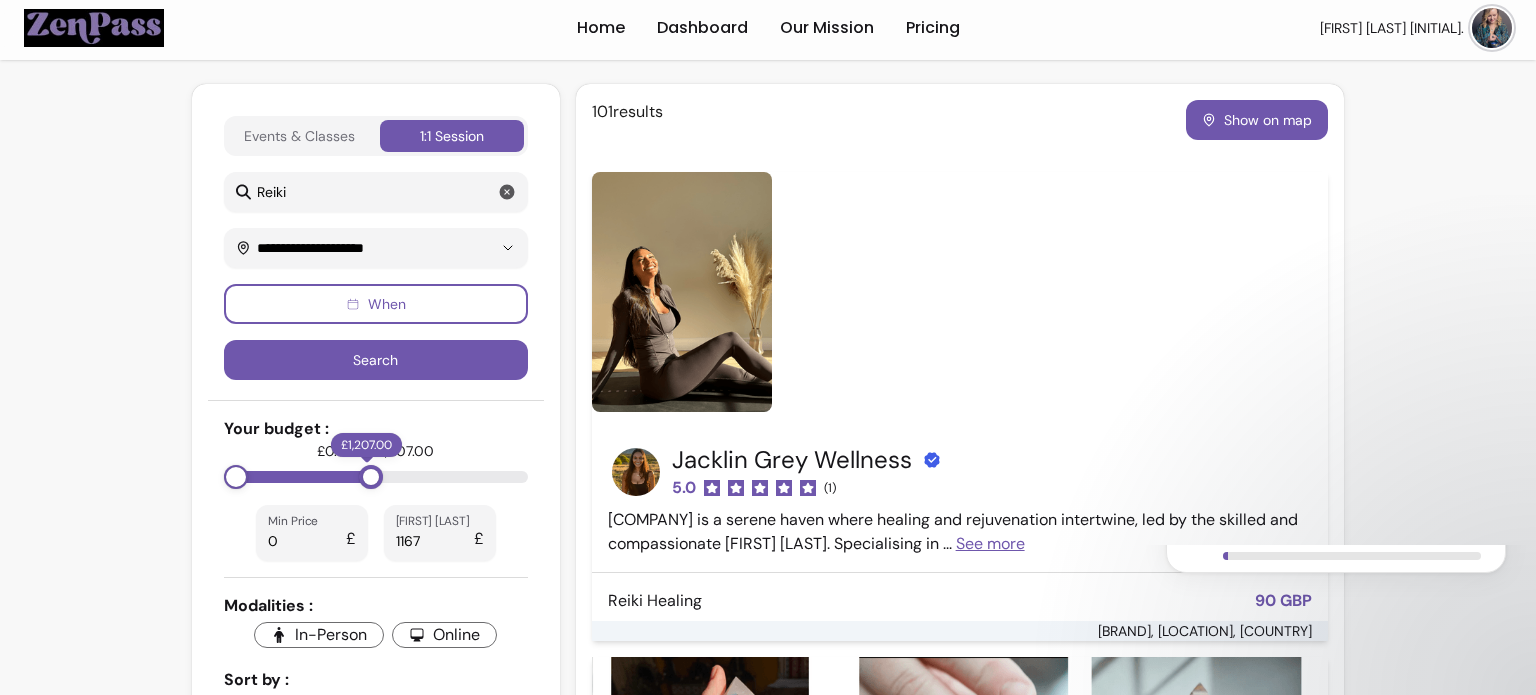 type on "****" 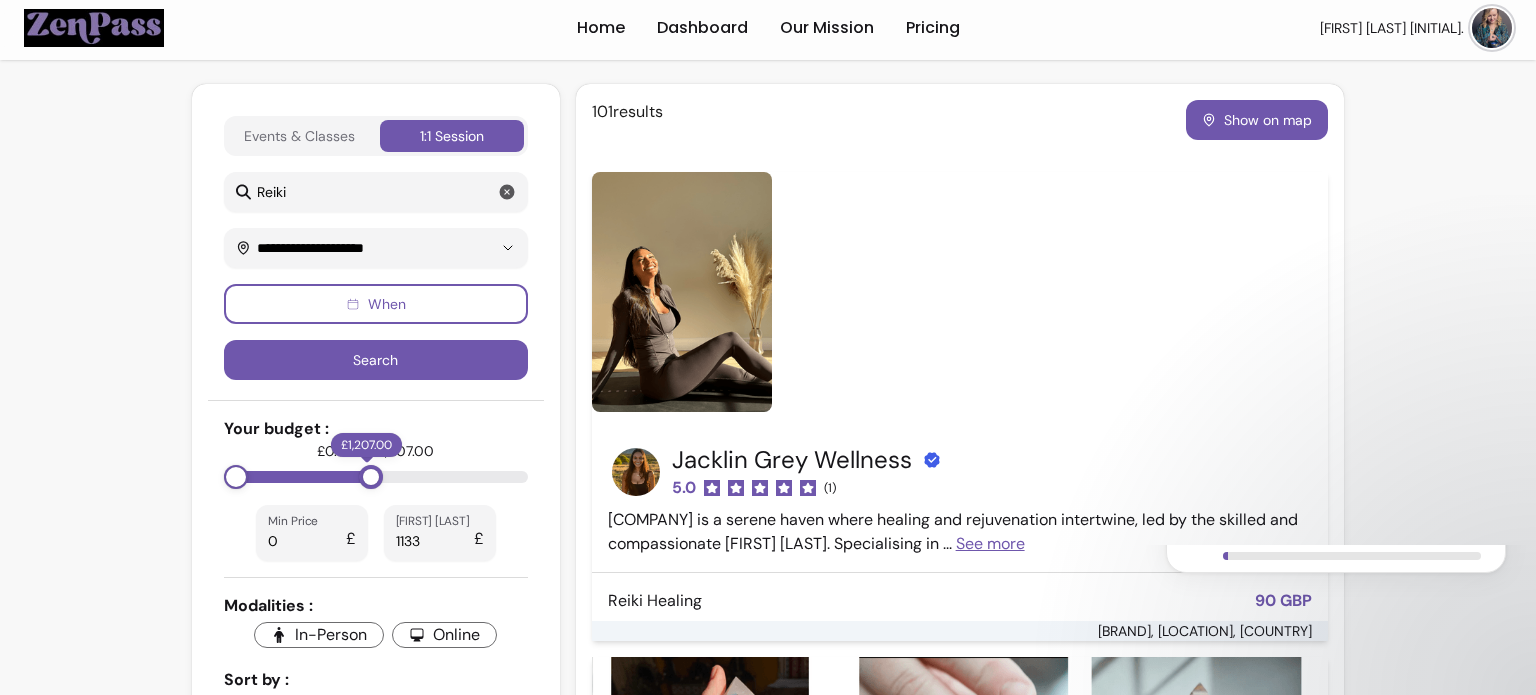 type on "****" 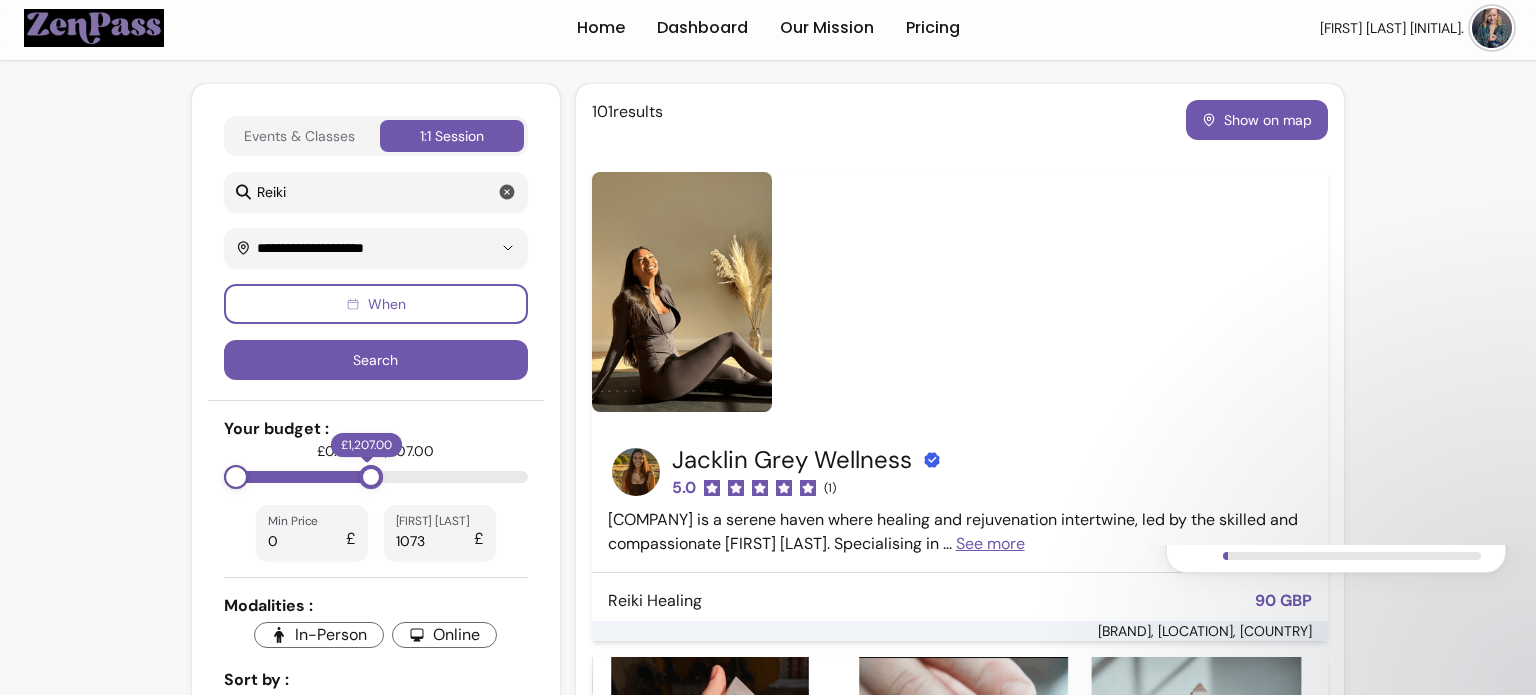 type on "****" 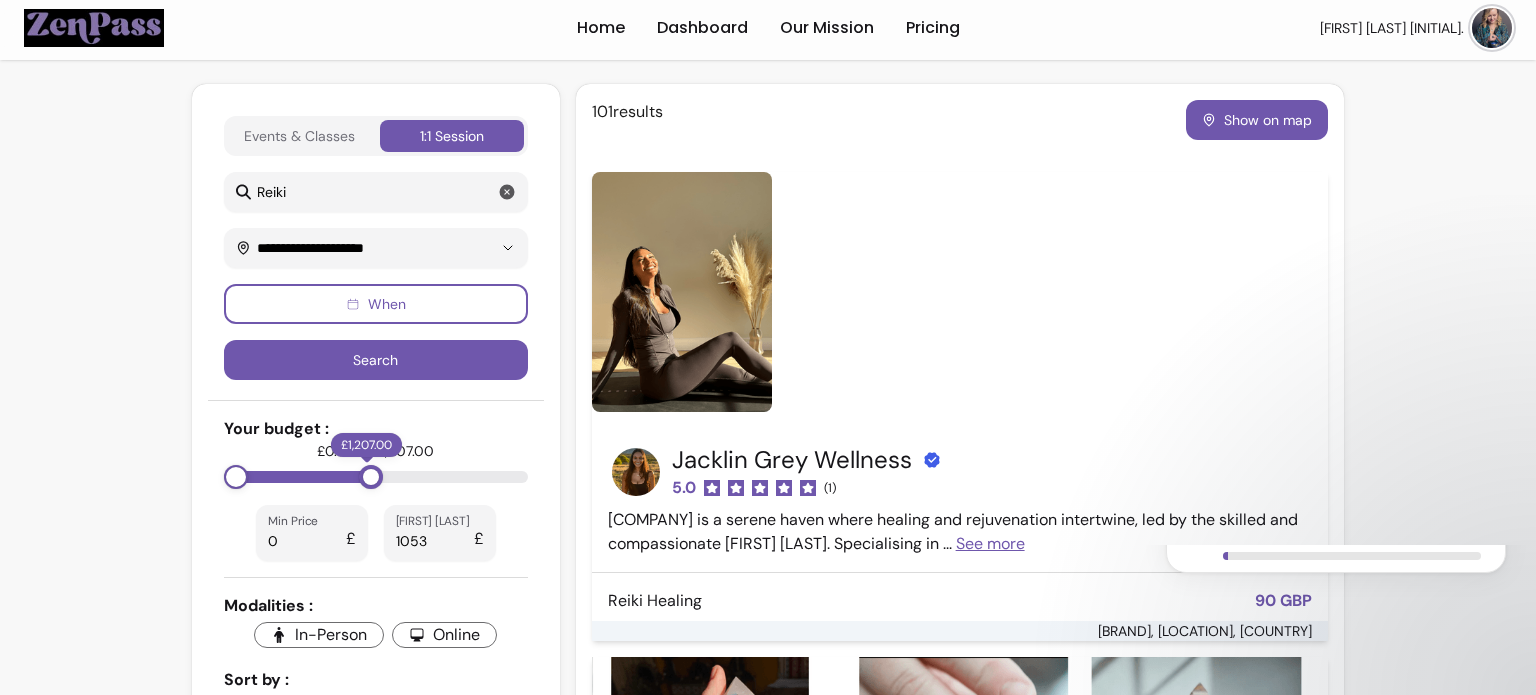 type on "****" 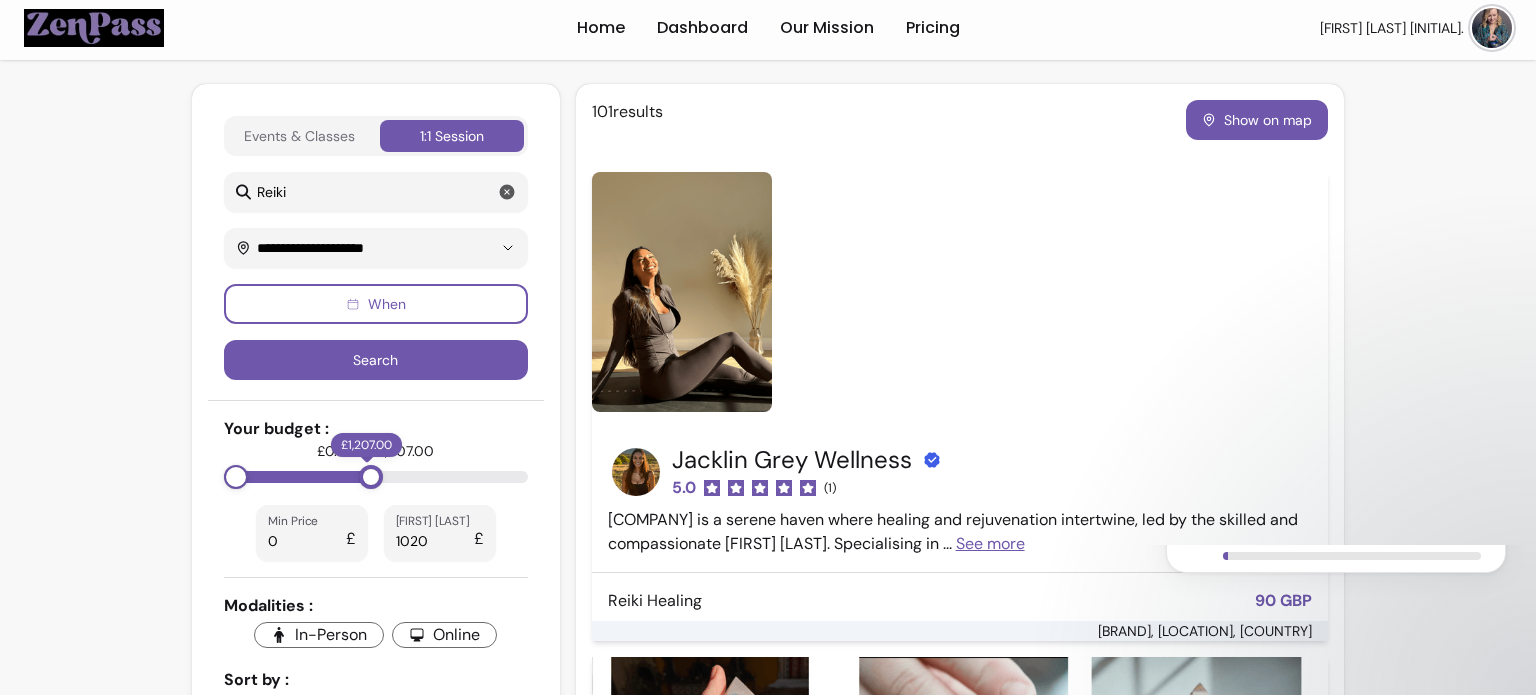 type on "***" 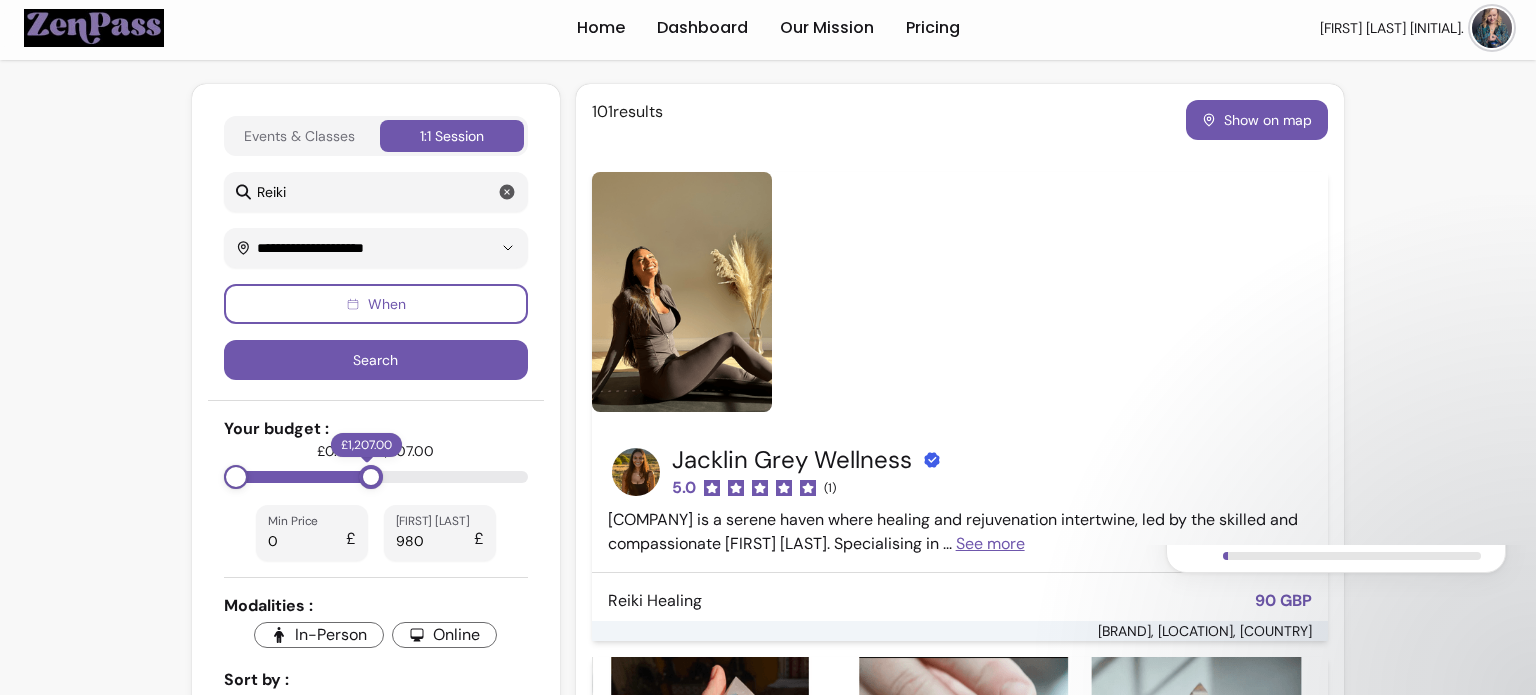 type on "***" 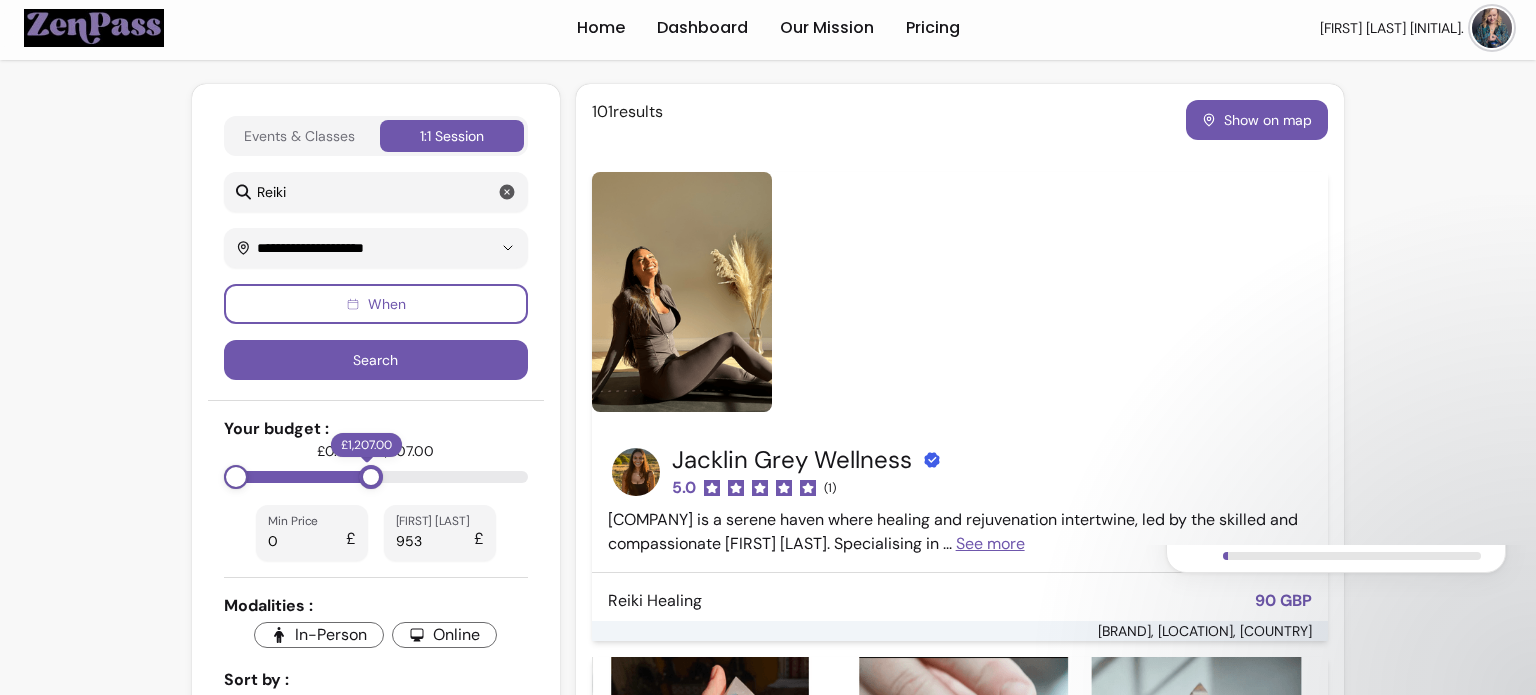 type on "***" 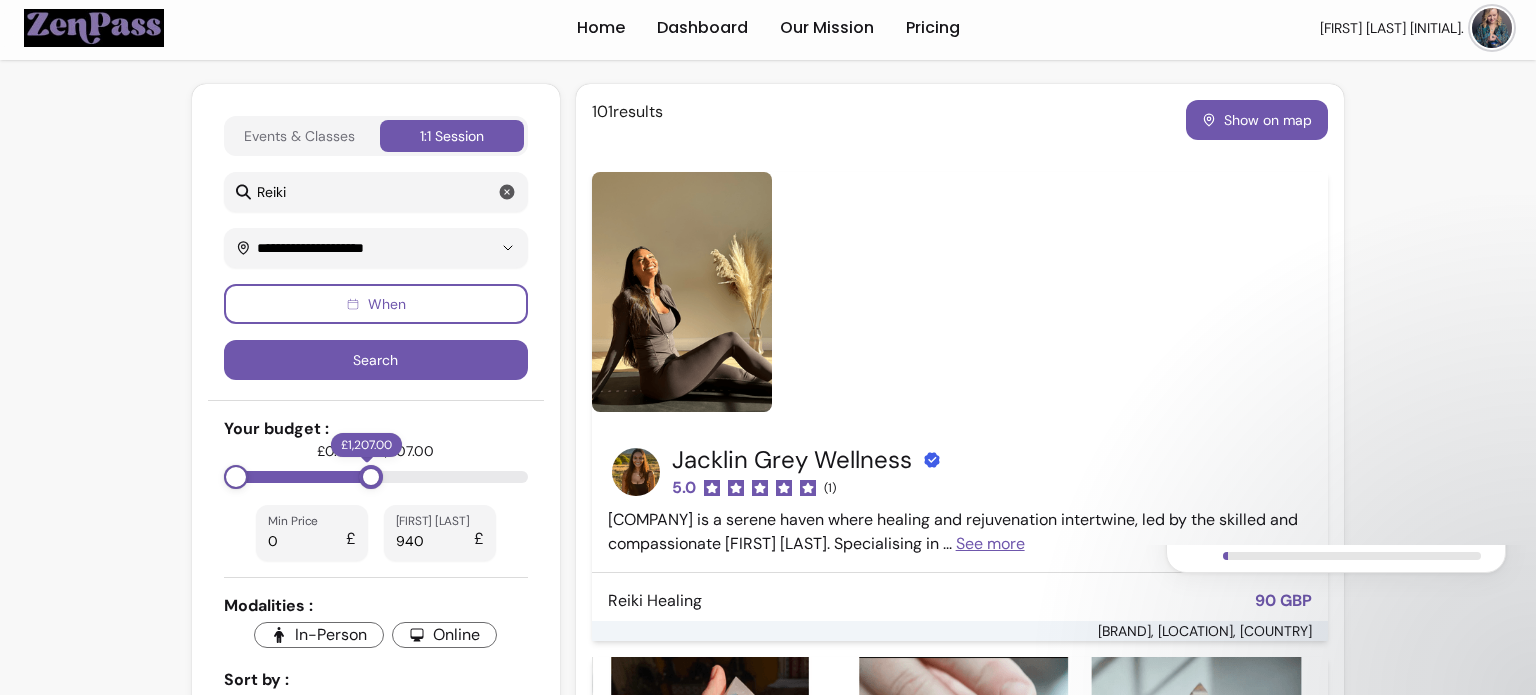 type on "***" 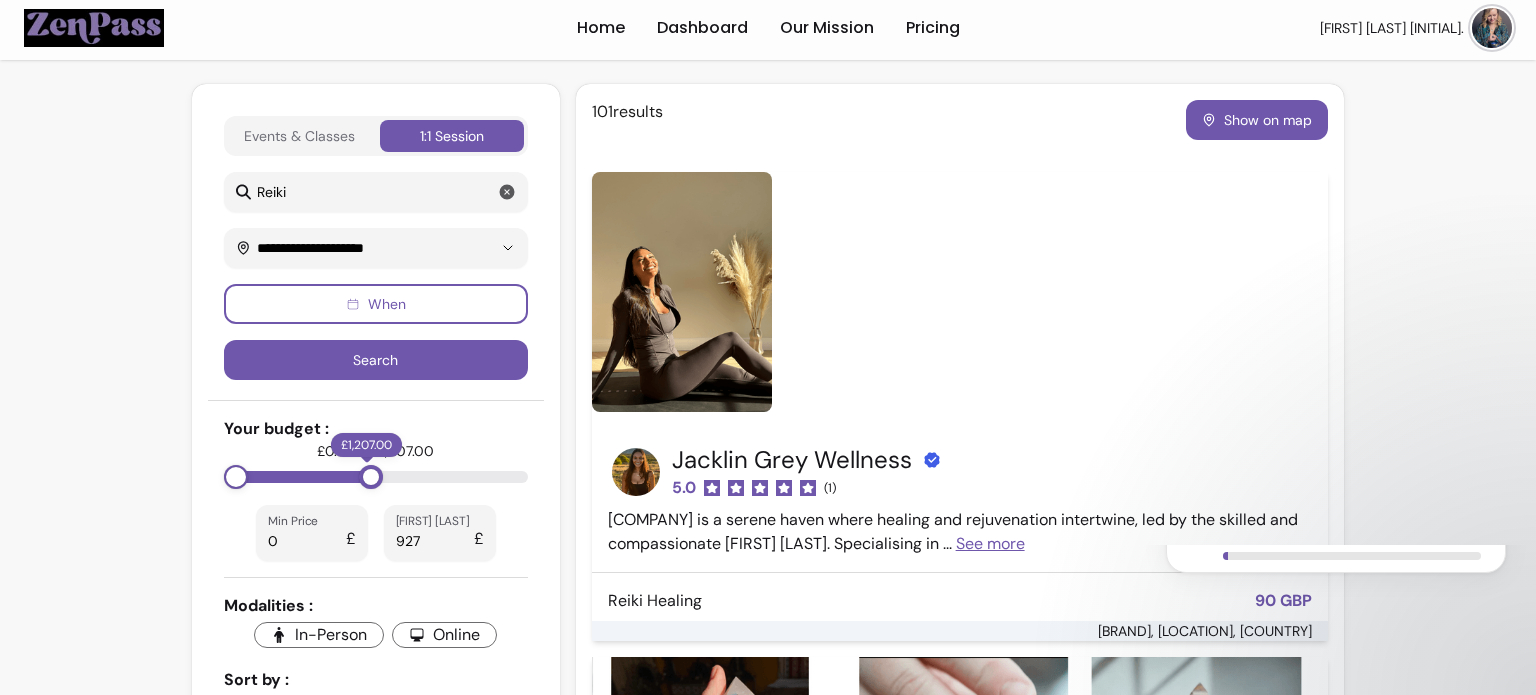 type on "***" 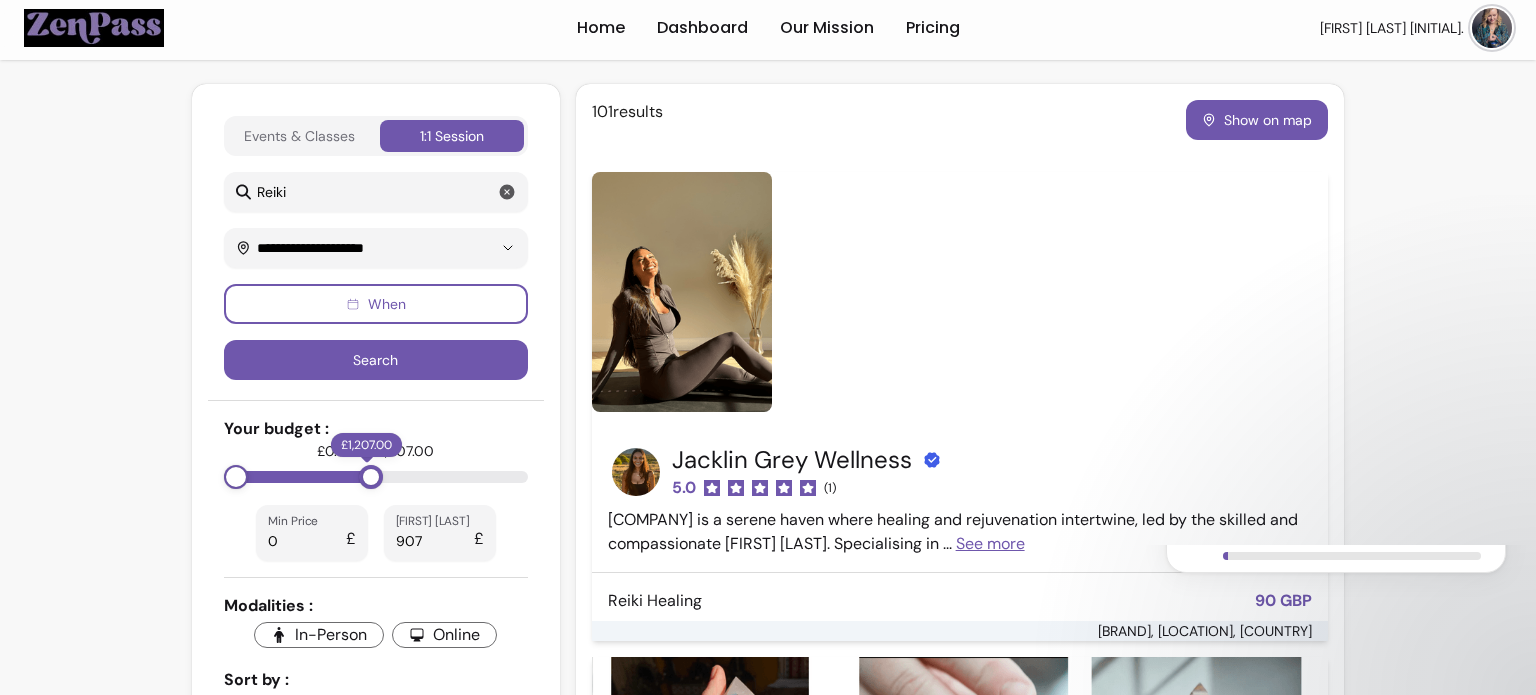 type on "***" 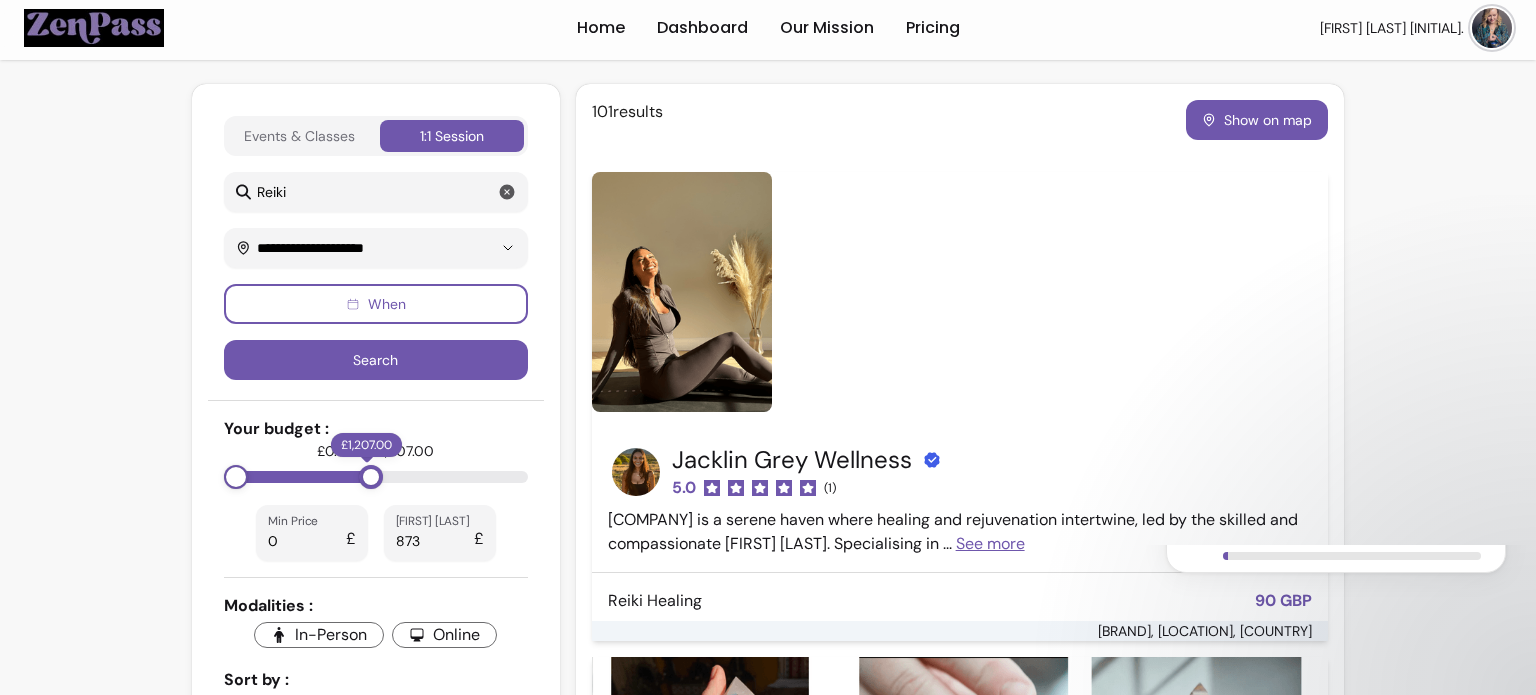 type on "***" 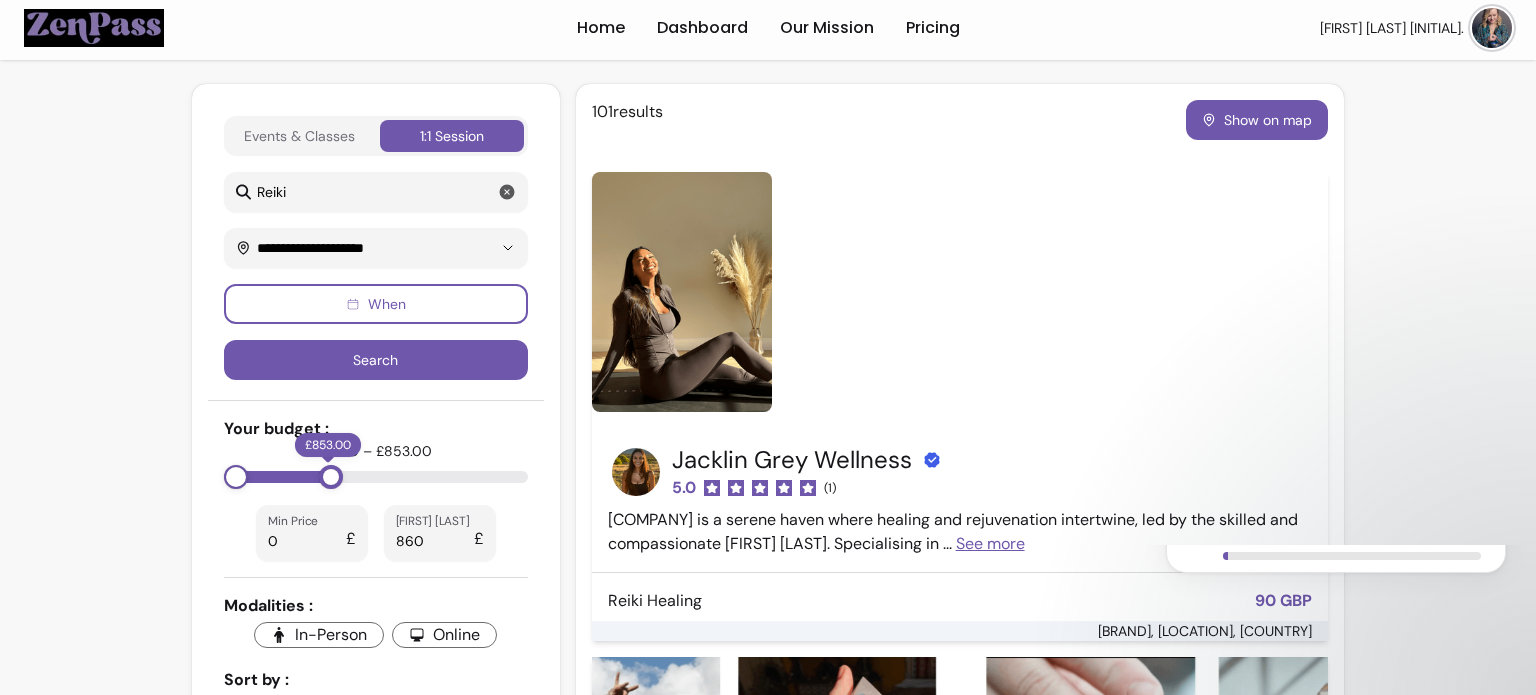 type on "***" 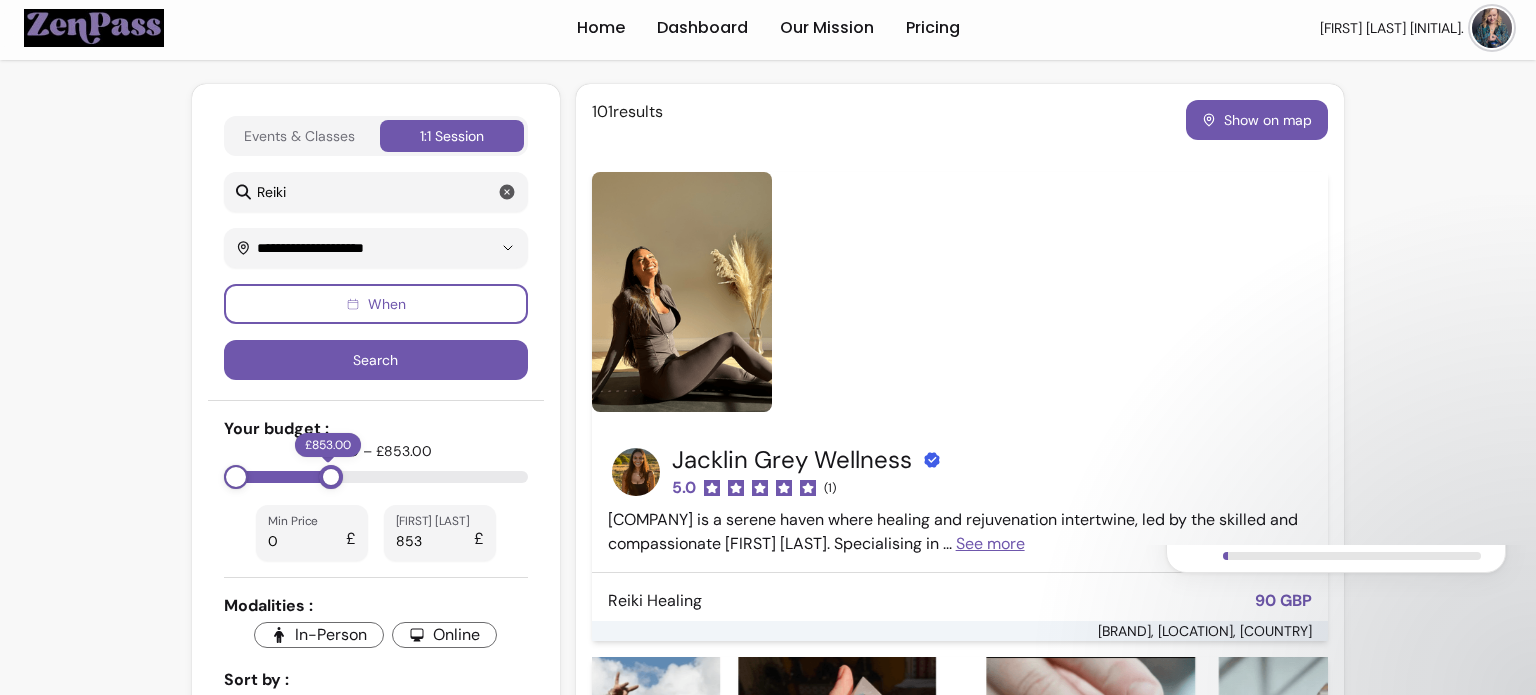 type on "***" 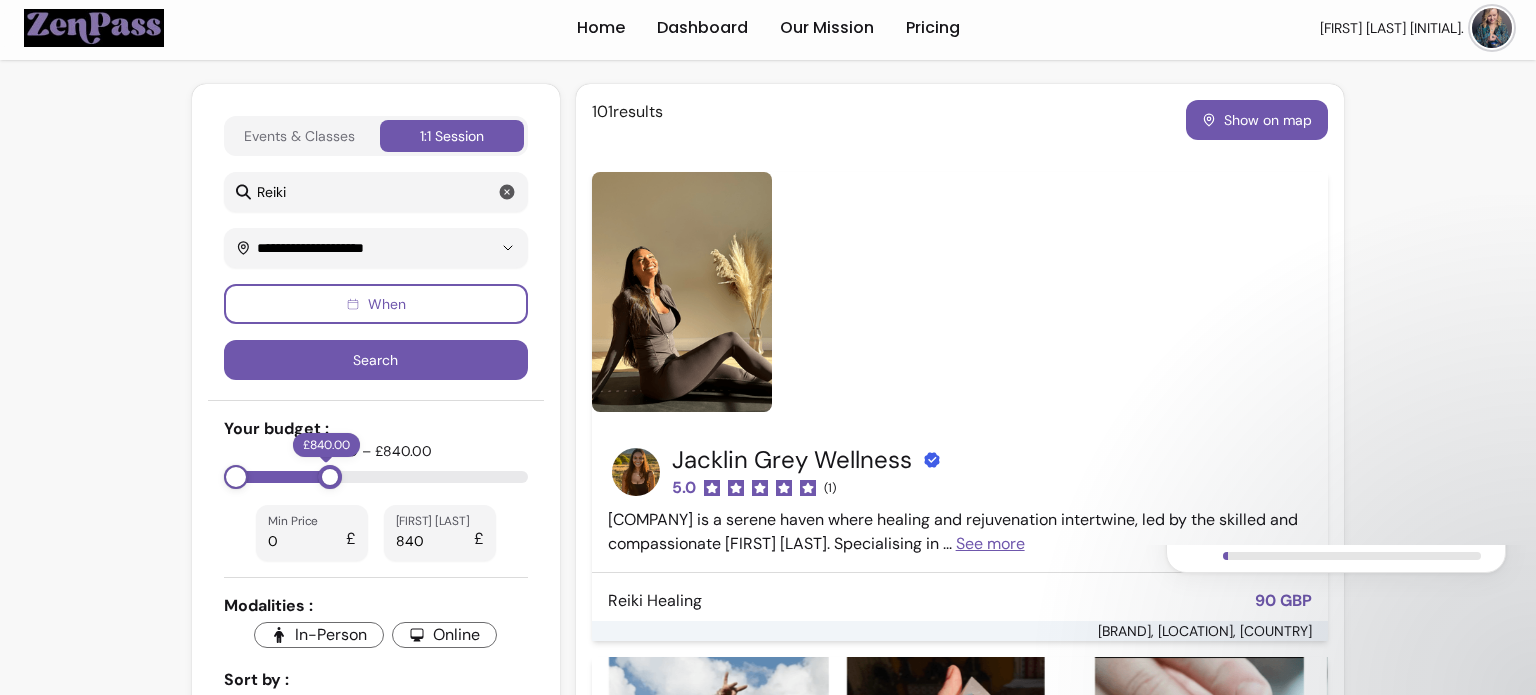 type on "***" 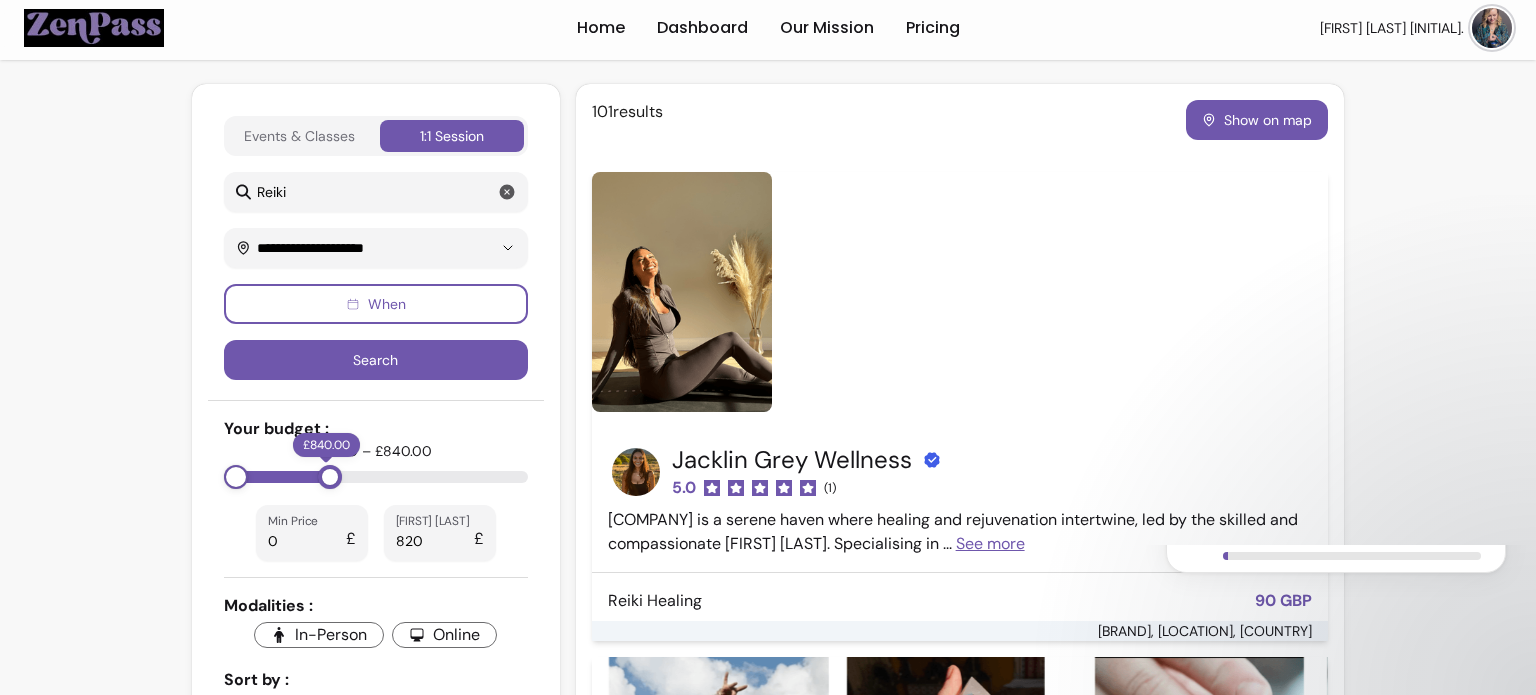 type on "***" 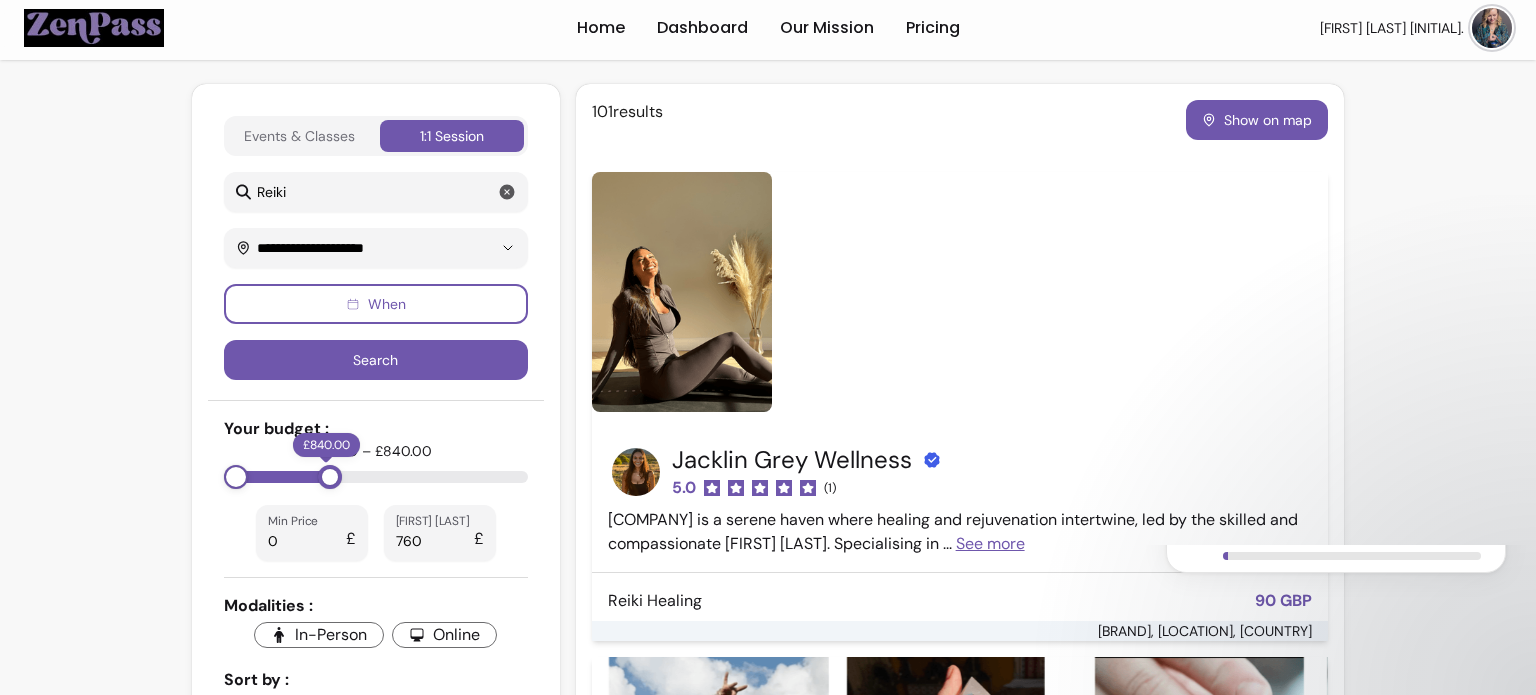 type on "***" 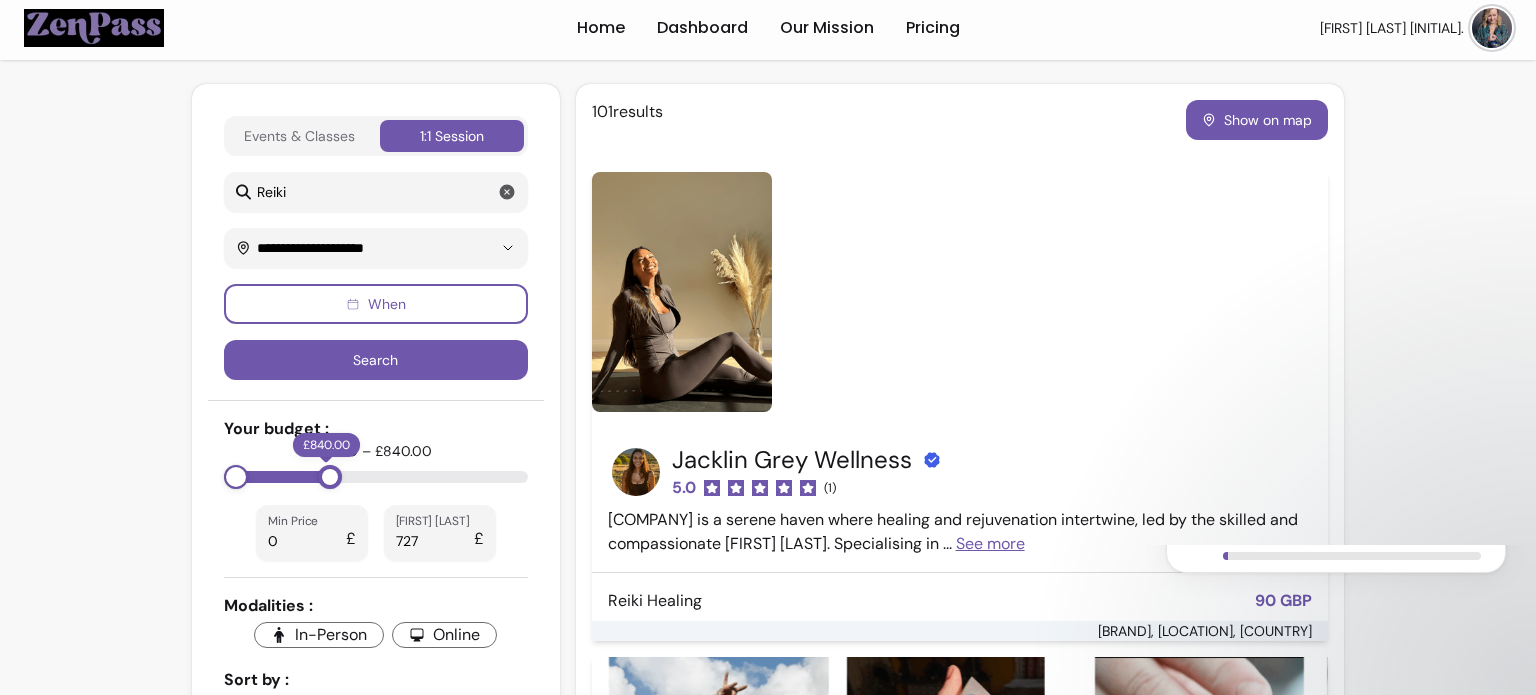 type on "***" 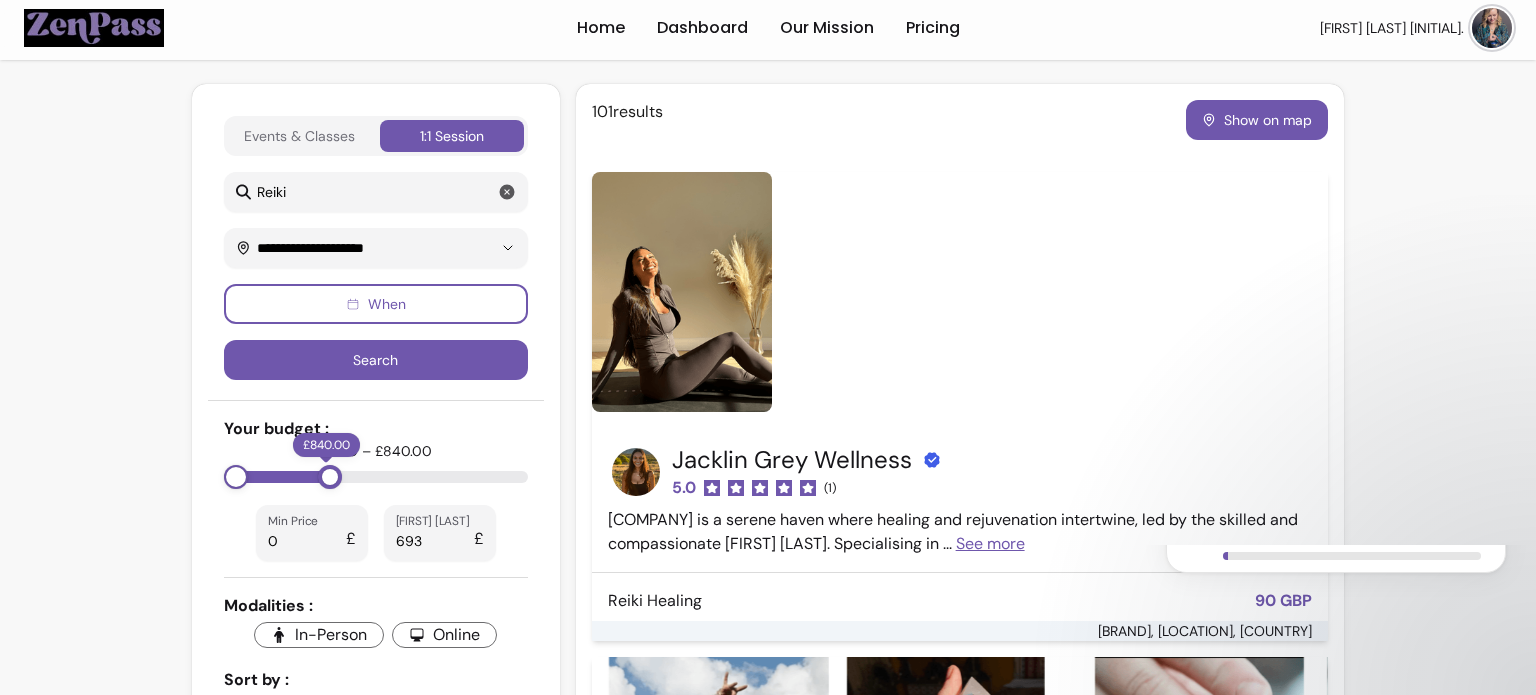 type on "***" 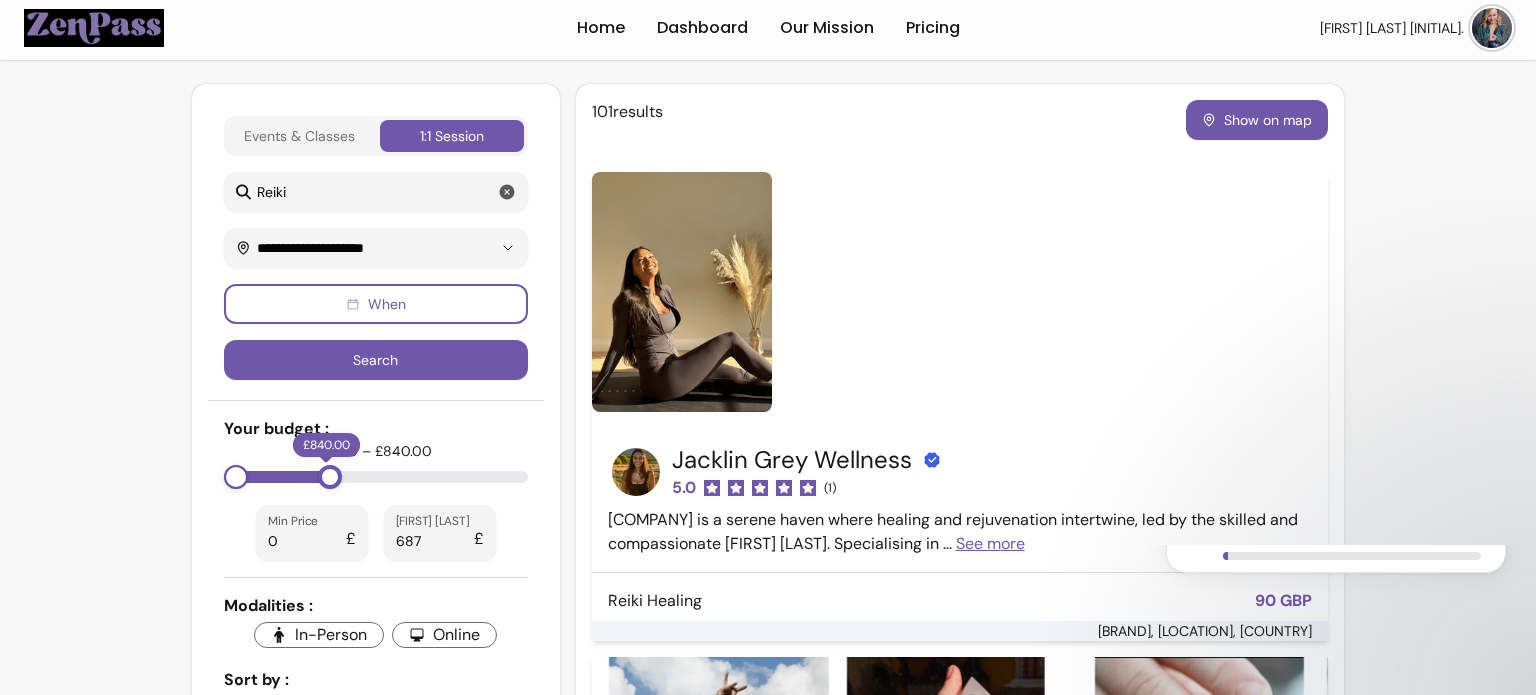 type on "***" 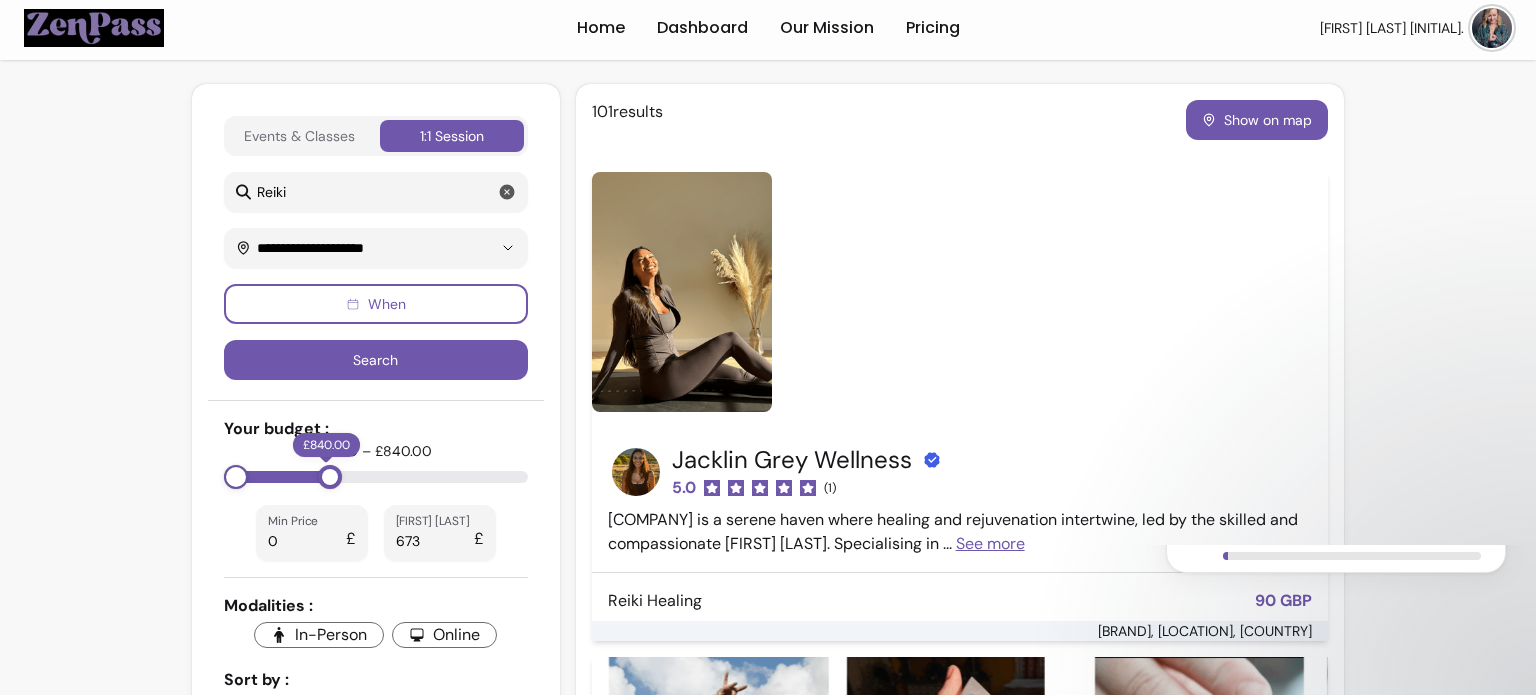 type on "***" 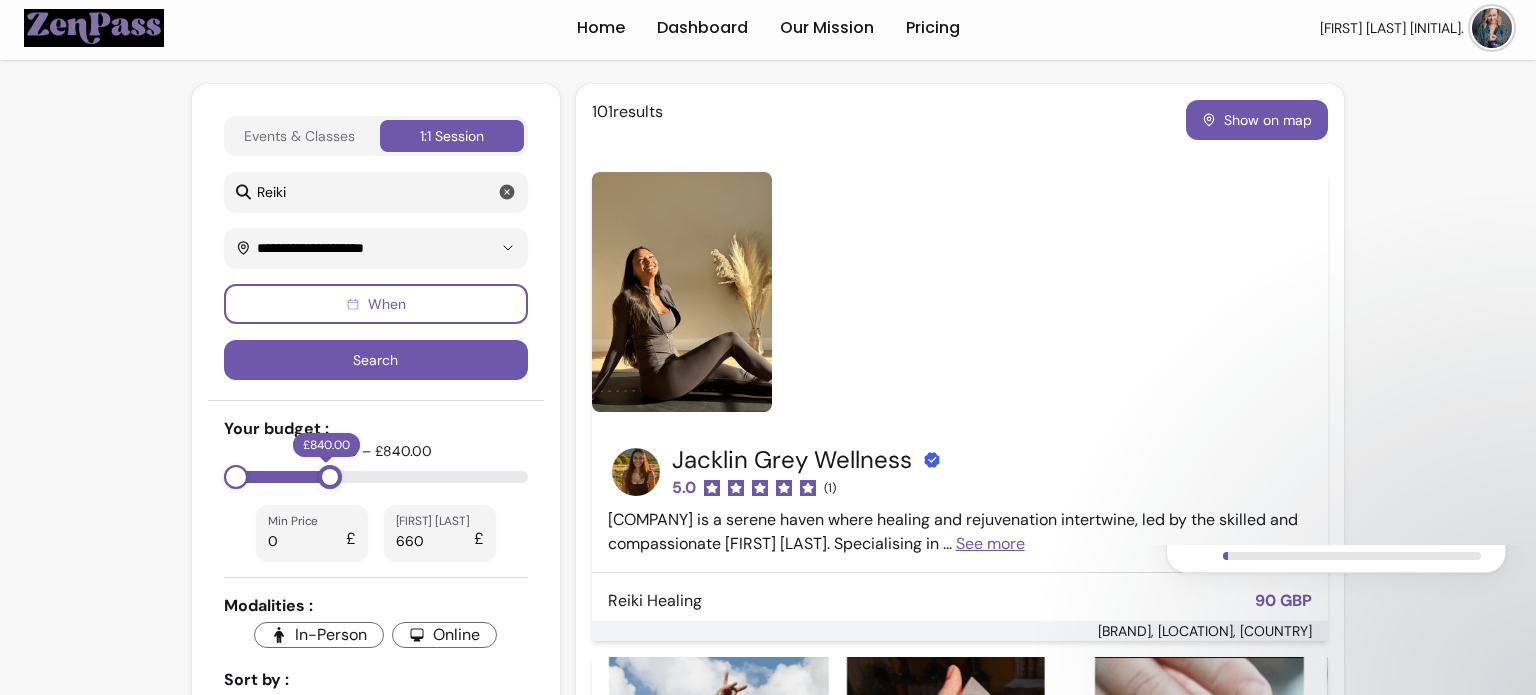 type on "***" 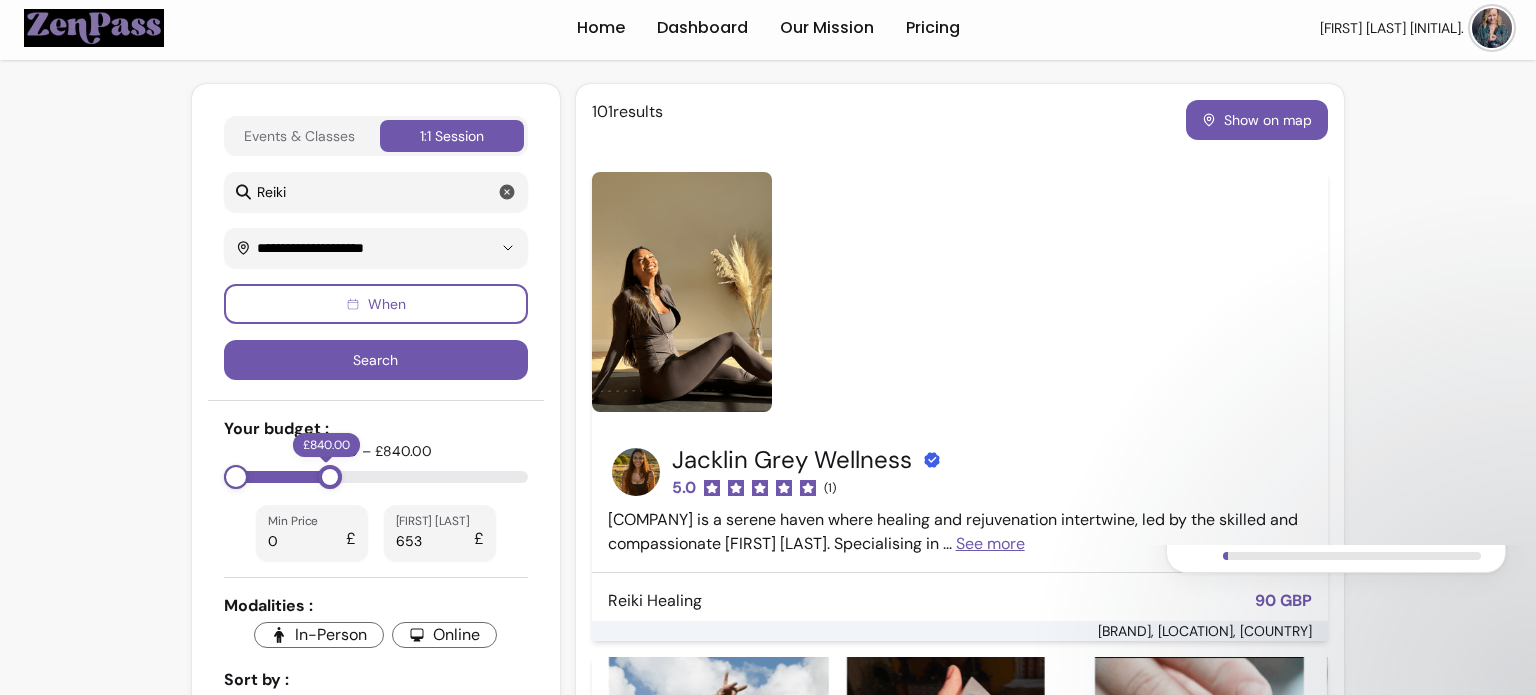 type on "***" 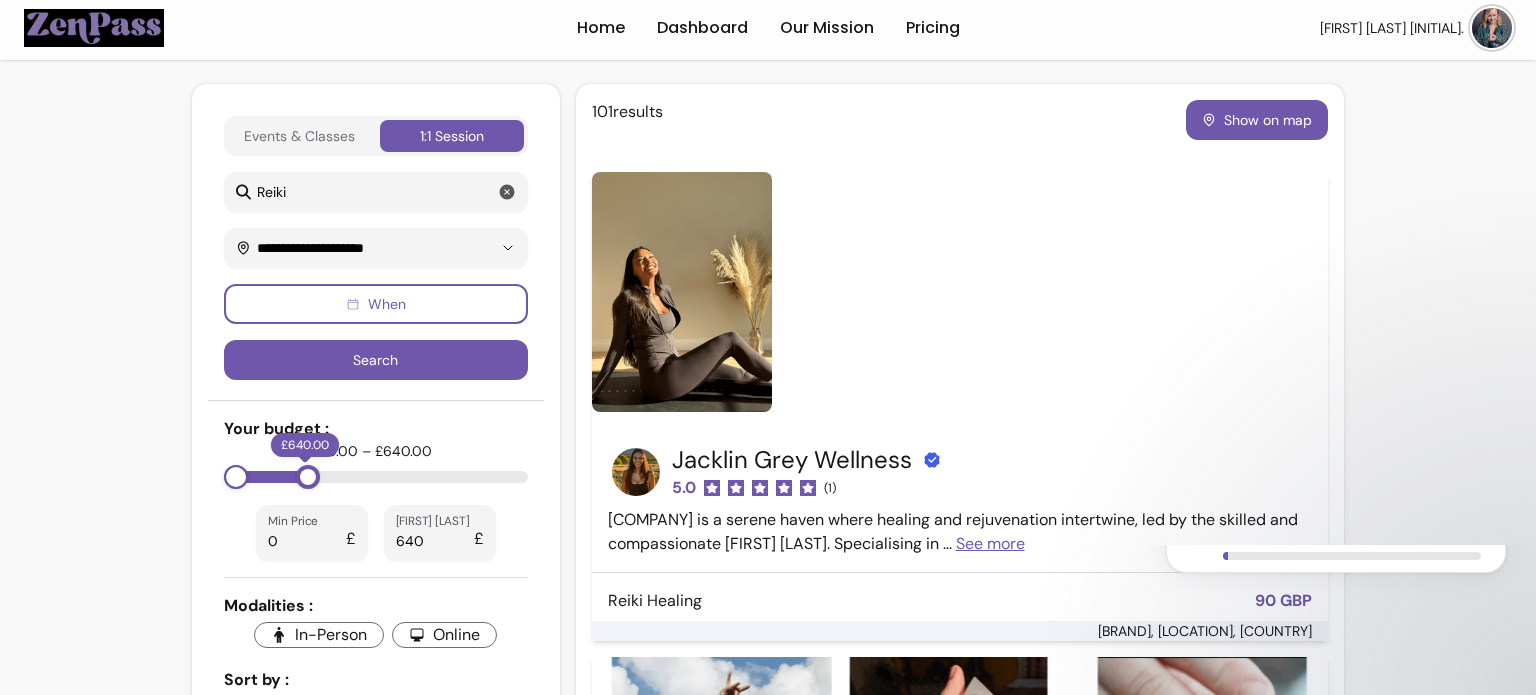 type on "***" 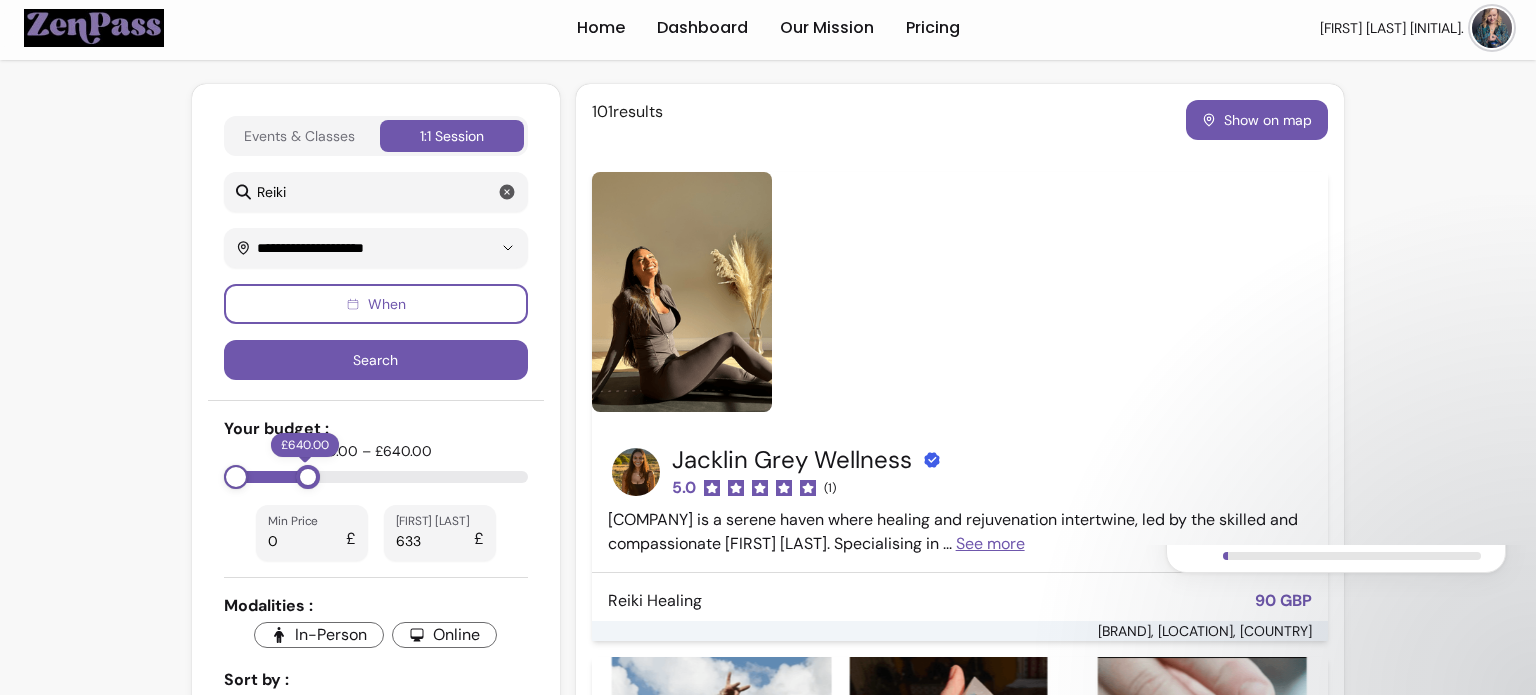type on "***" 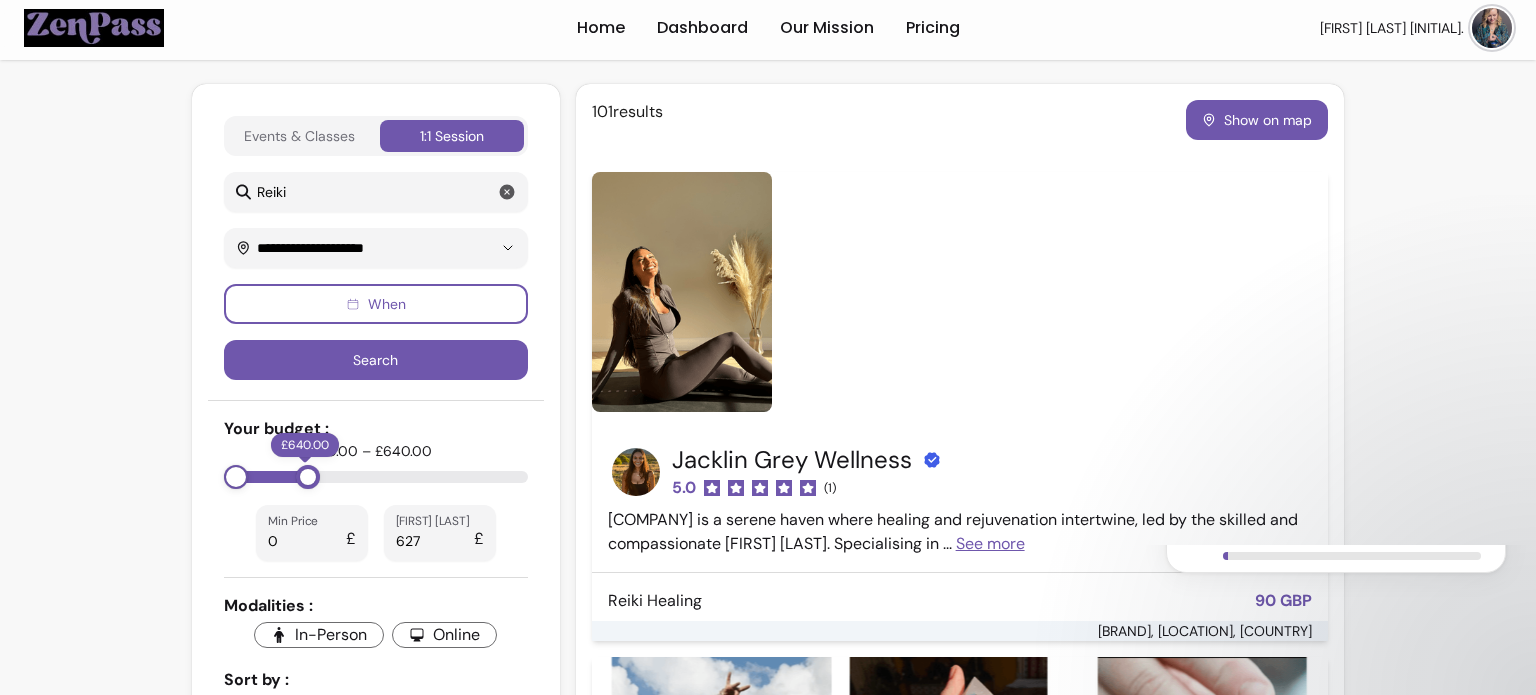 type on "***" 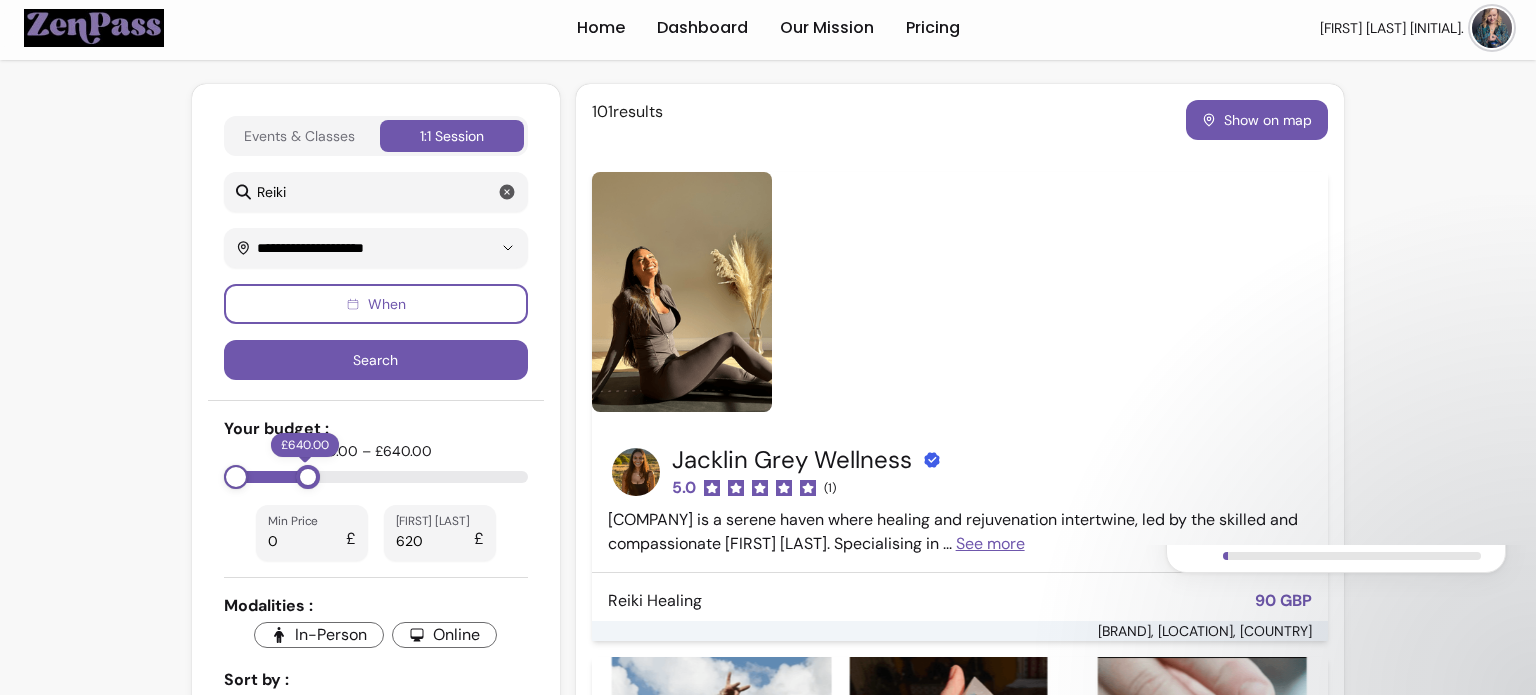 type on "***" 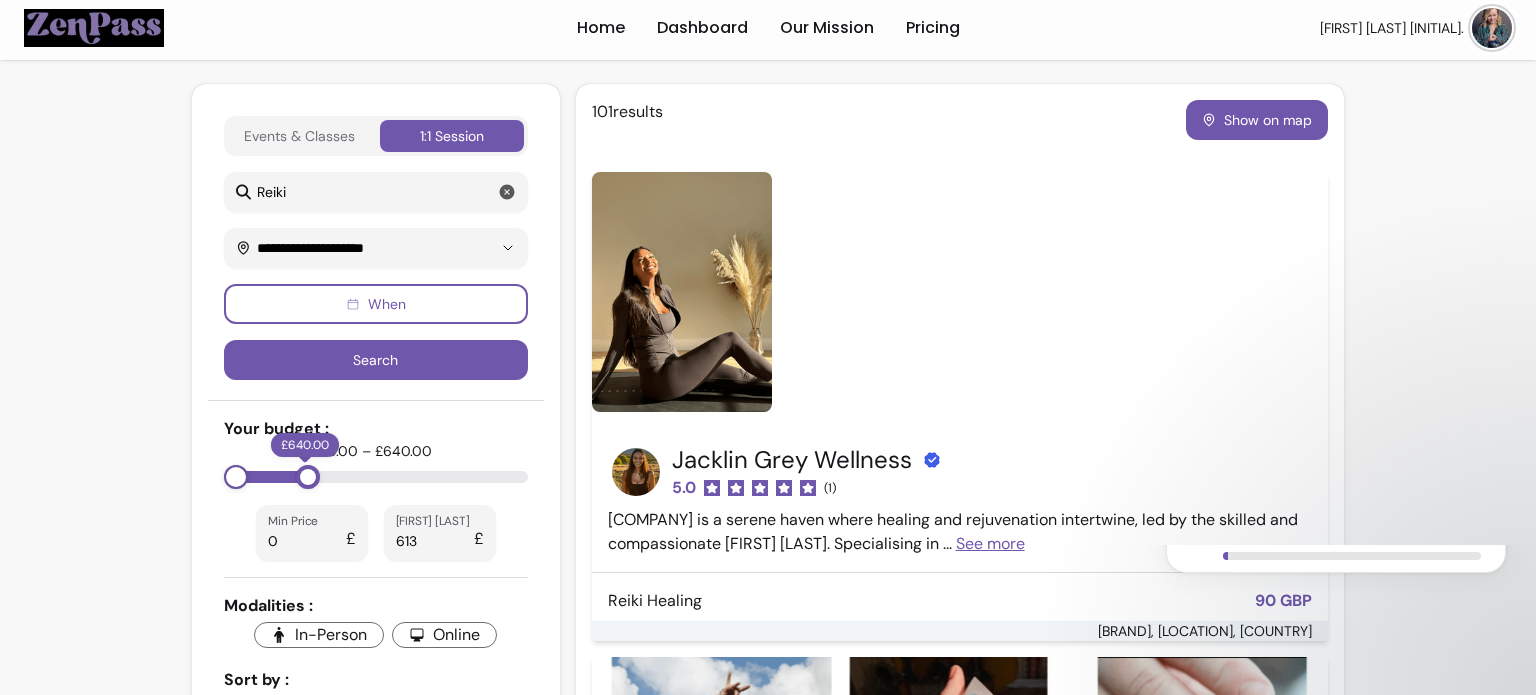 type on "***" 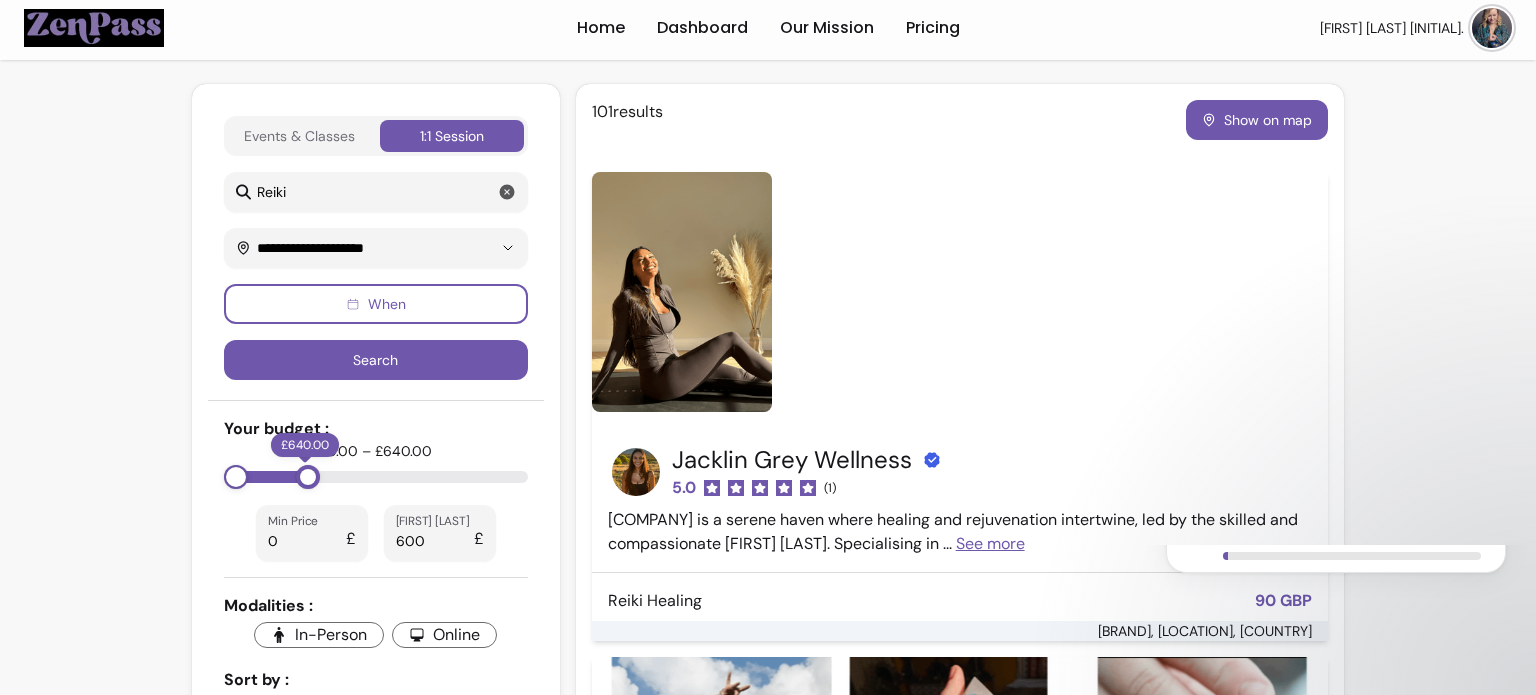 type on "***" 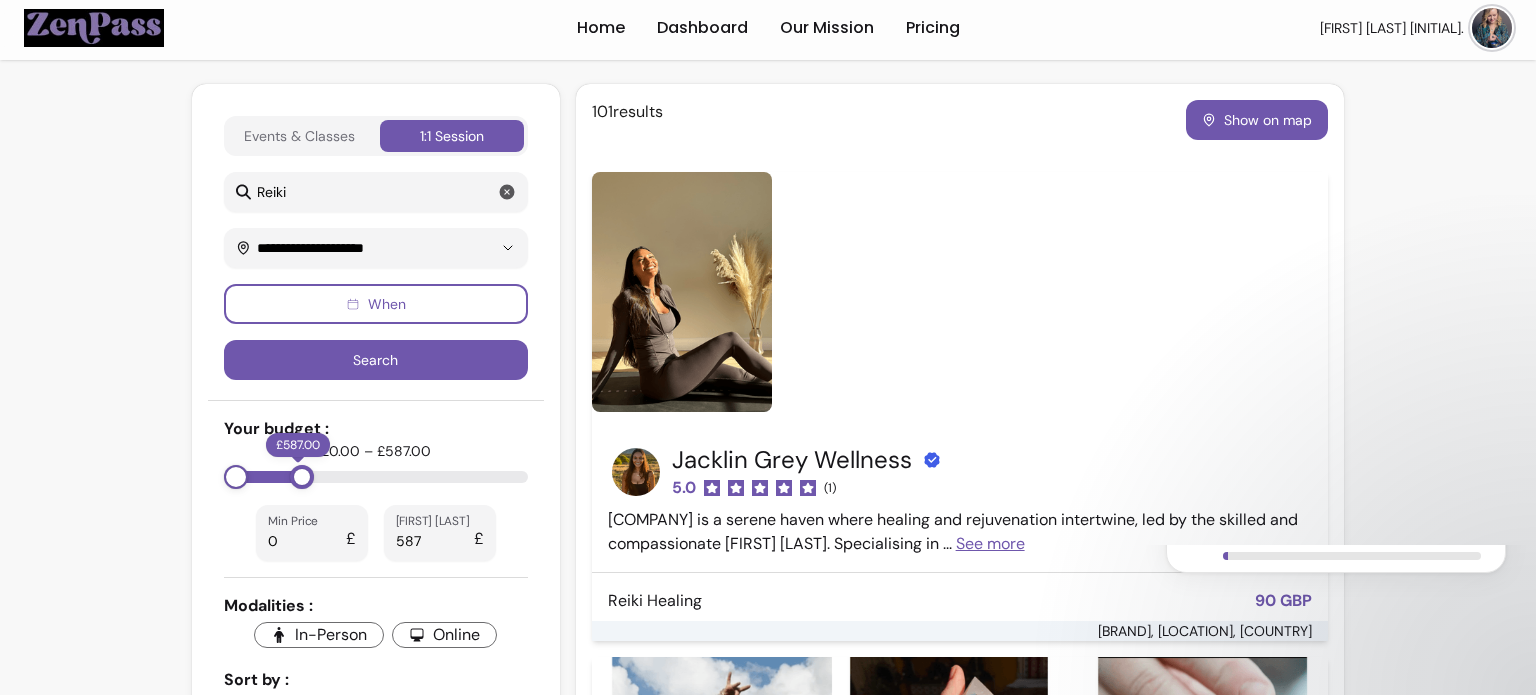 type on "***" 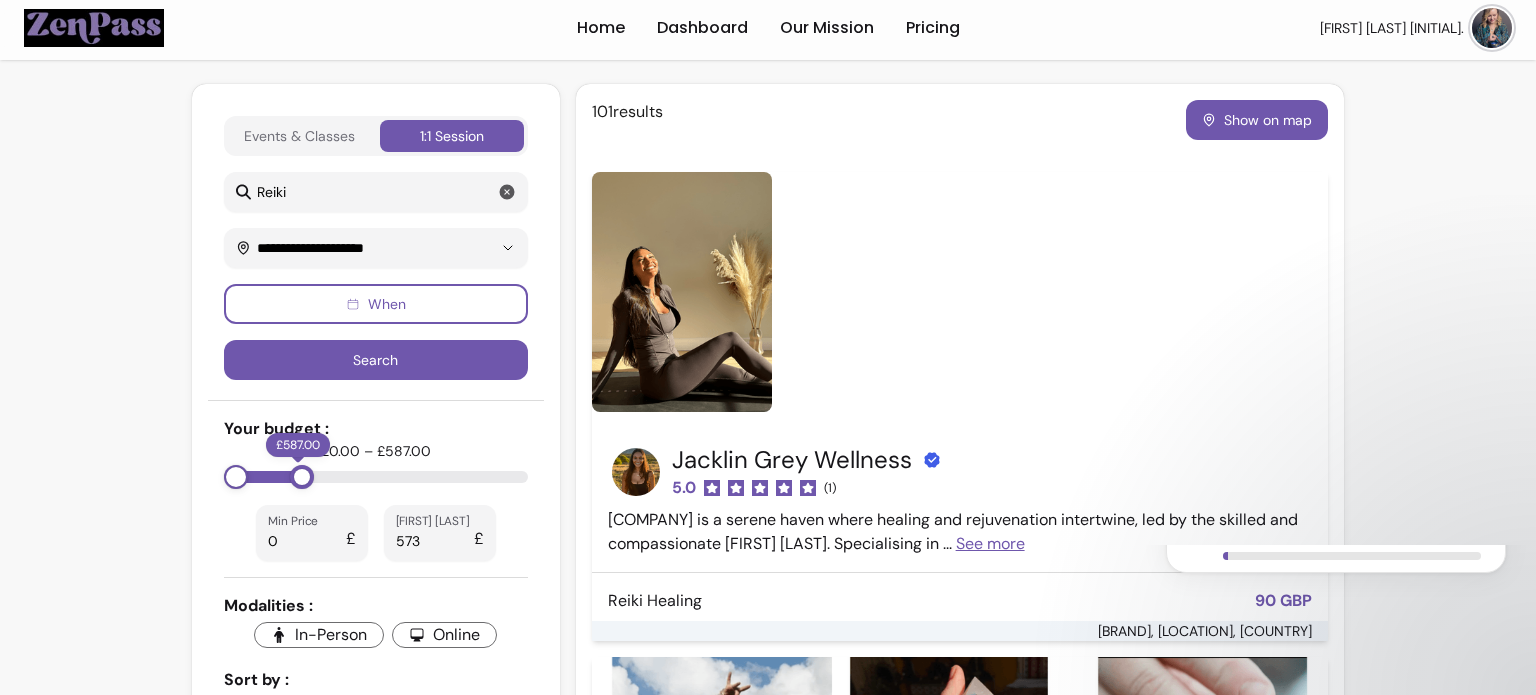 type on "***" 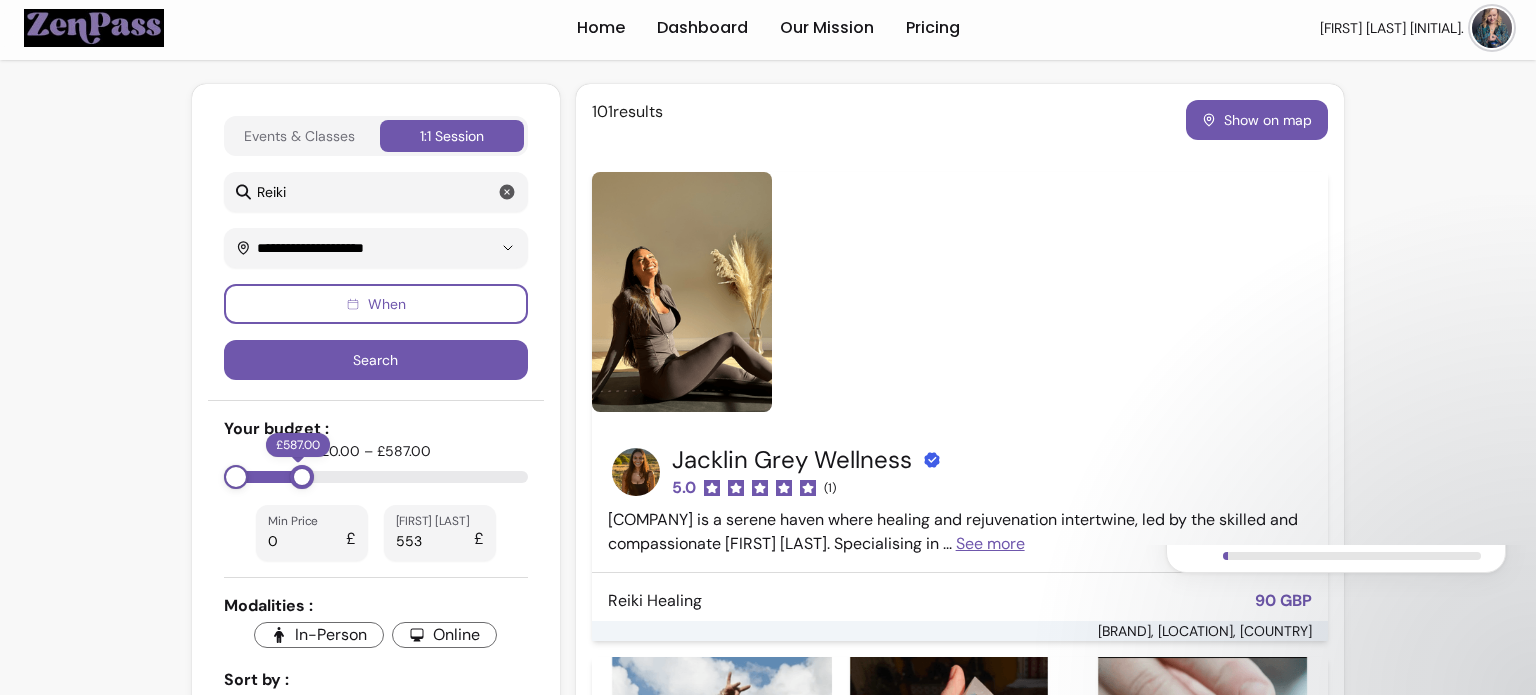 type on "***" 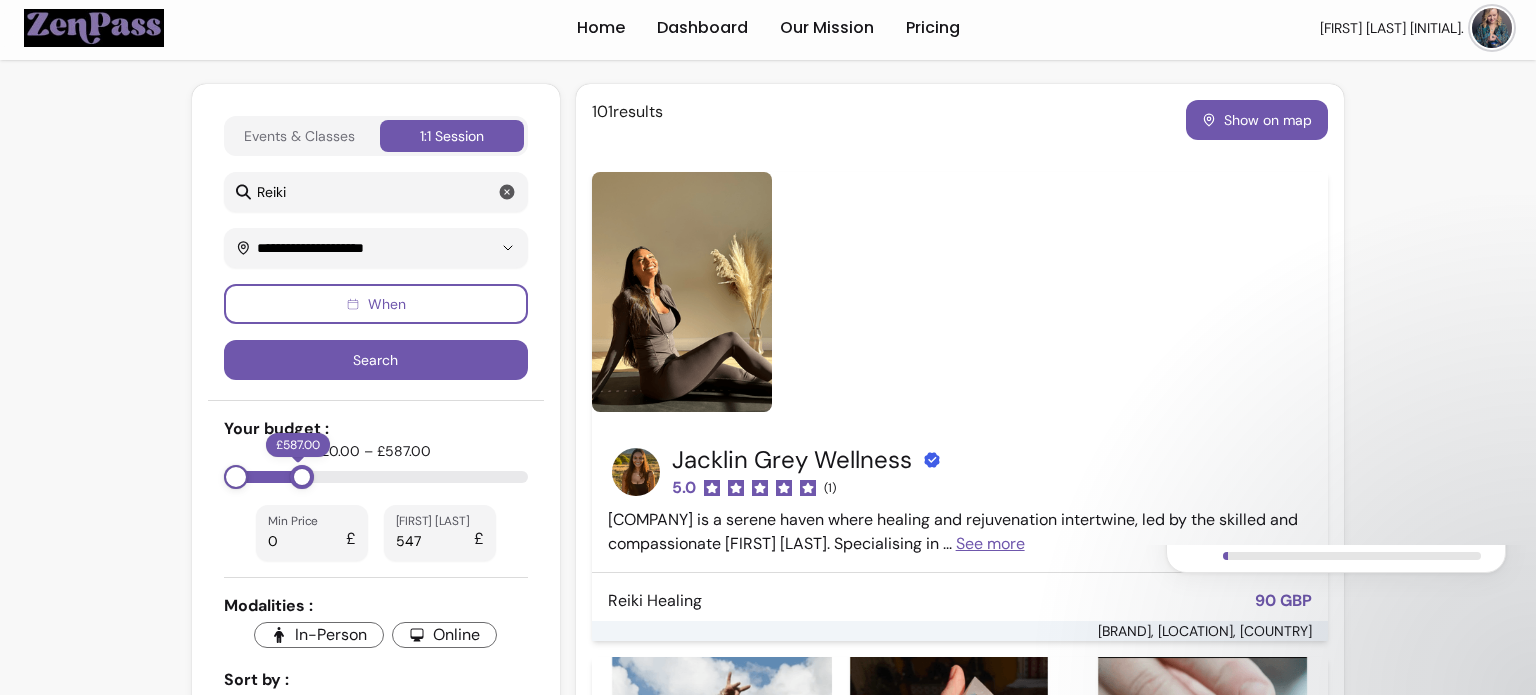 type on "***" 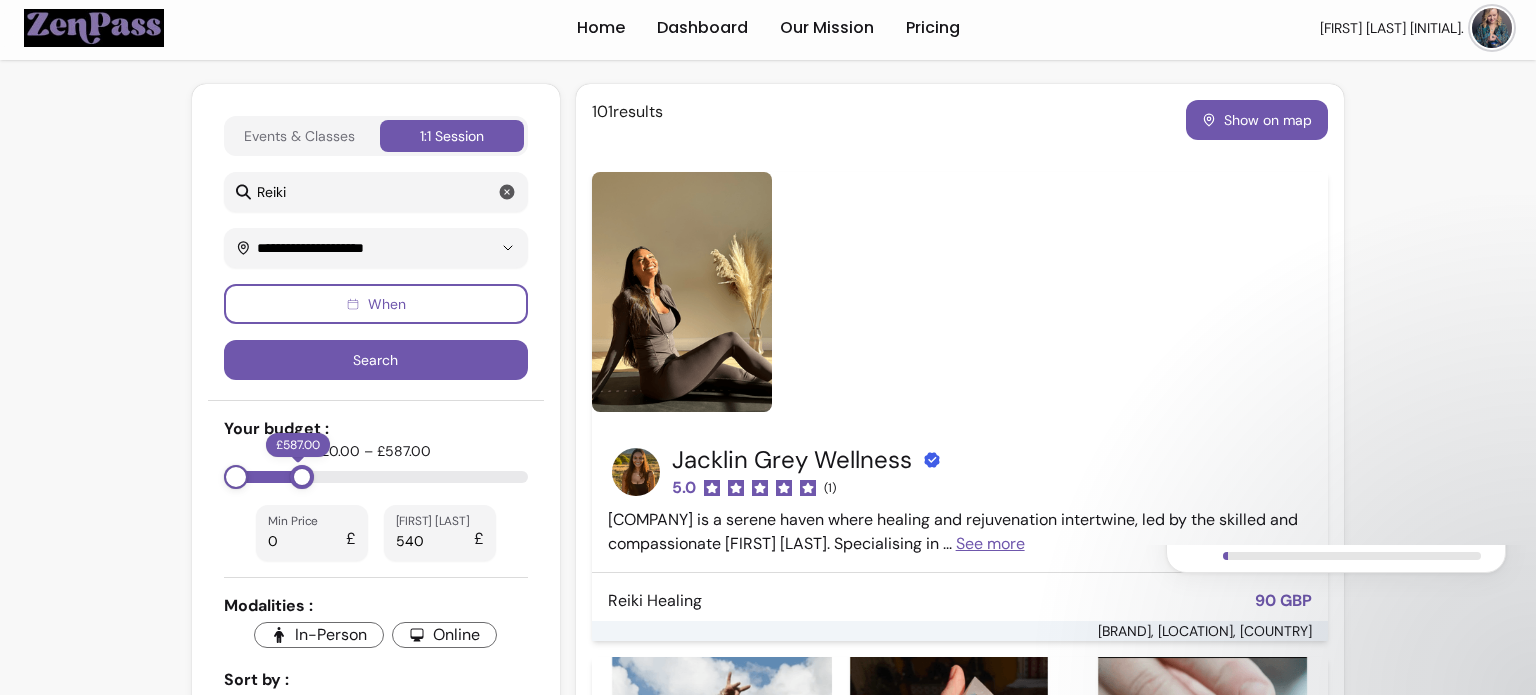 type on "***" 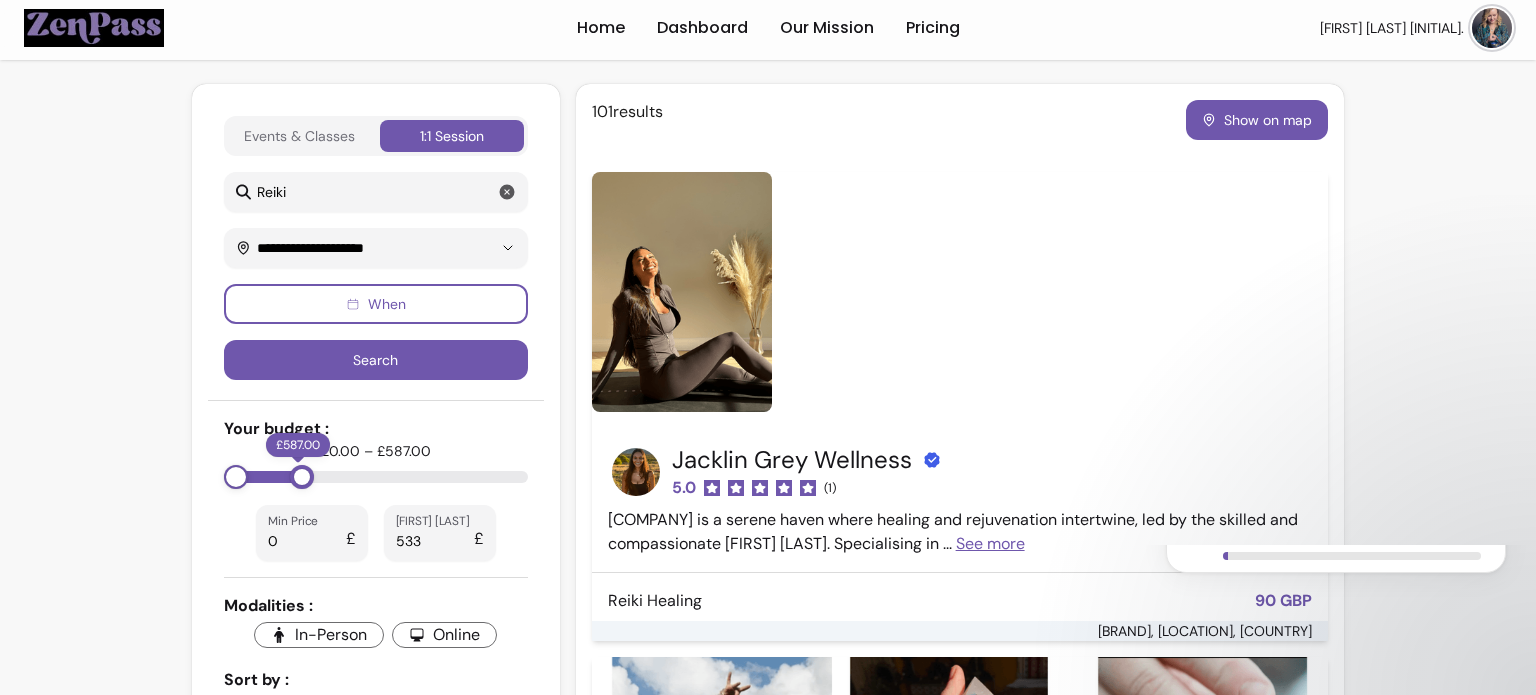 type on "***" 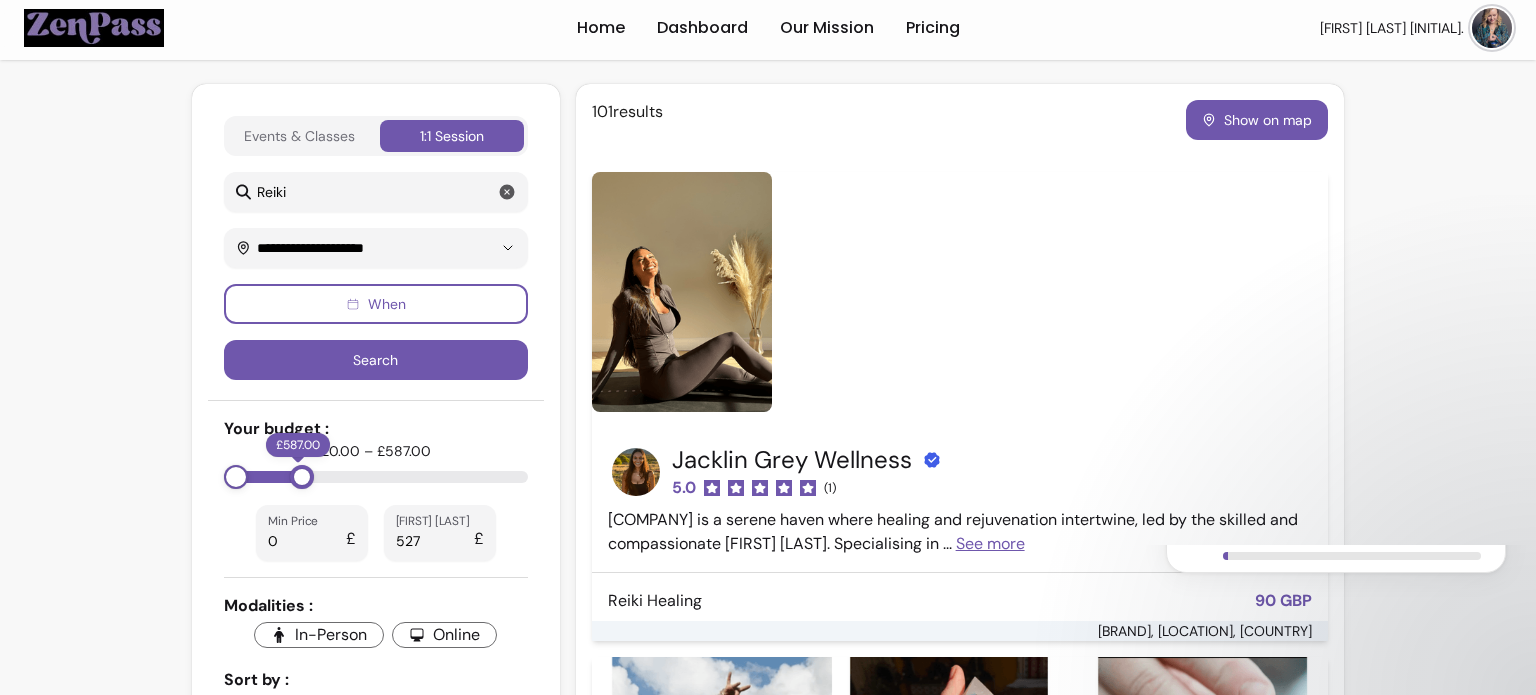 type on "***" 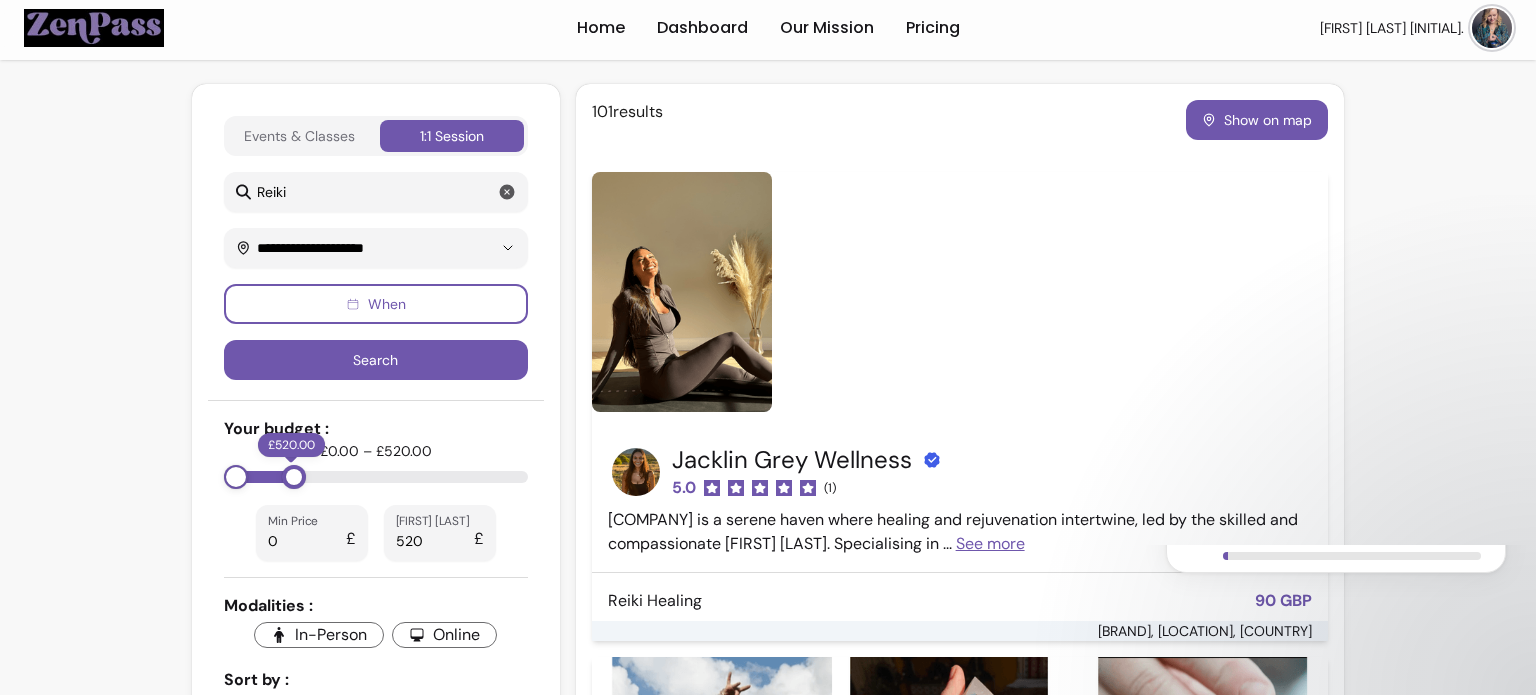type on "***" 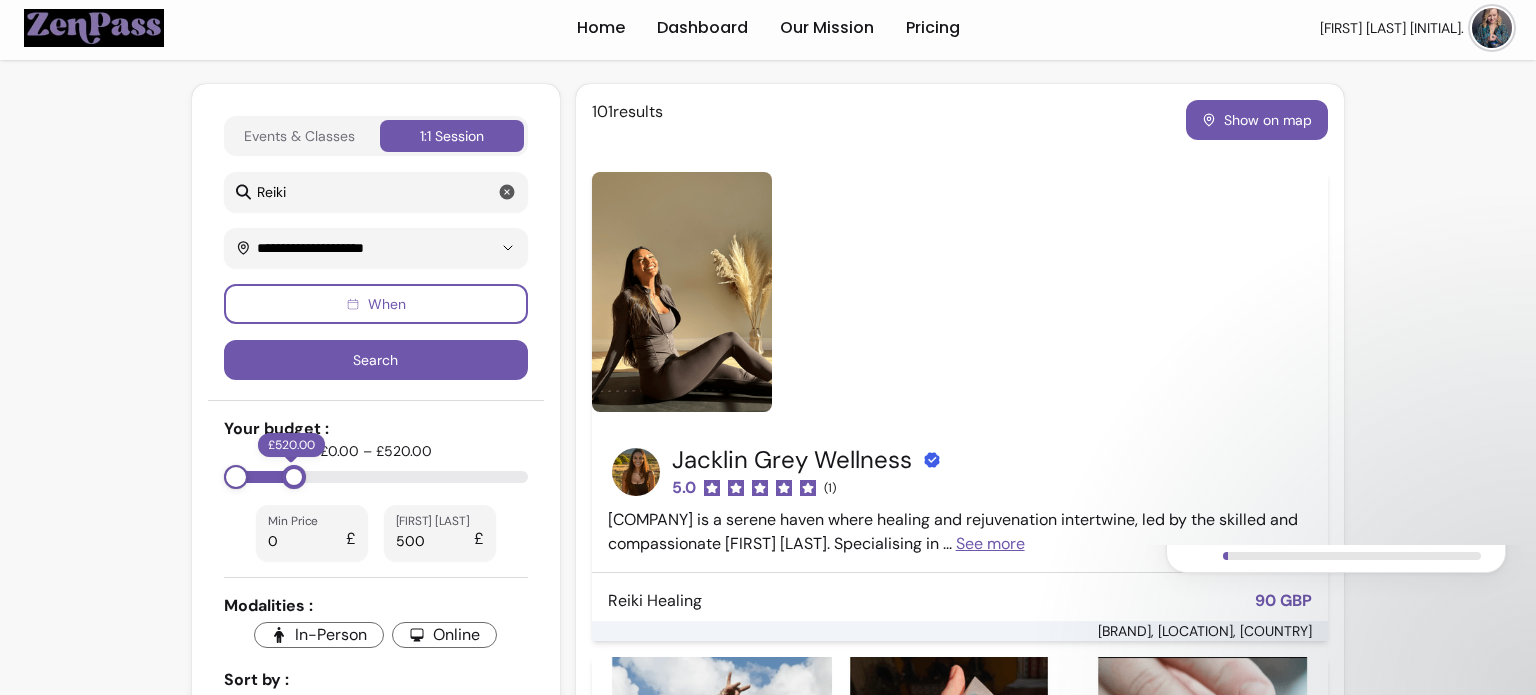 type on "***" 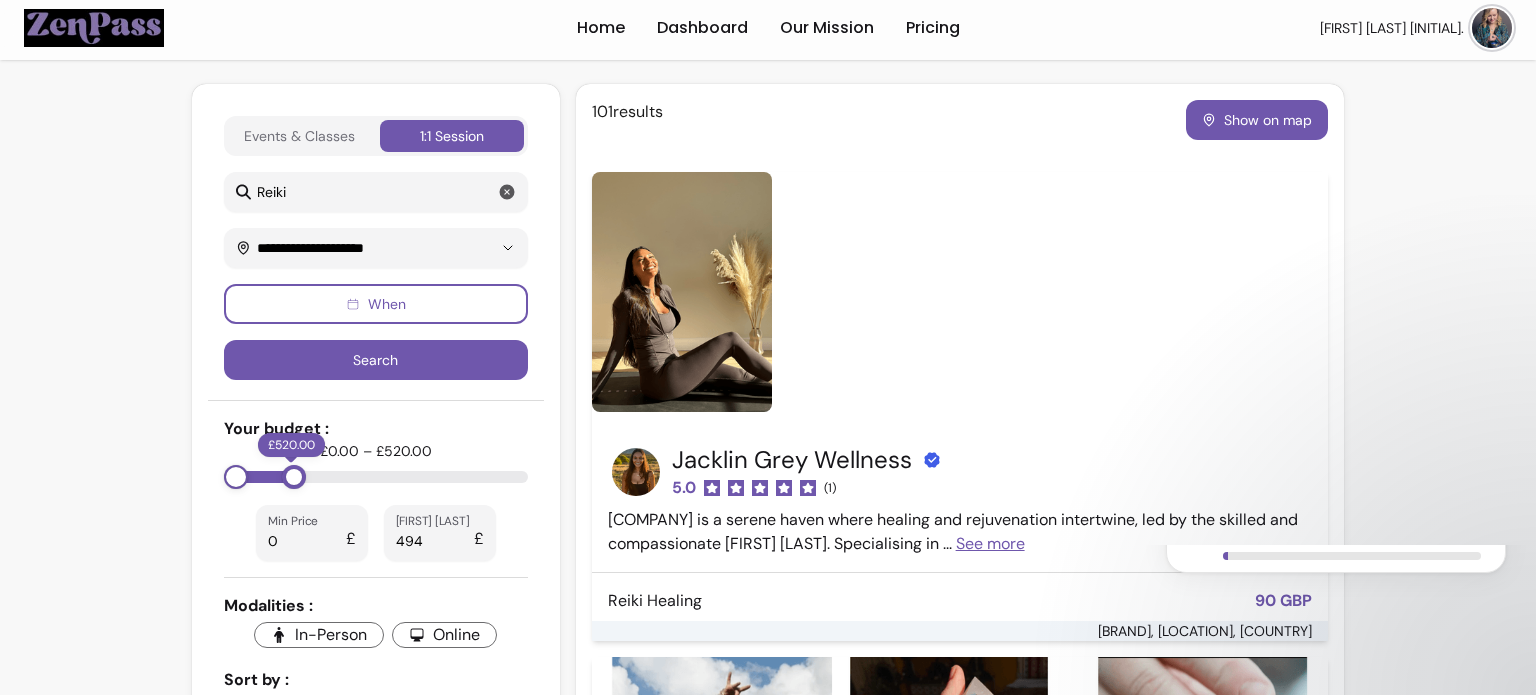 type on "***" 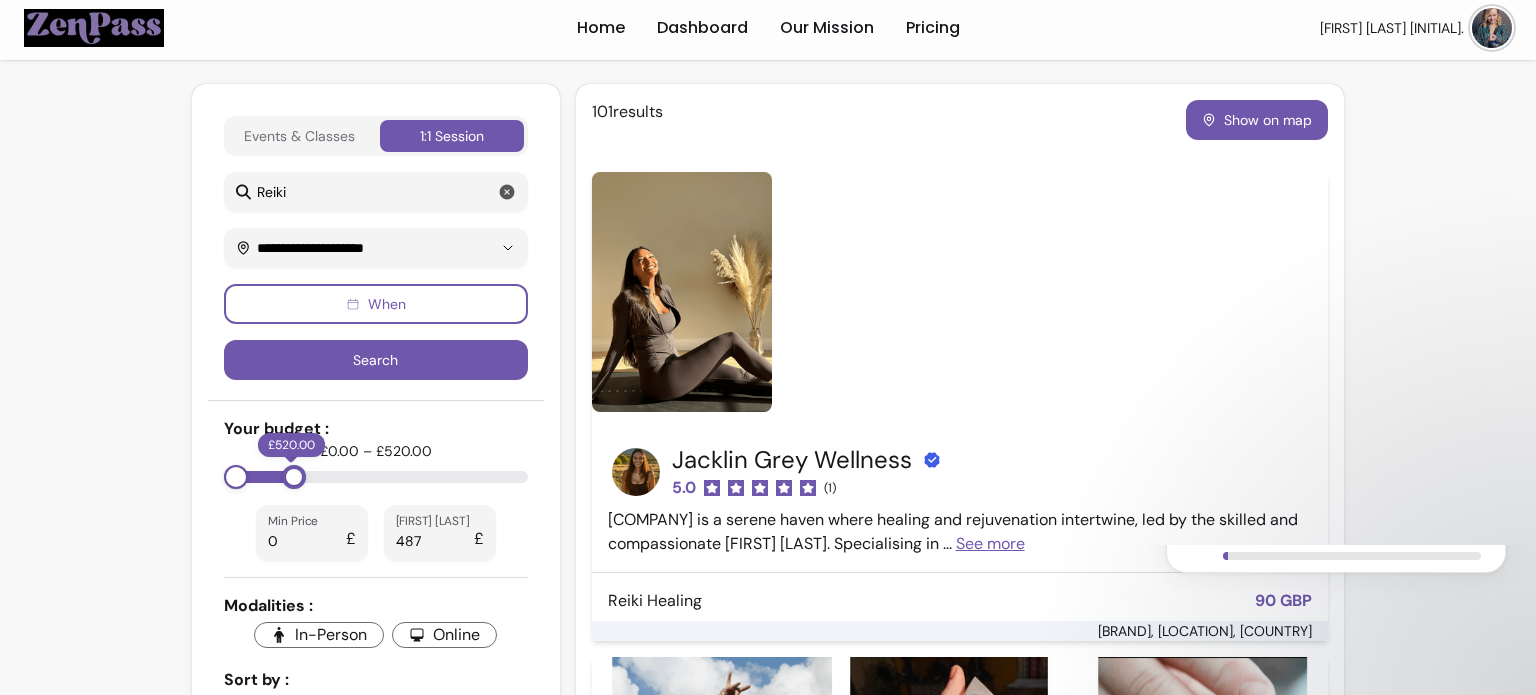 type on "***" 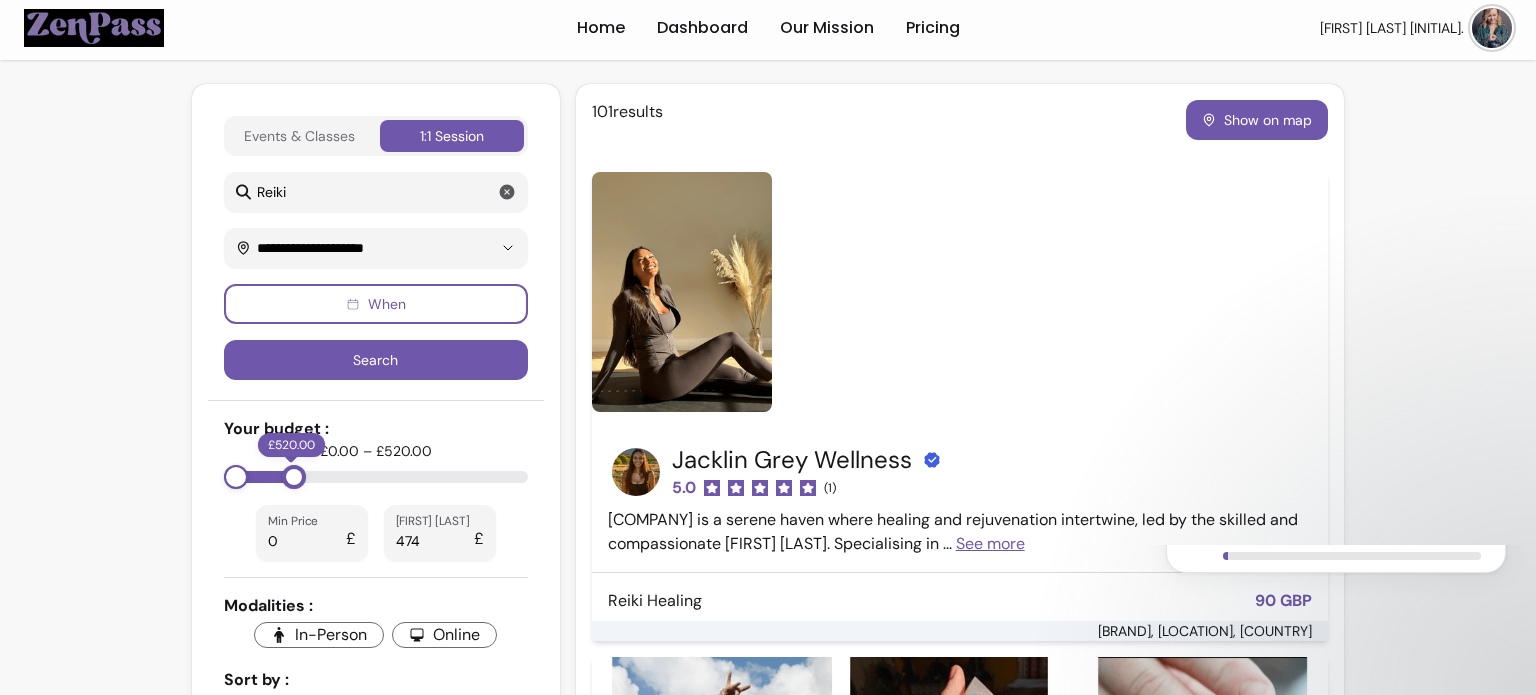 type on "***" 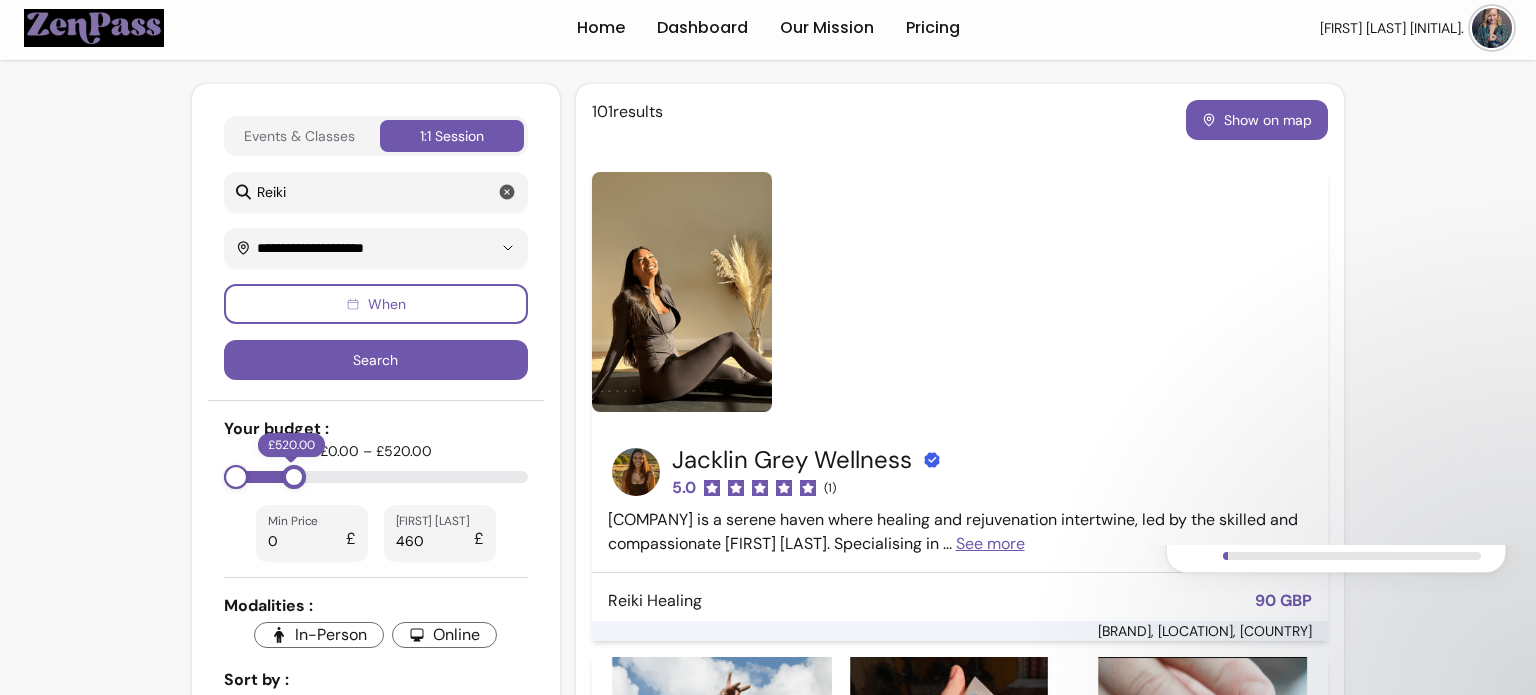 type on "***" 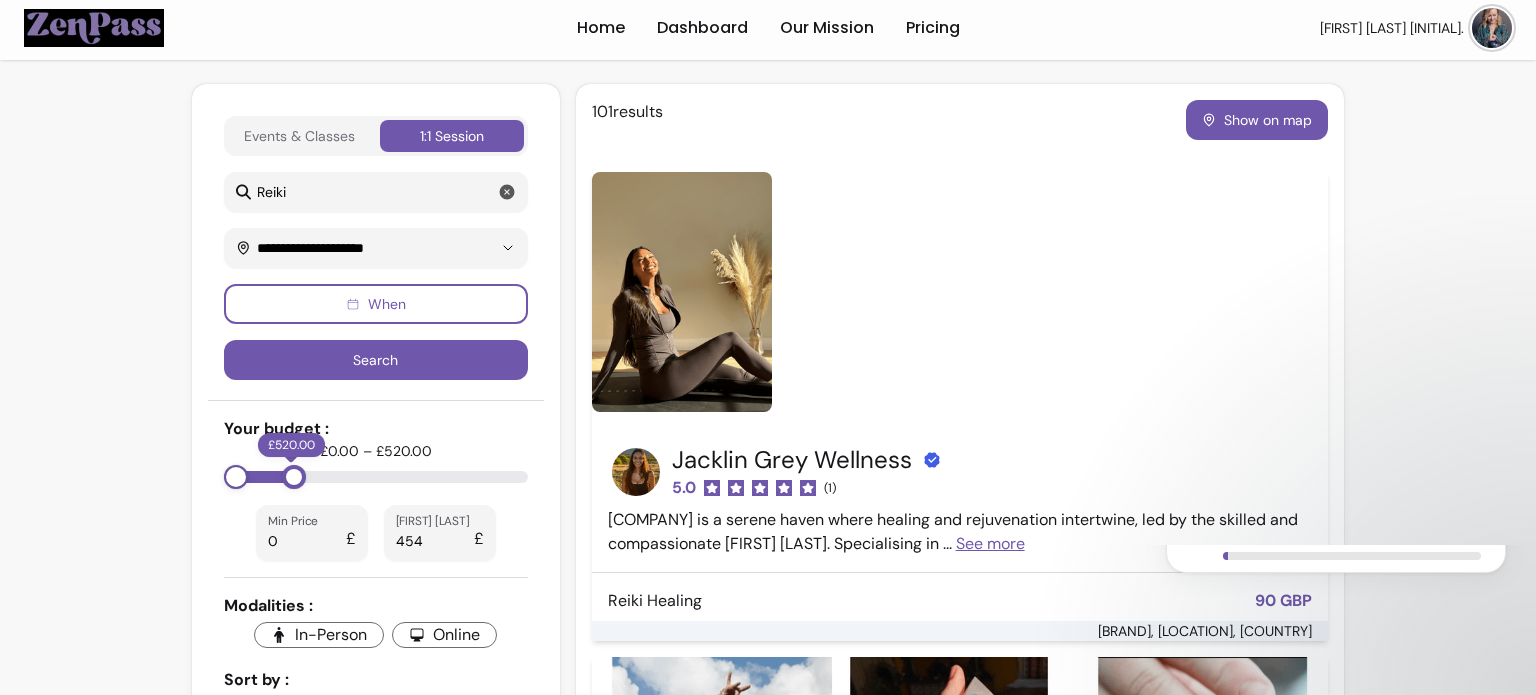 type on "***" 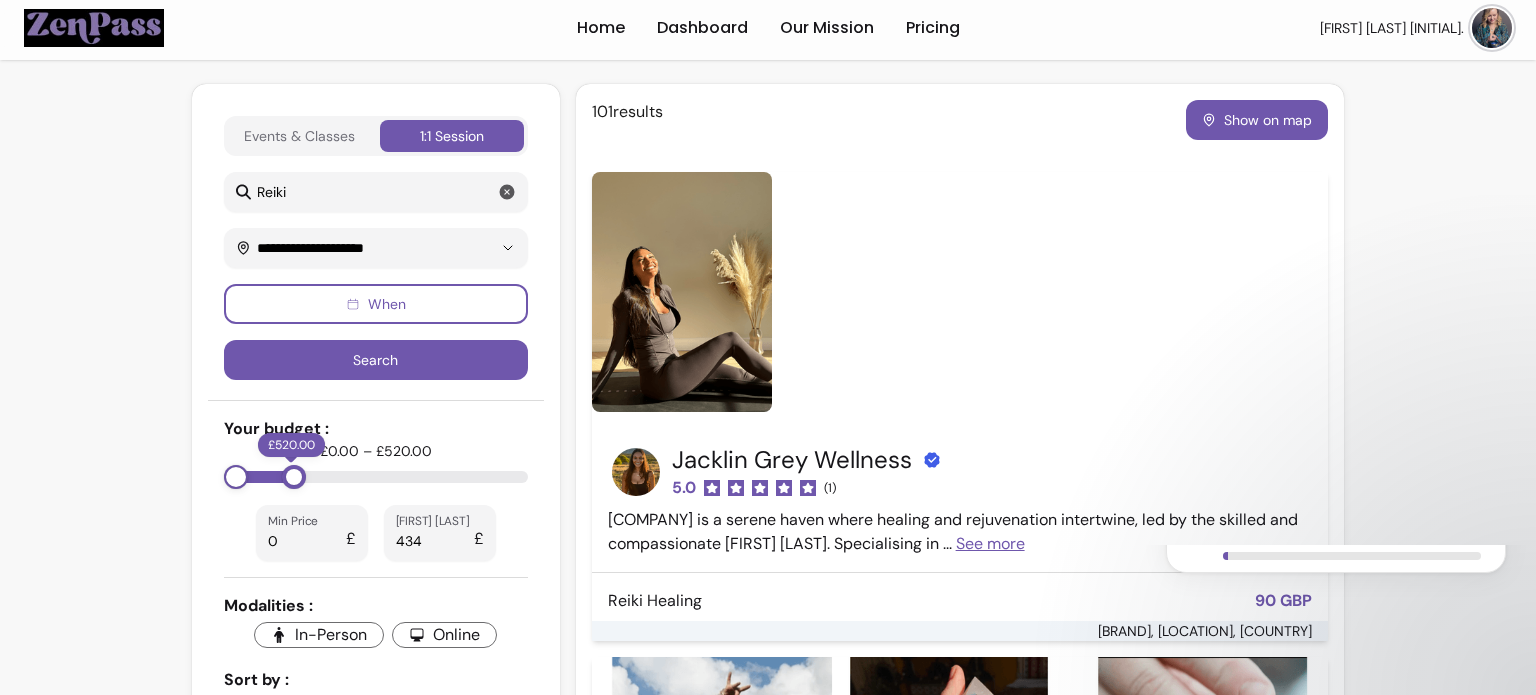 type on "***" 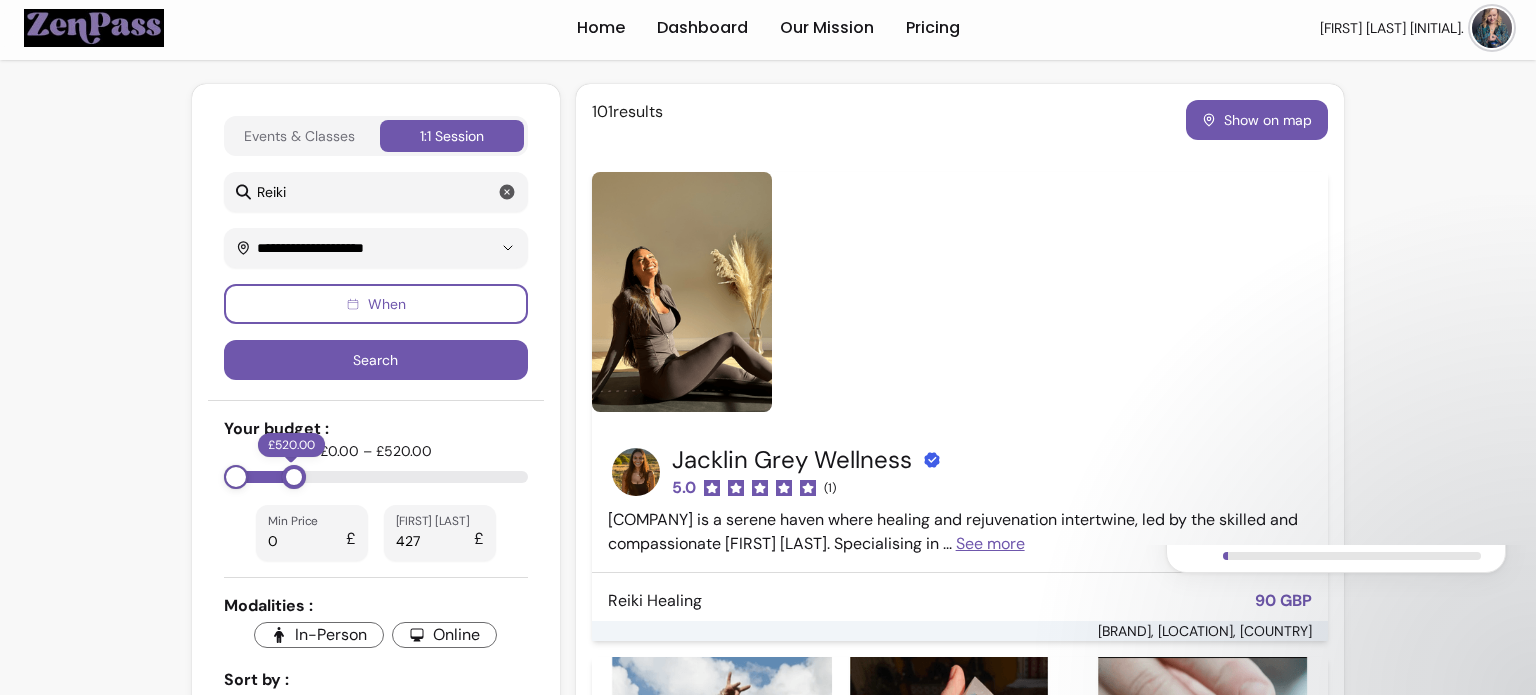 type on "***" 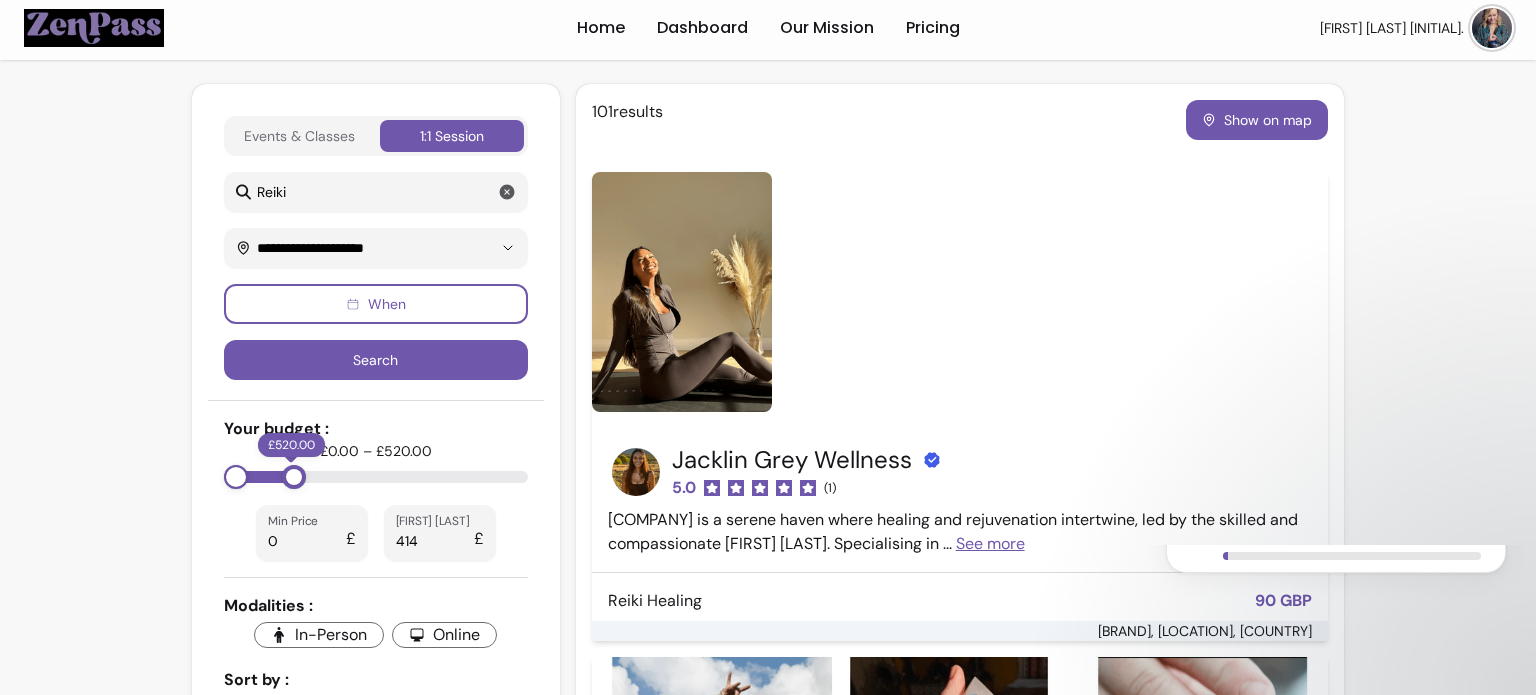 type on "***" 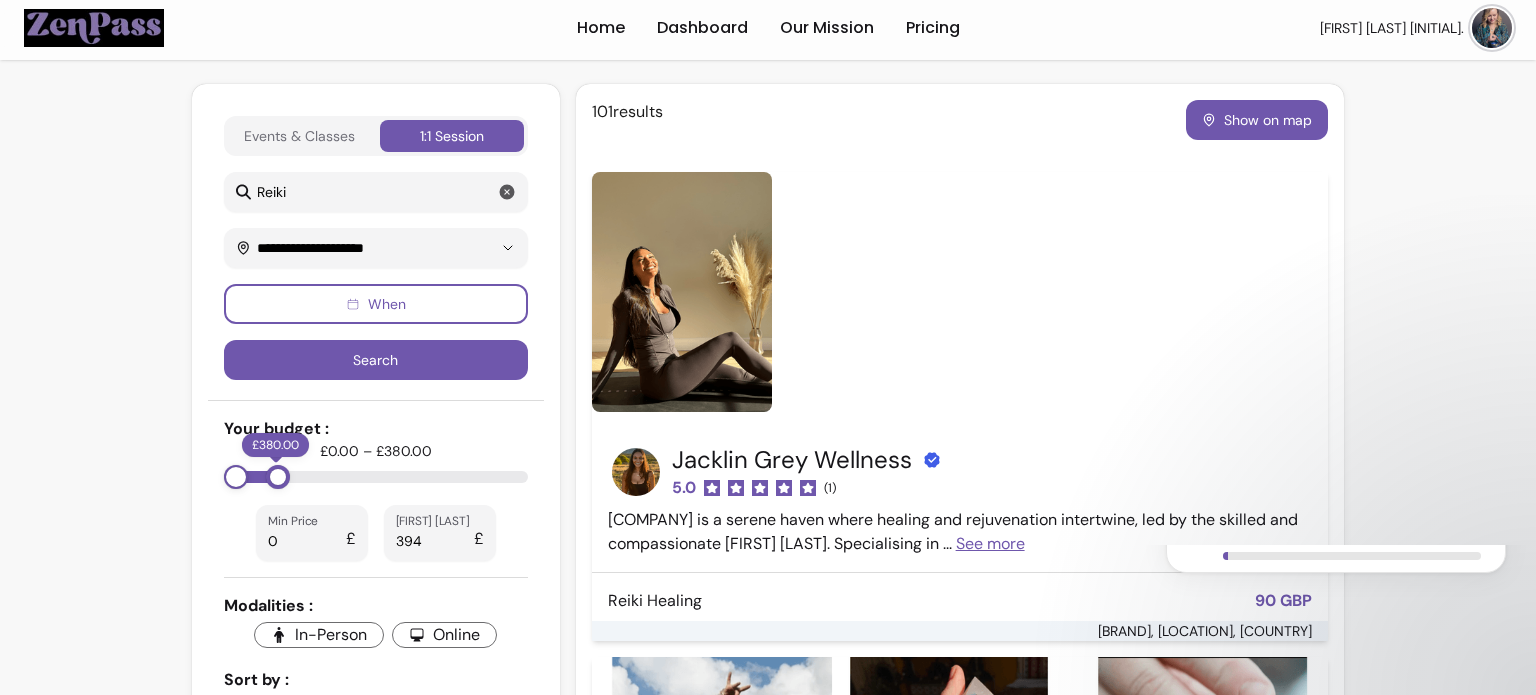 type on "***" 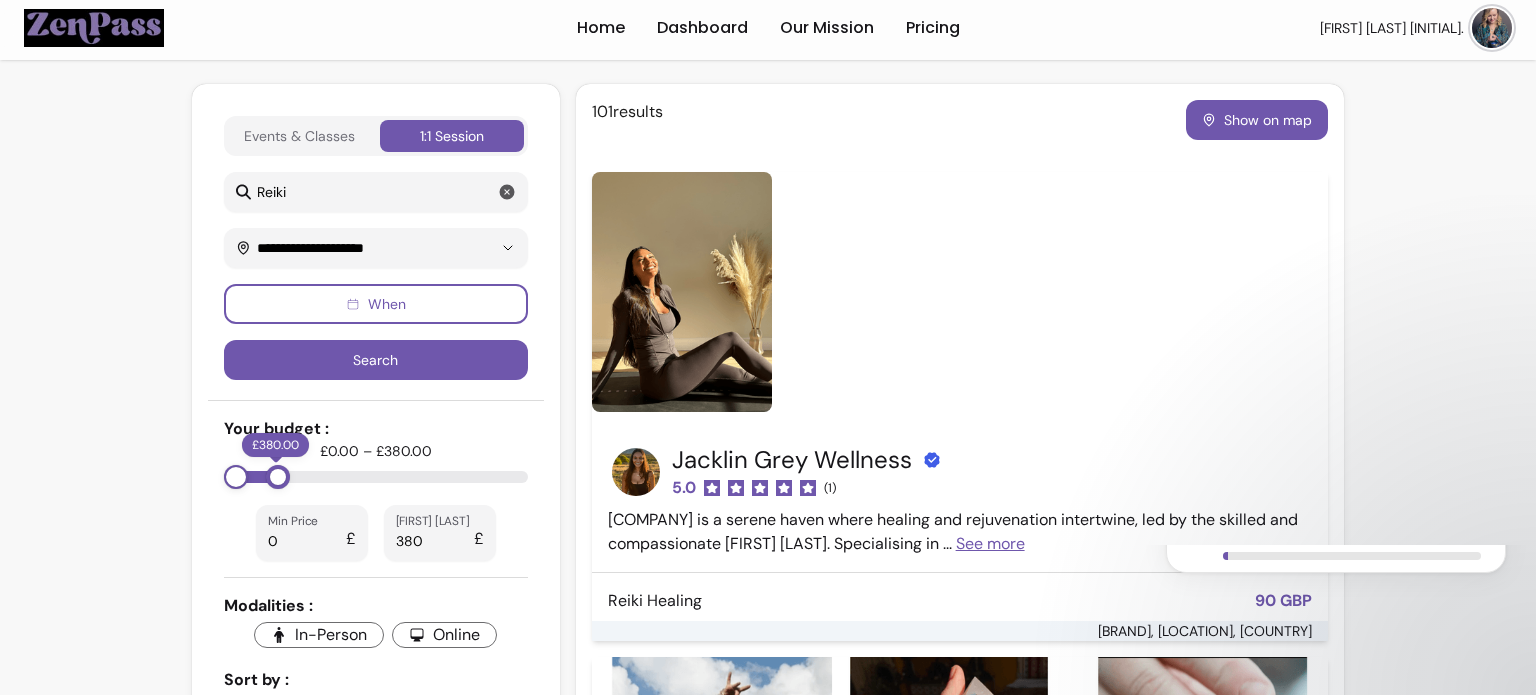 type on "***" 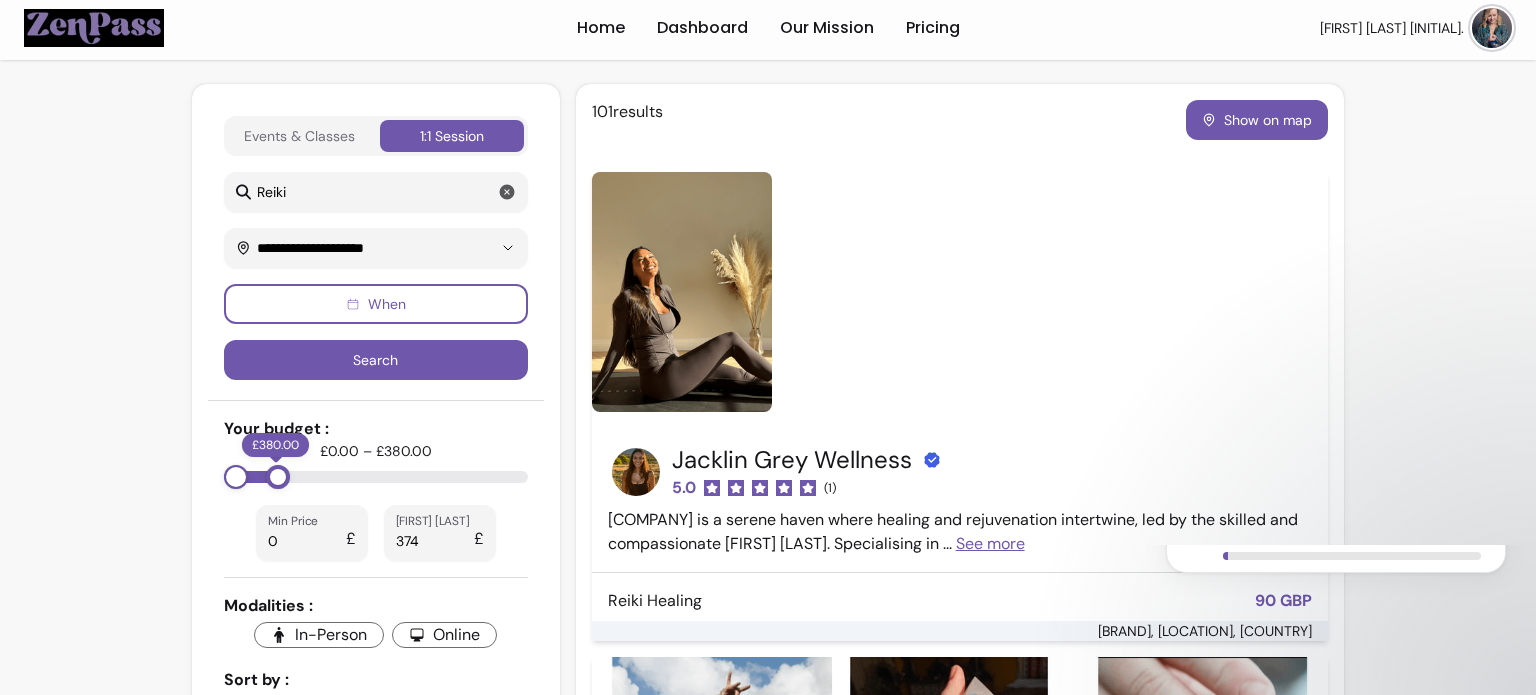 type on "***" 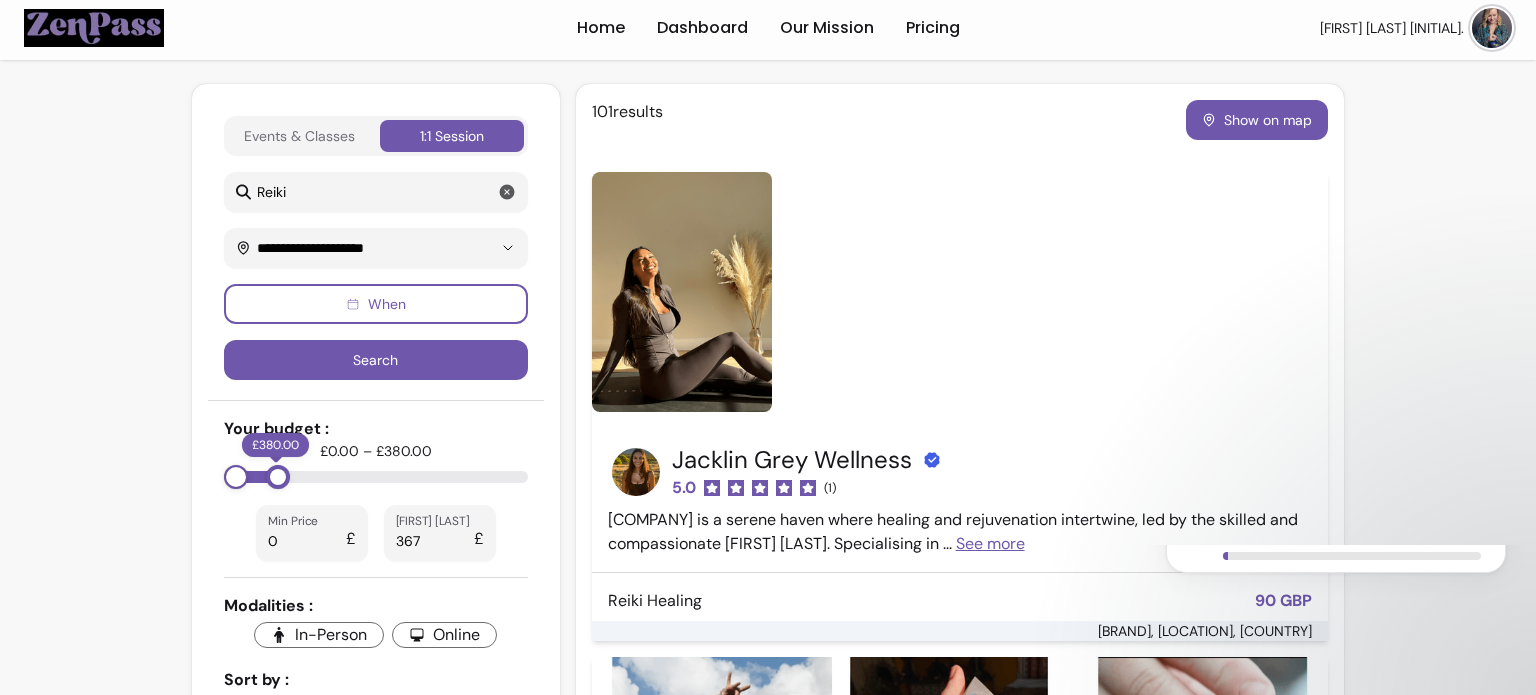 type on "***" 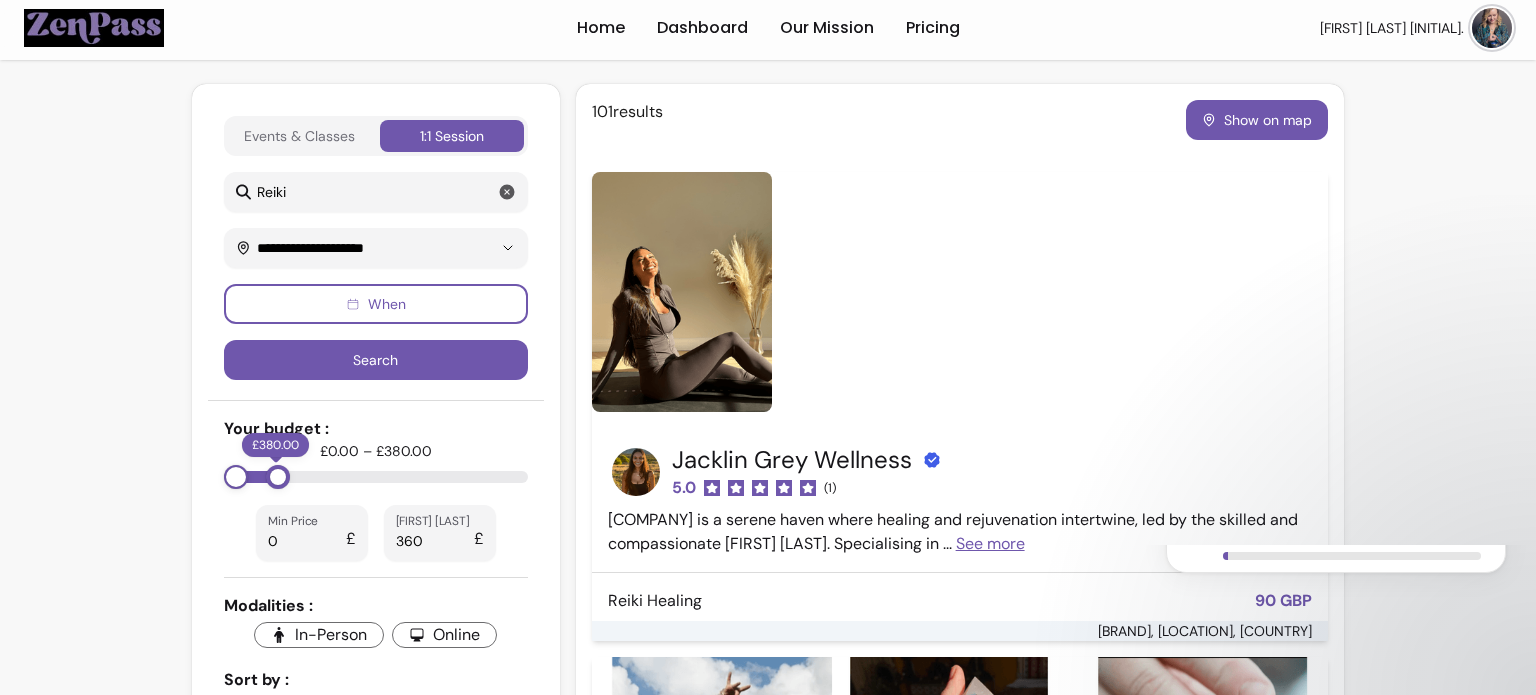 type on "***" 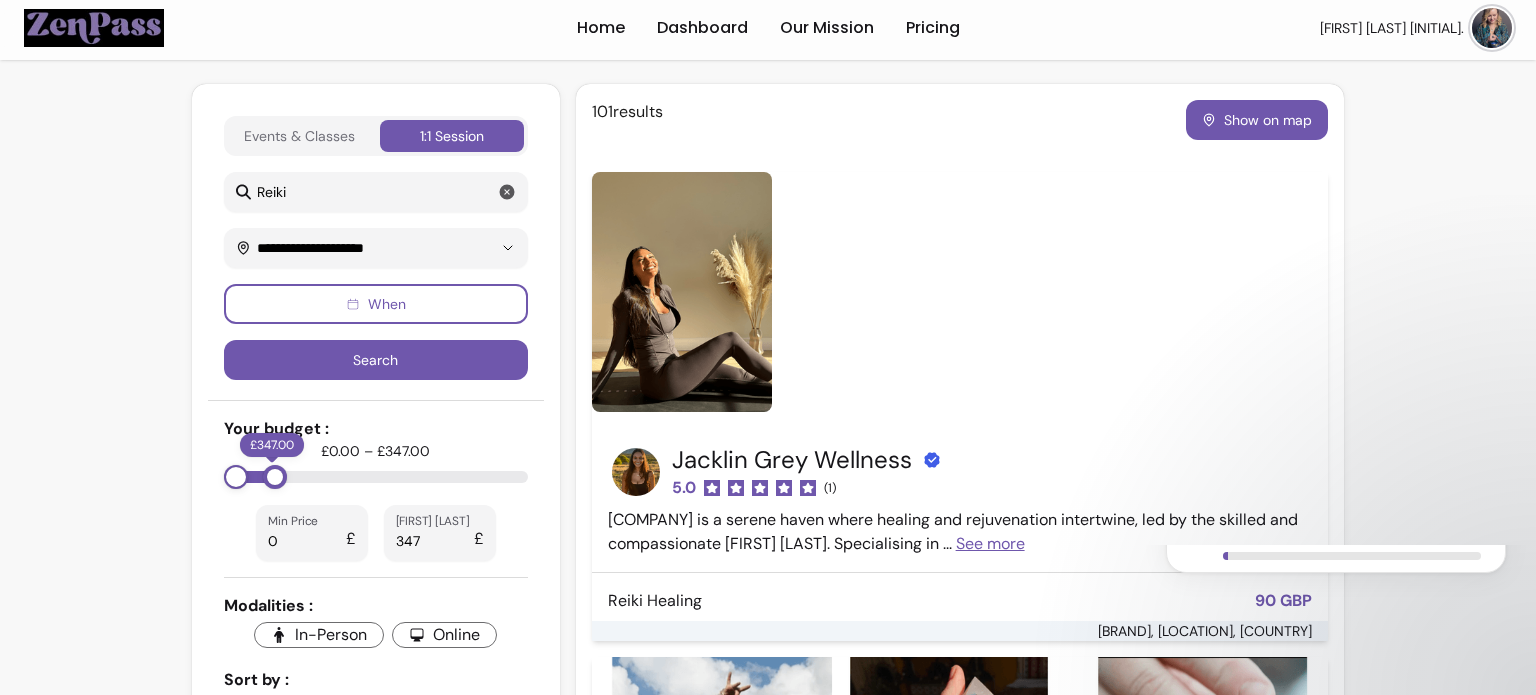 type on "***" 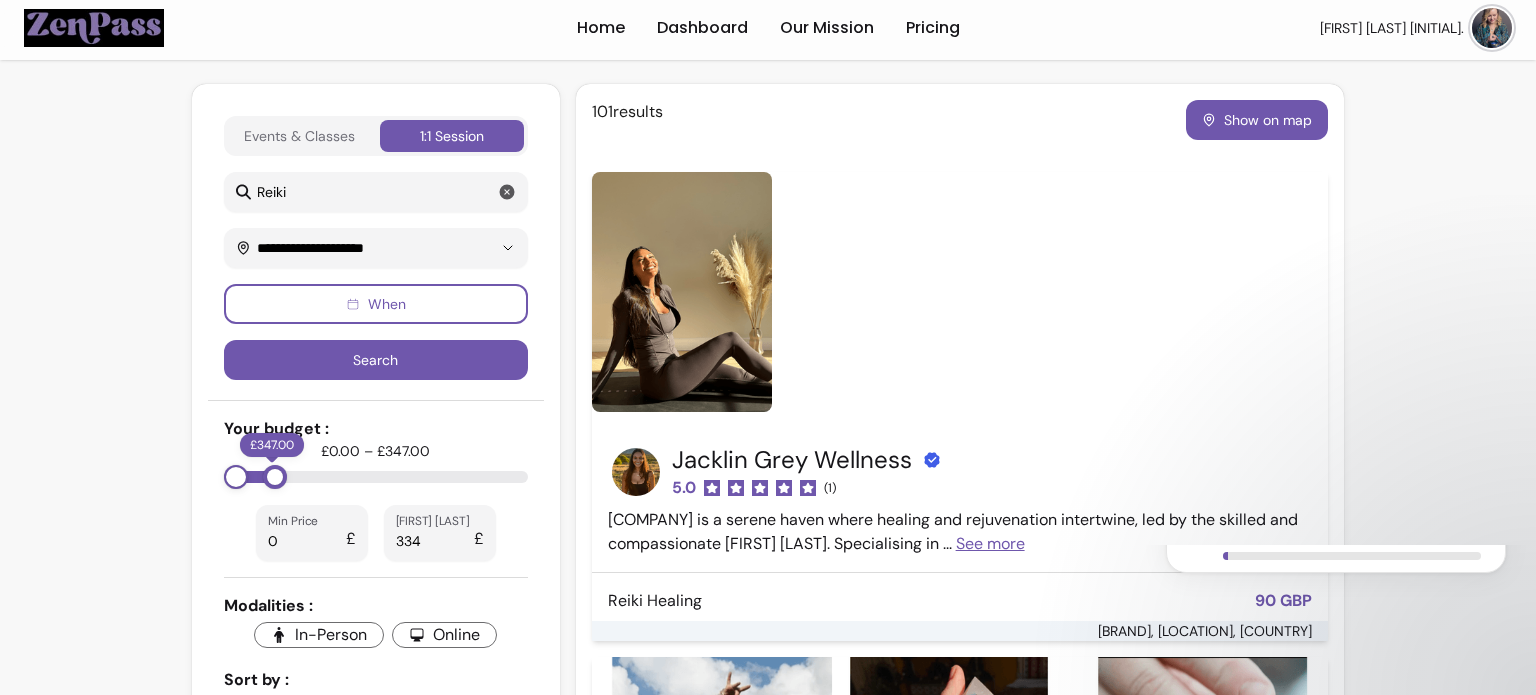 type on "***" 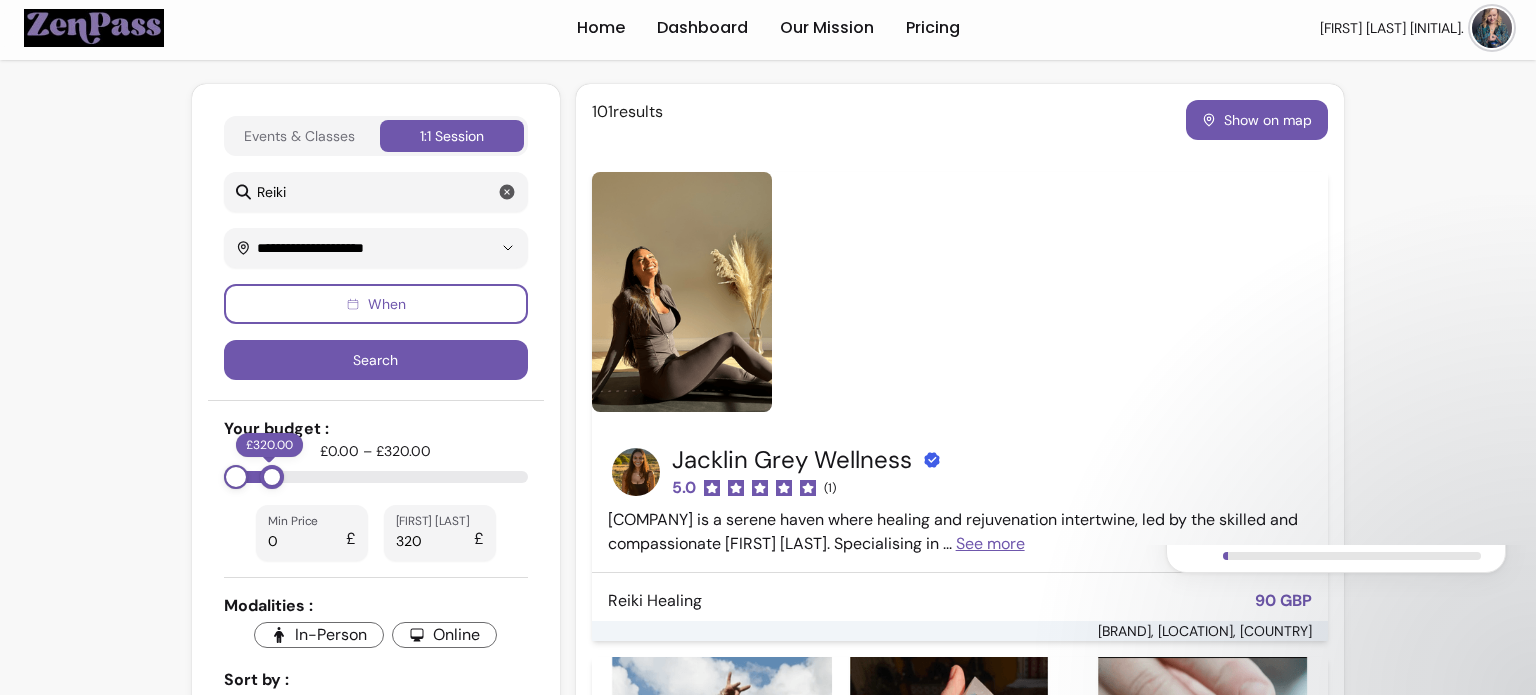 type on "***" 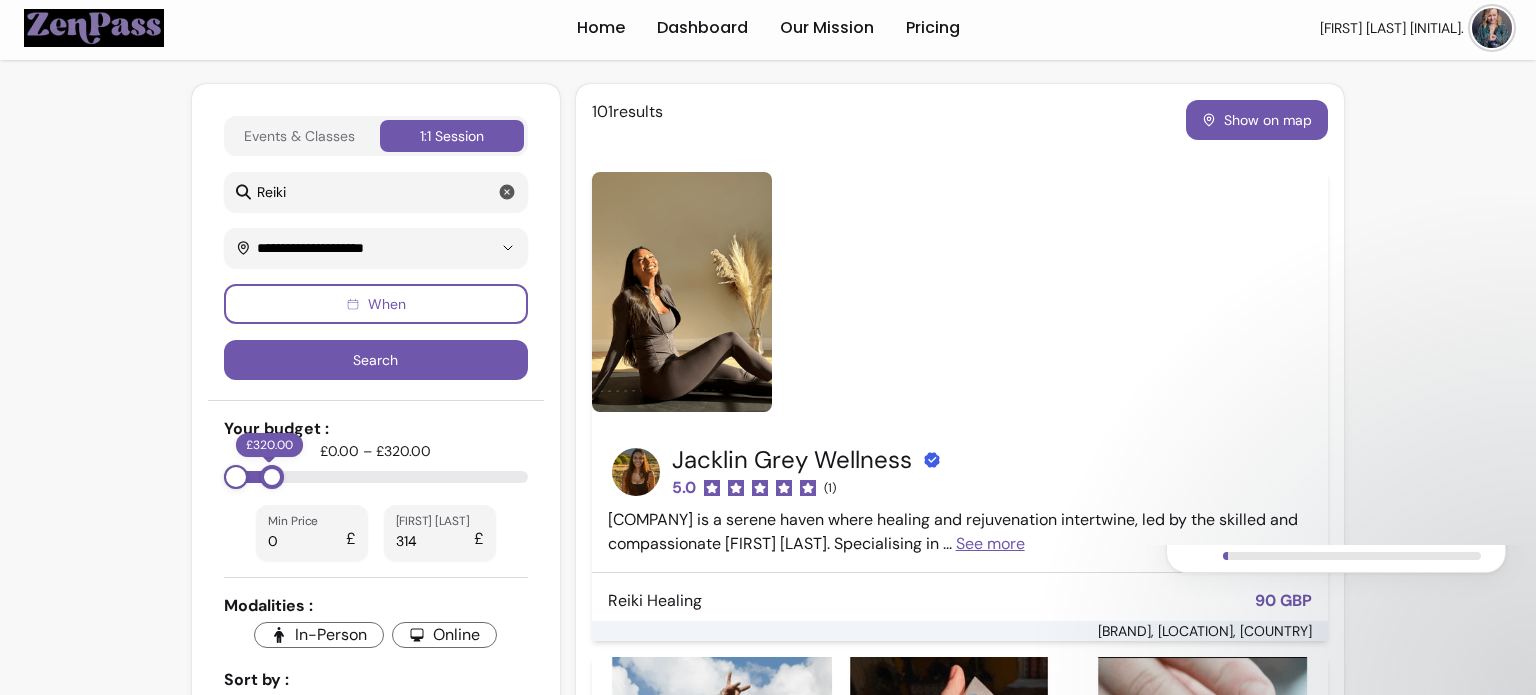 type on "***" 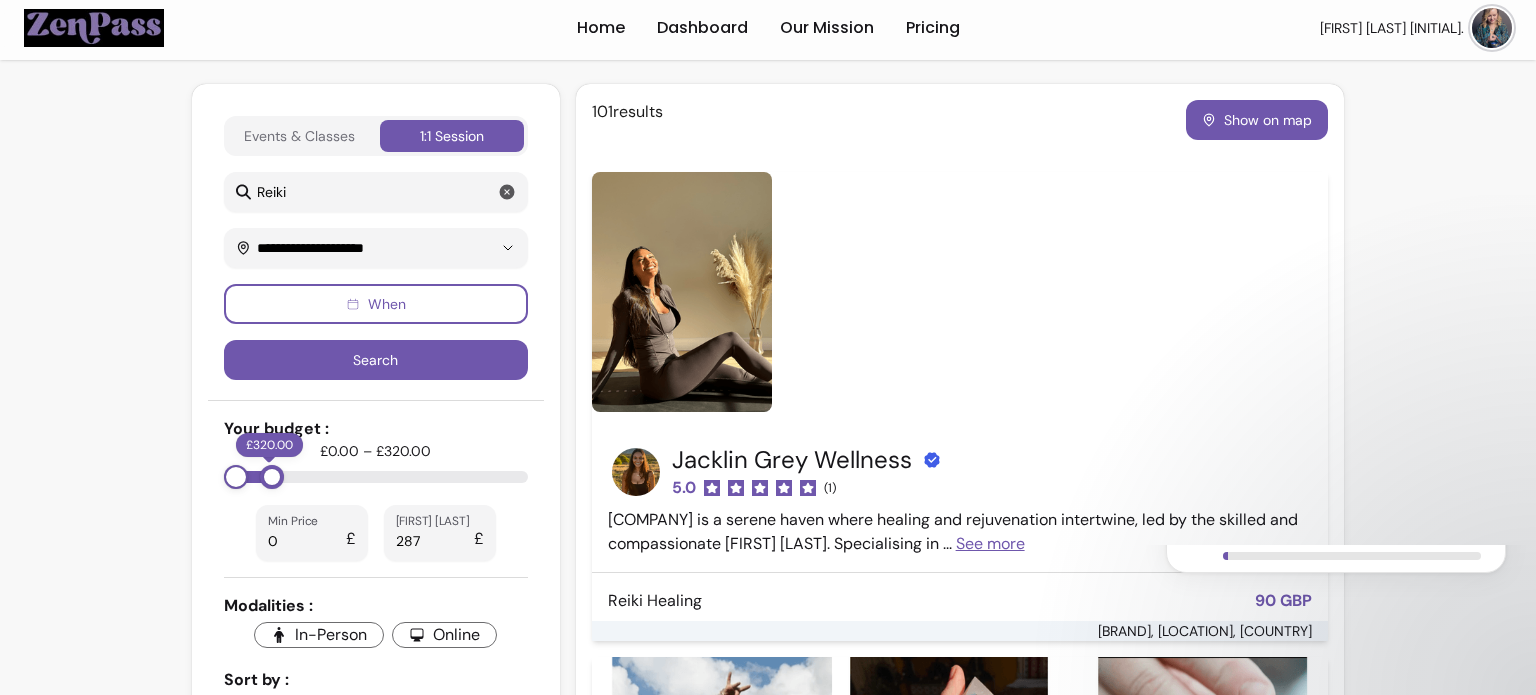 type on "***" 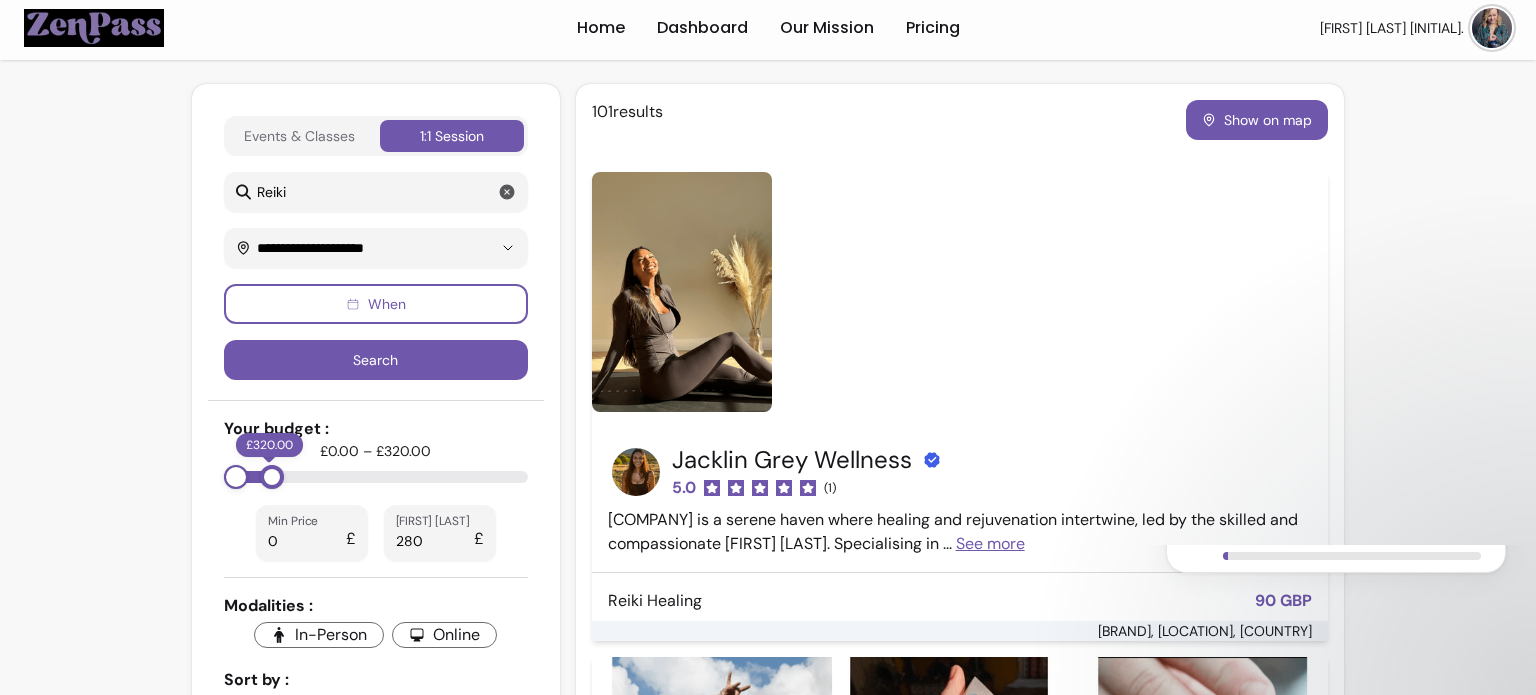 type on "***" 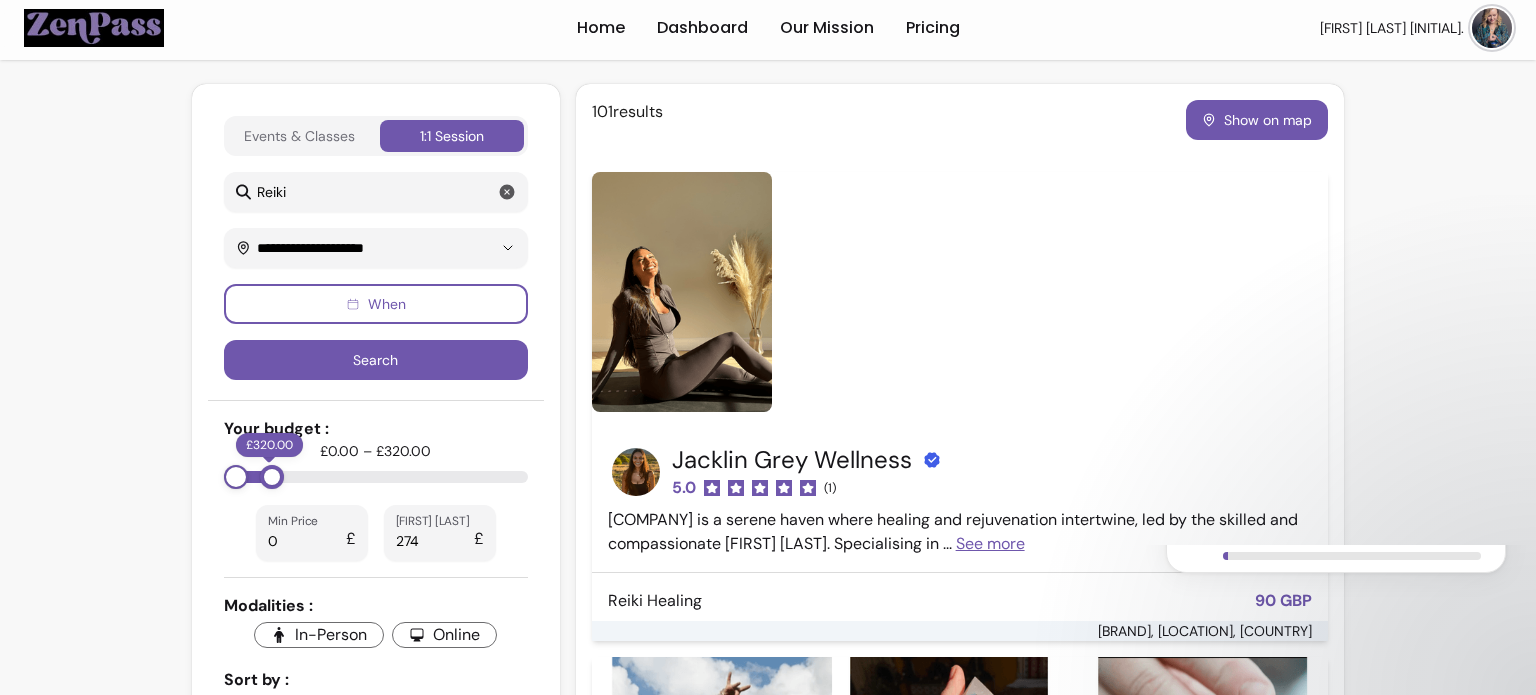 type on "***" 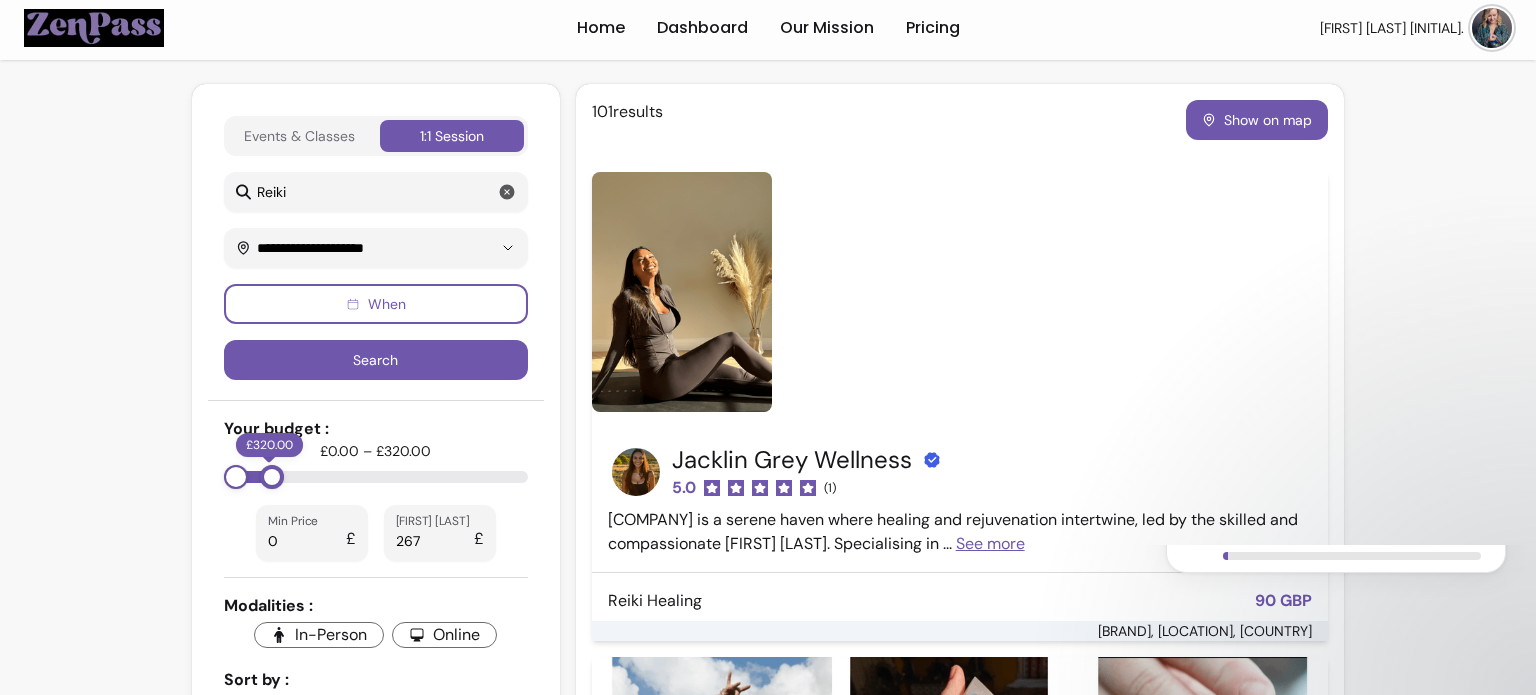 type on "***" 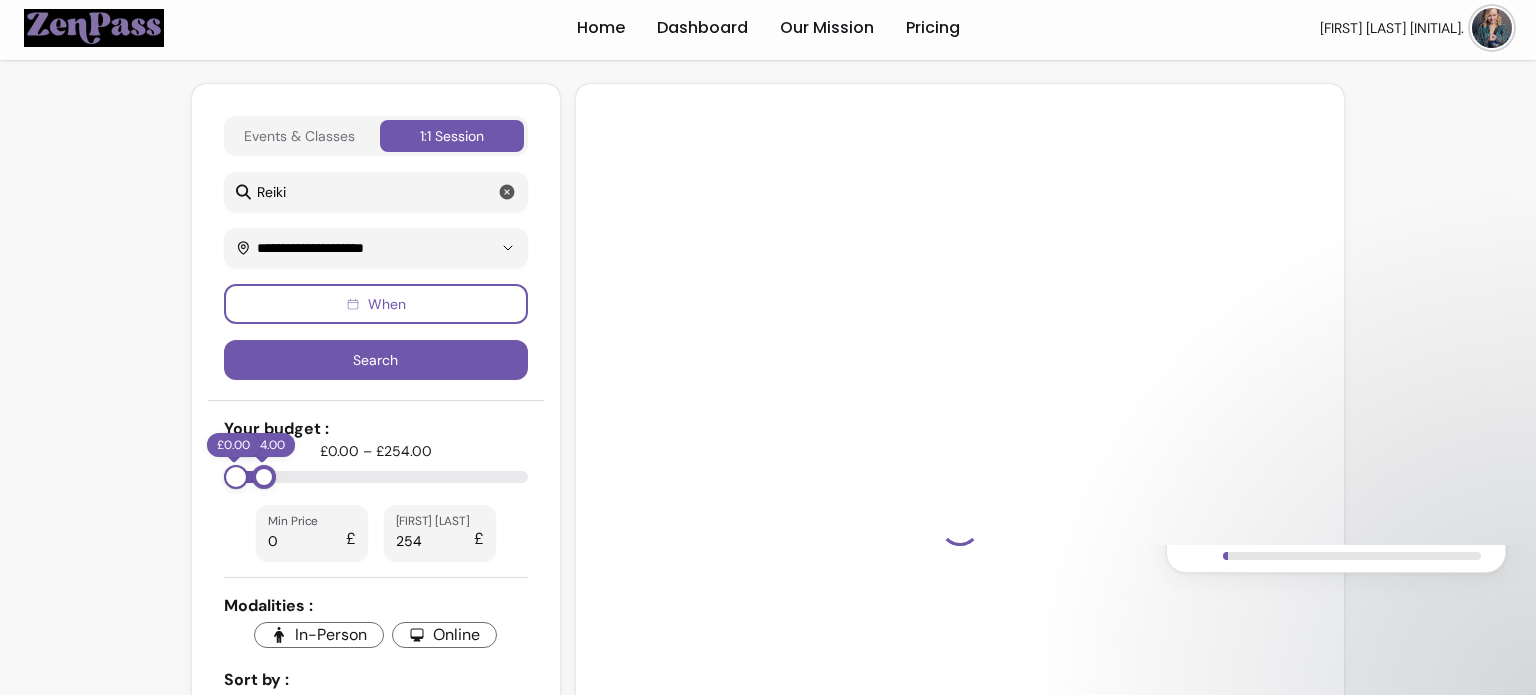 type on "***" 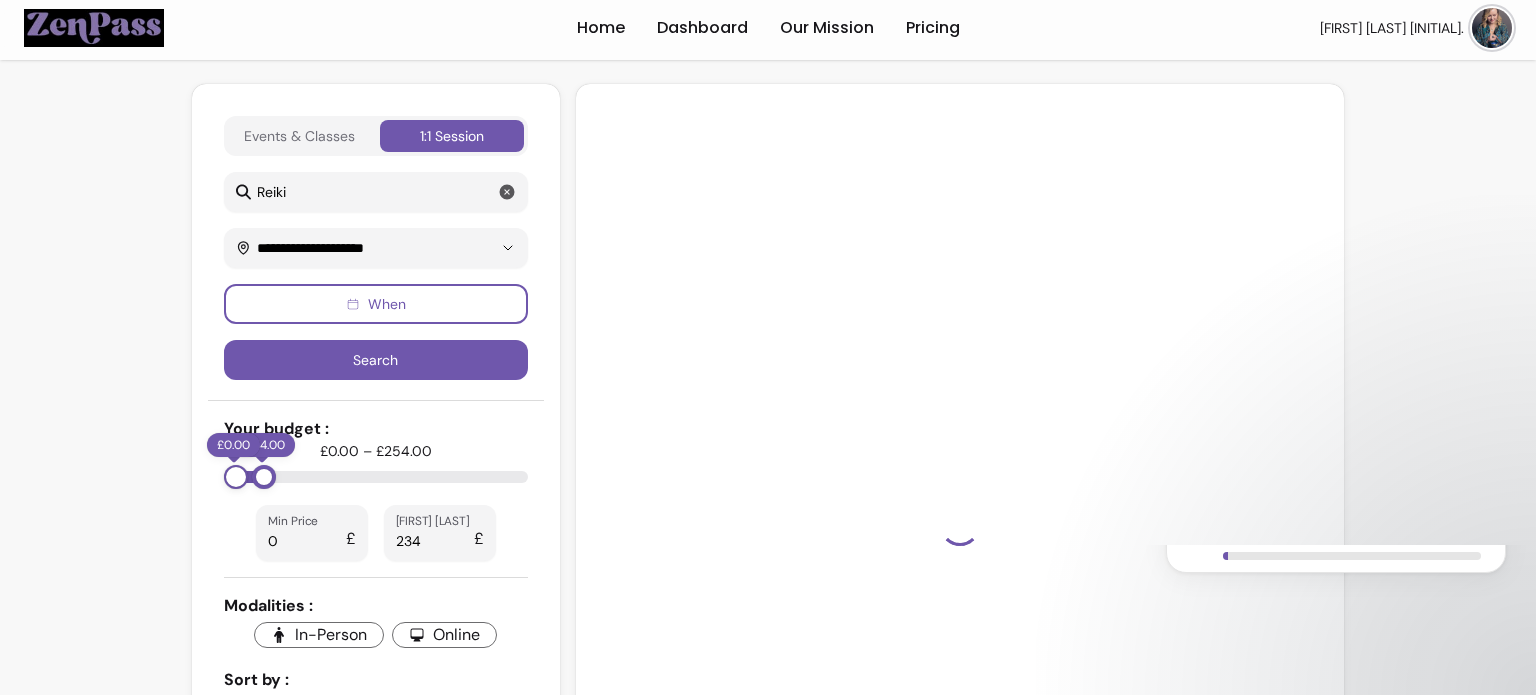 type on "***" 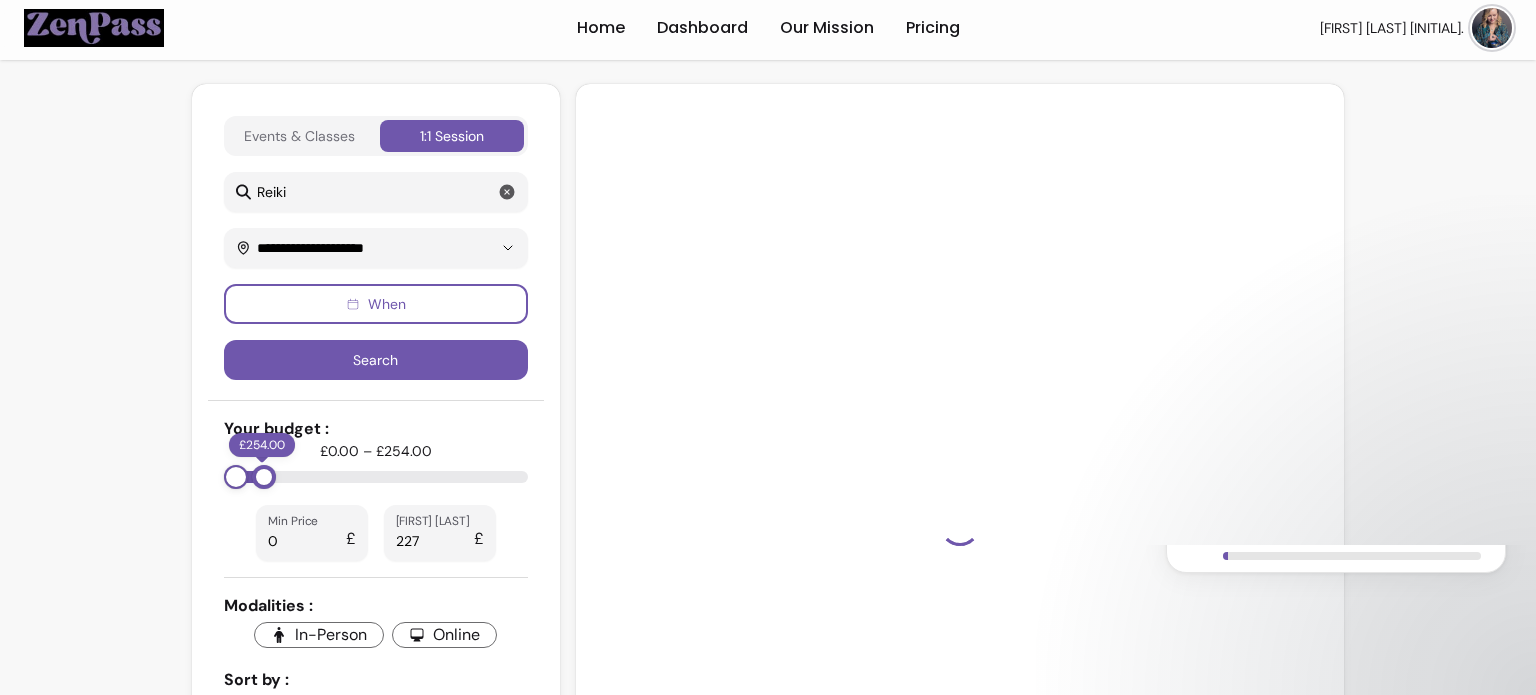 type on "***" 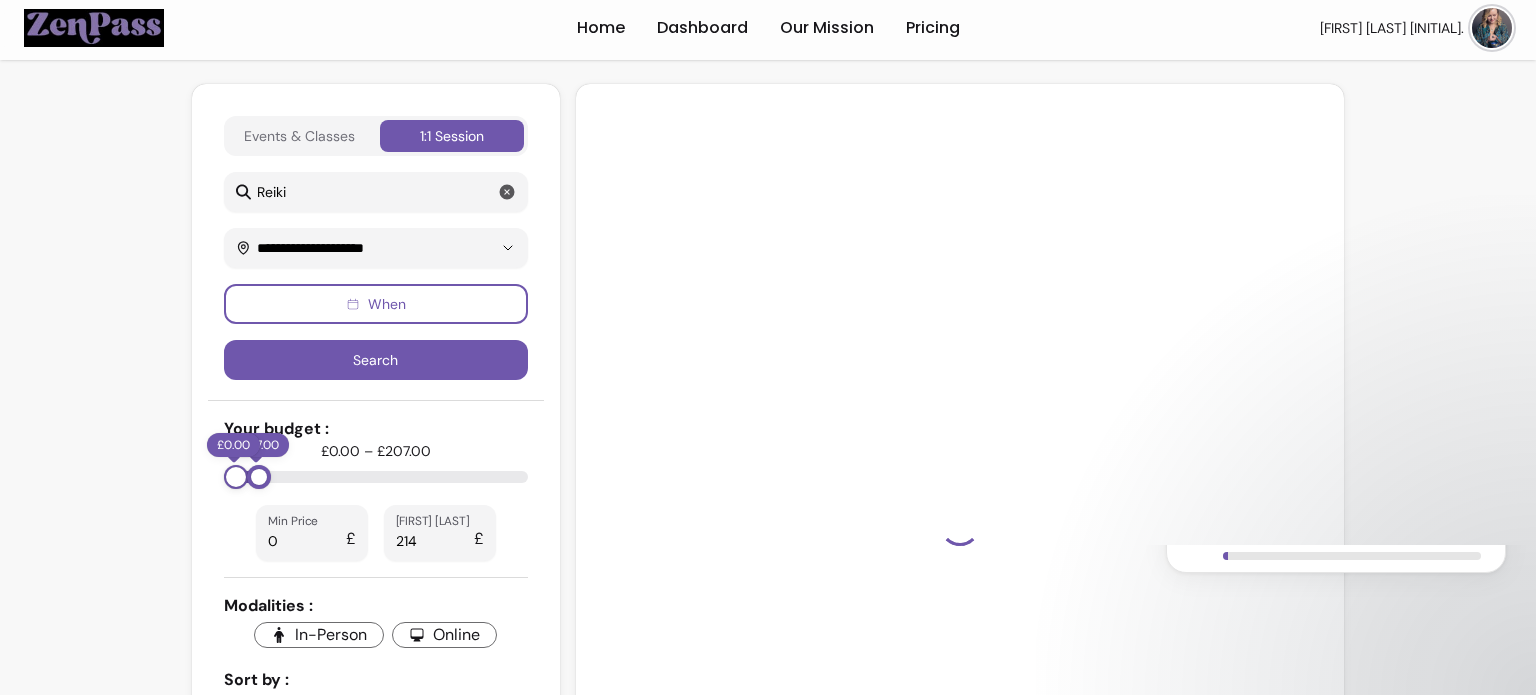 type on "***" 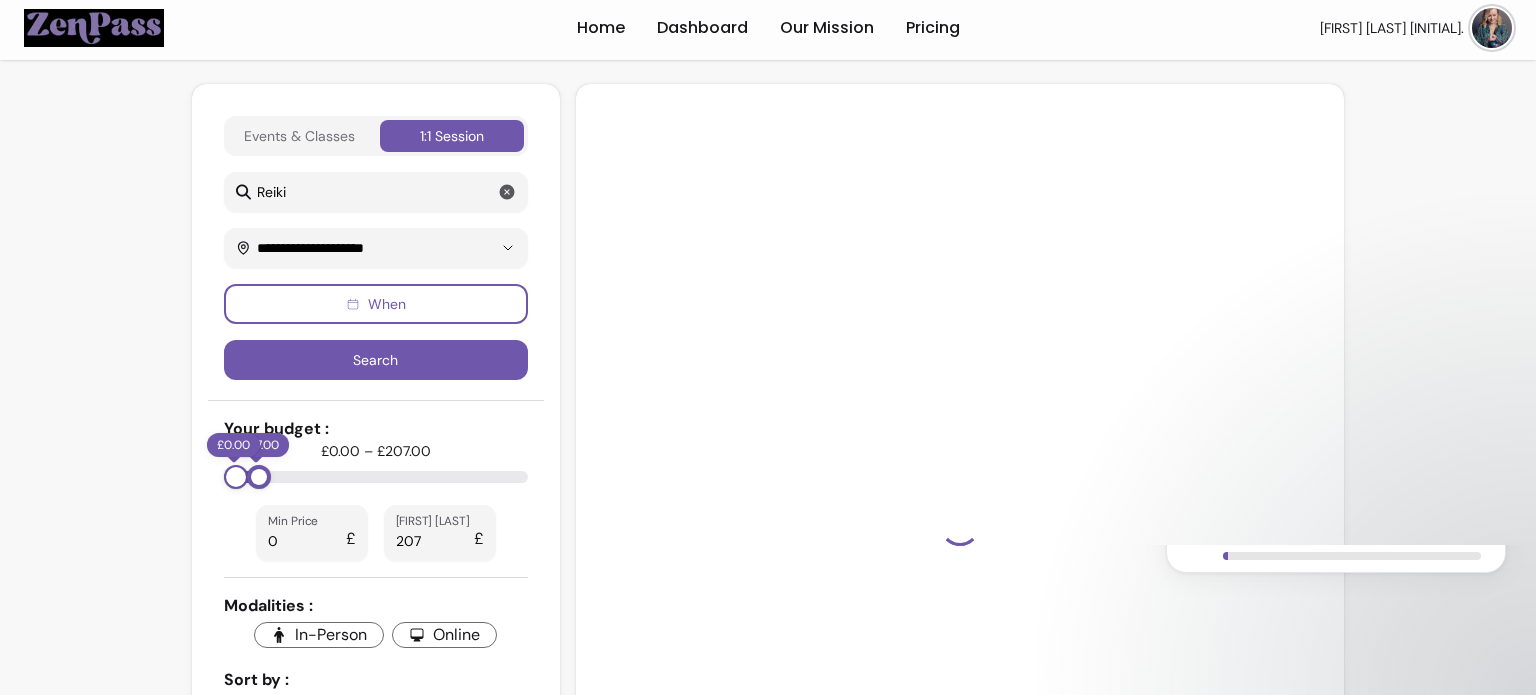 type on "***" 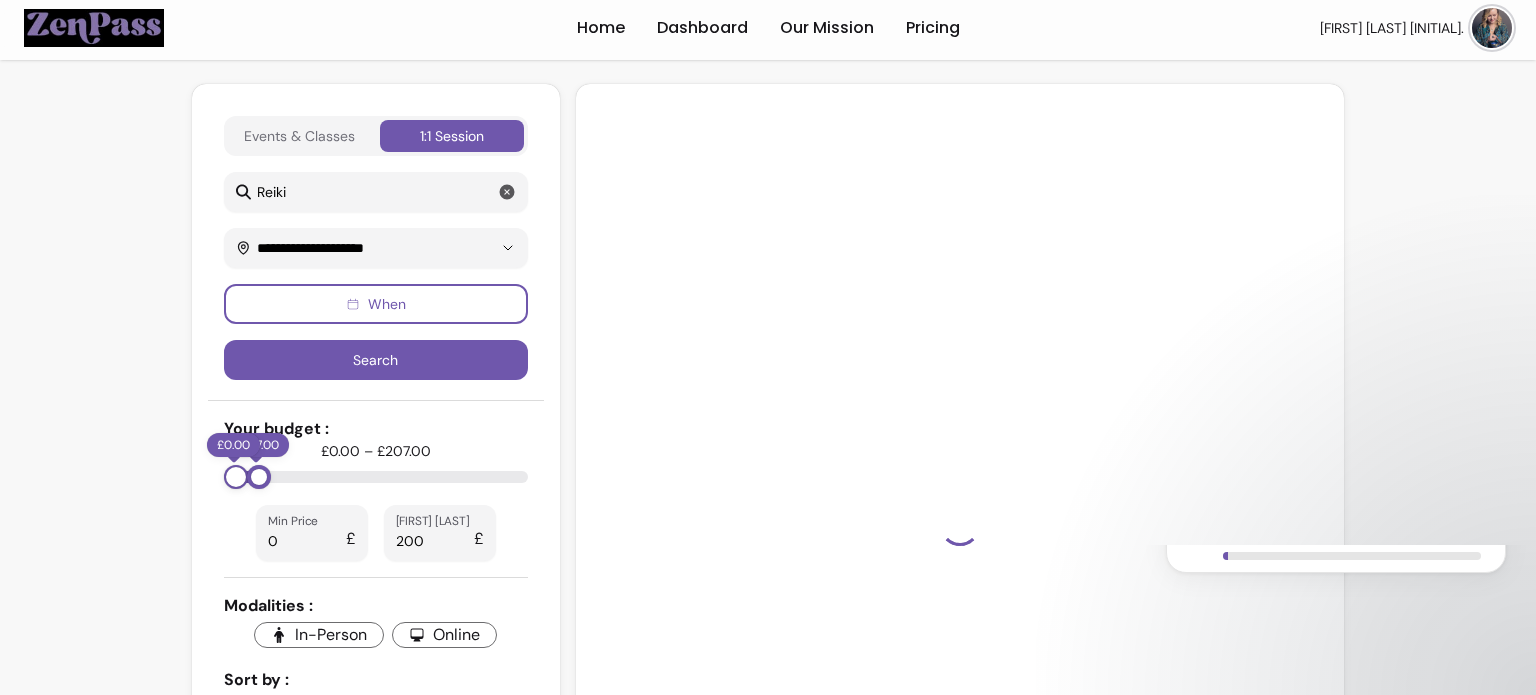 type on "***" 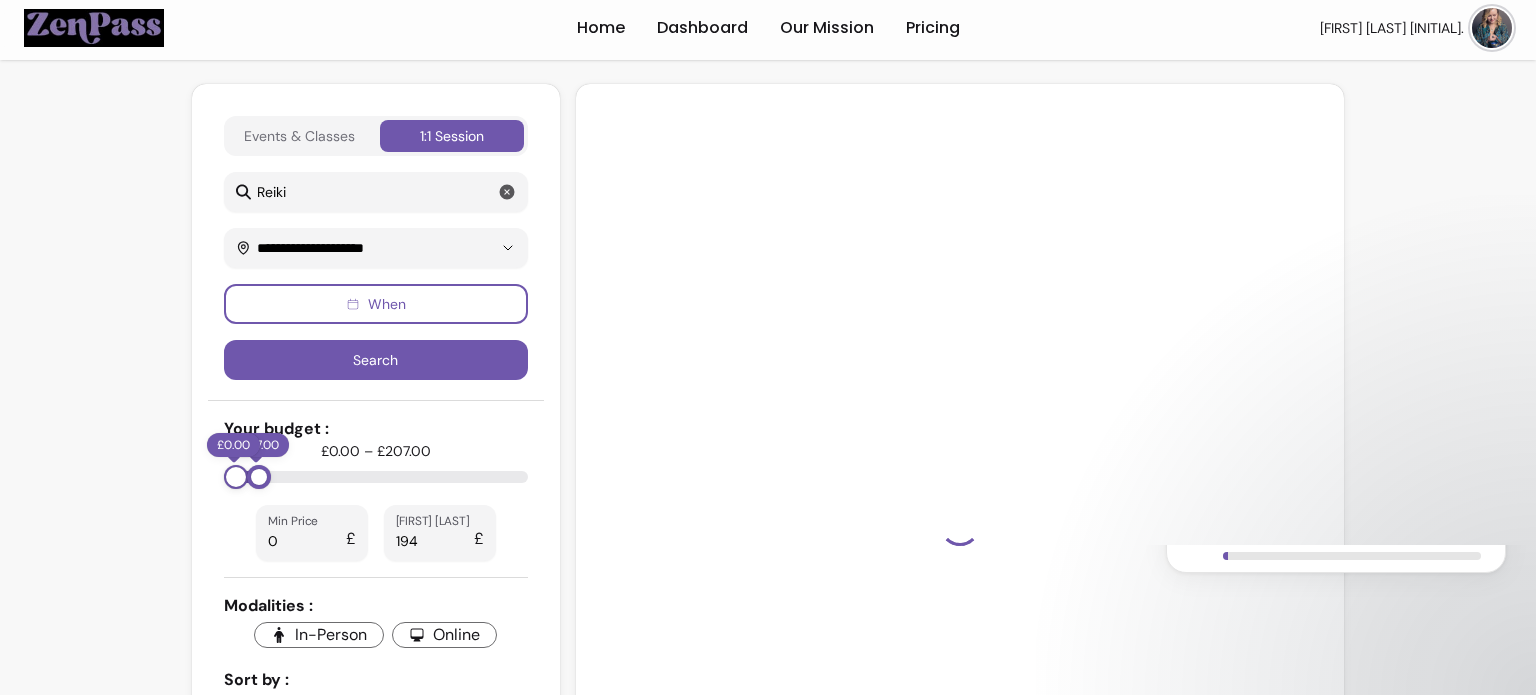 type on "***" 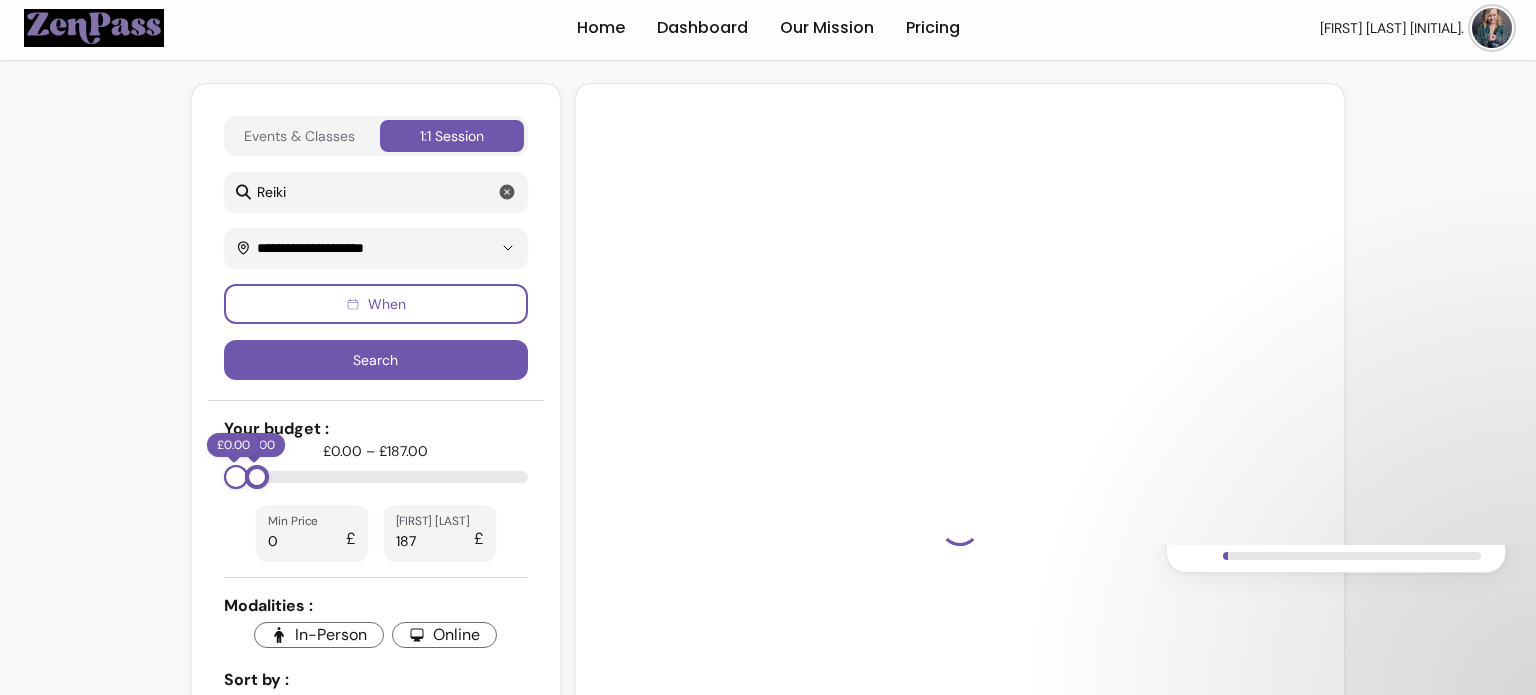 type on "***" 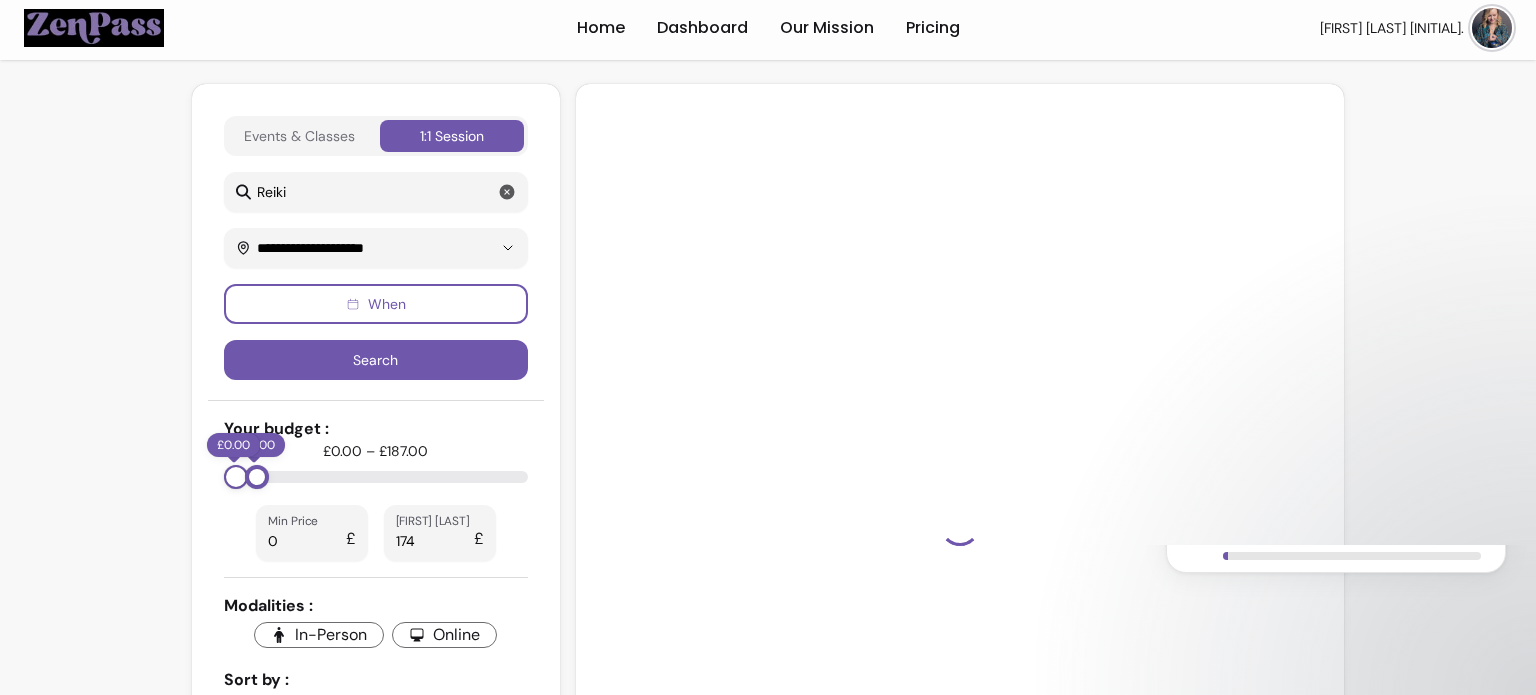 type on "***" 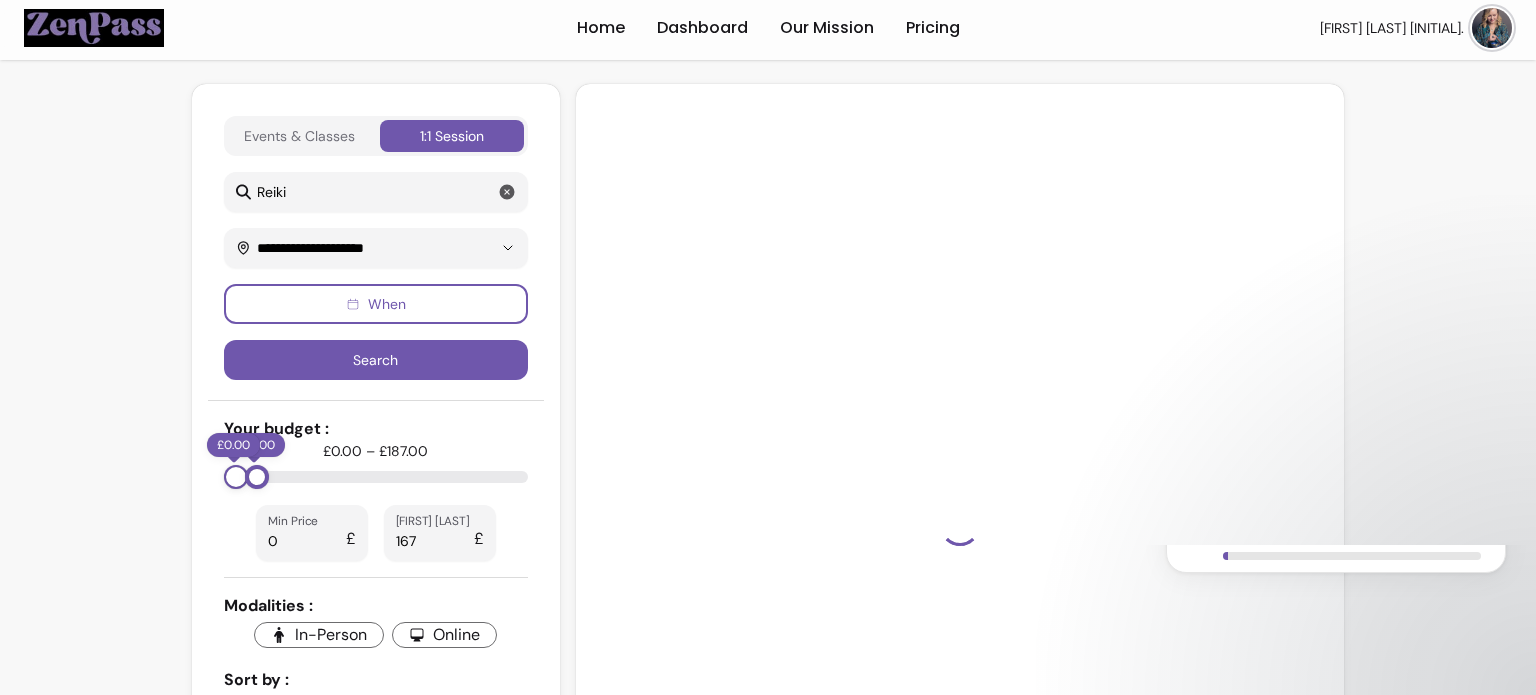 type on "***" 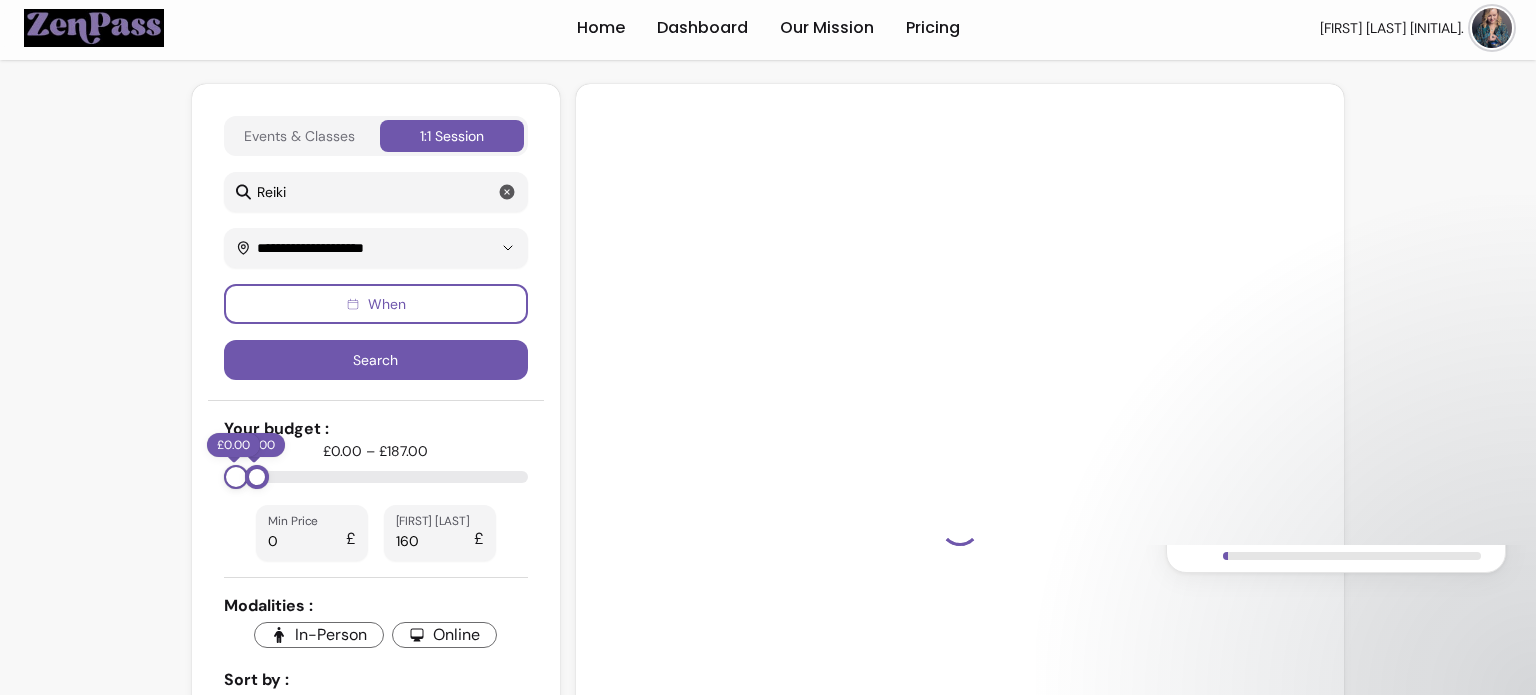 type on "***" 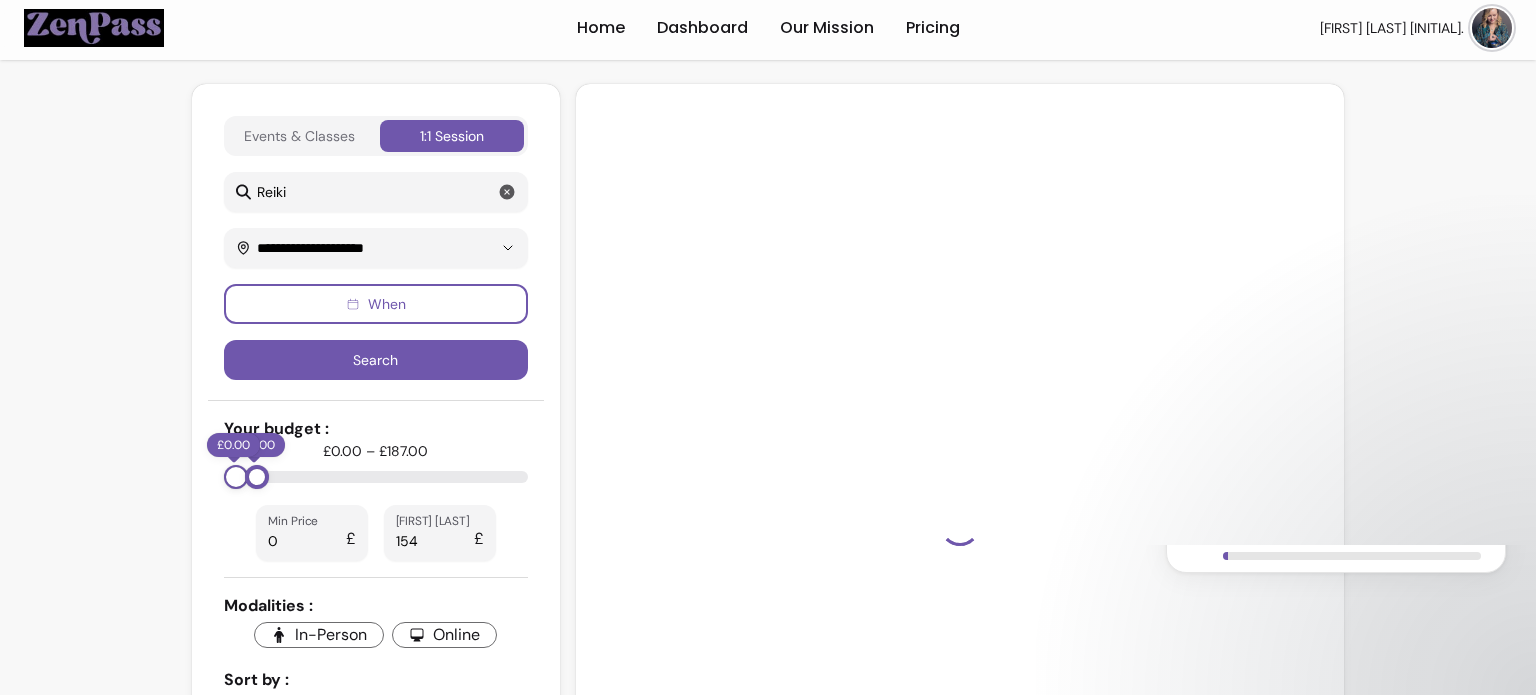 type on "***" 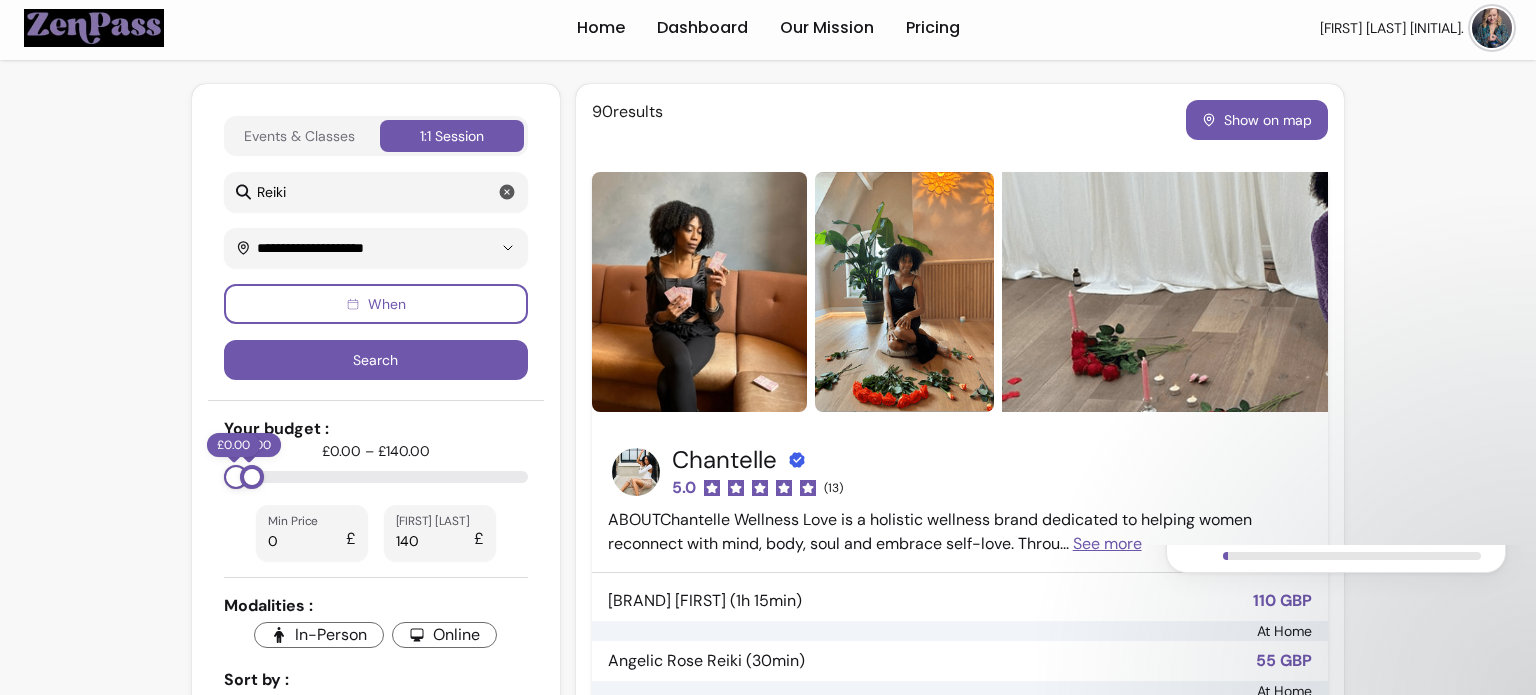 click at bounding box center (376, 477) 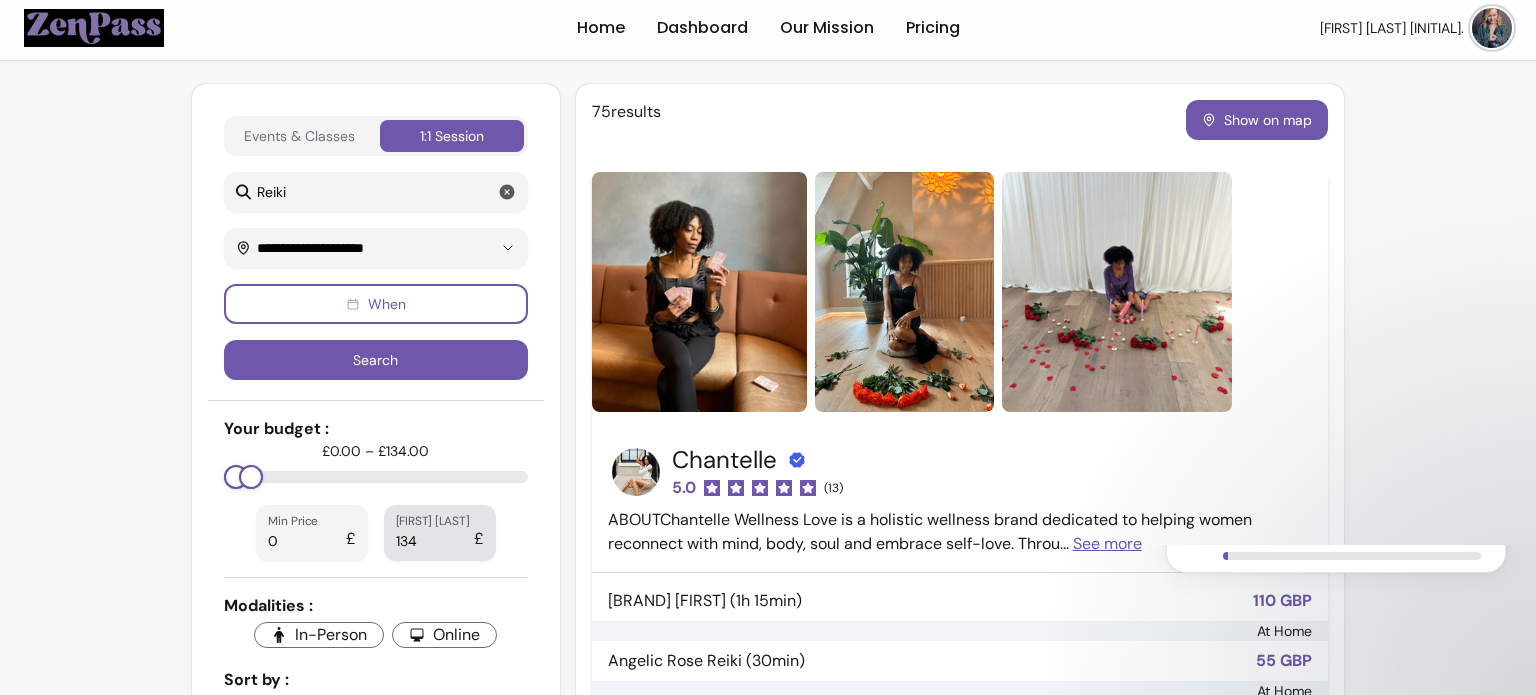 click on "[FIRST] [LAST]" at bounding box center [436, 520] 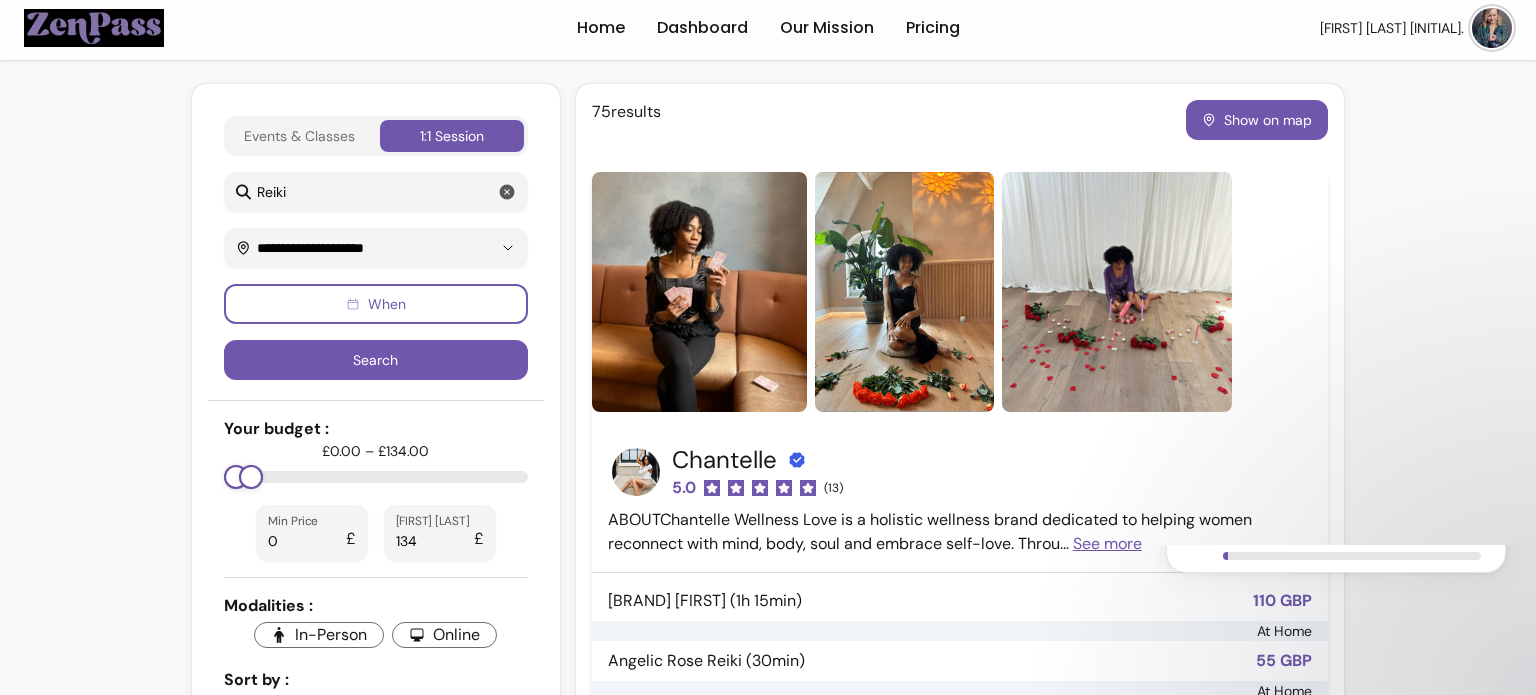 type on "**" 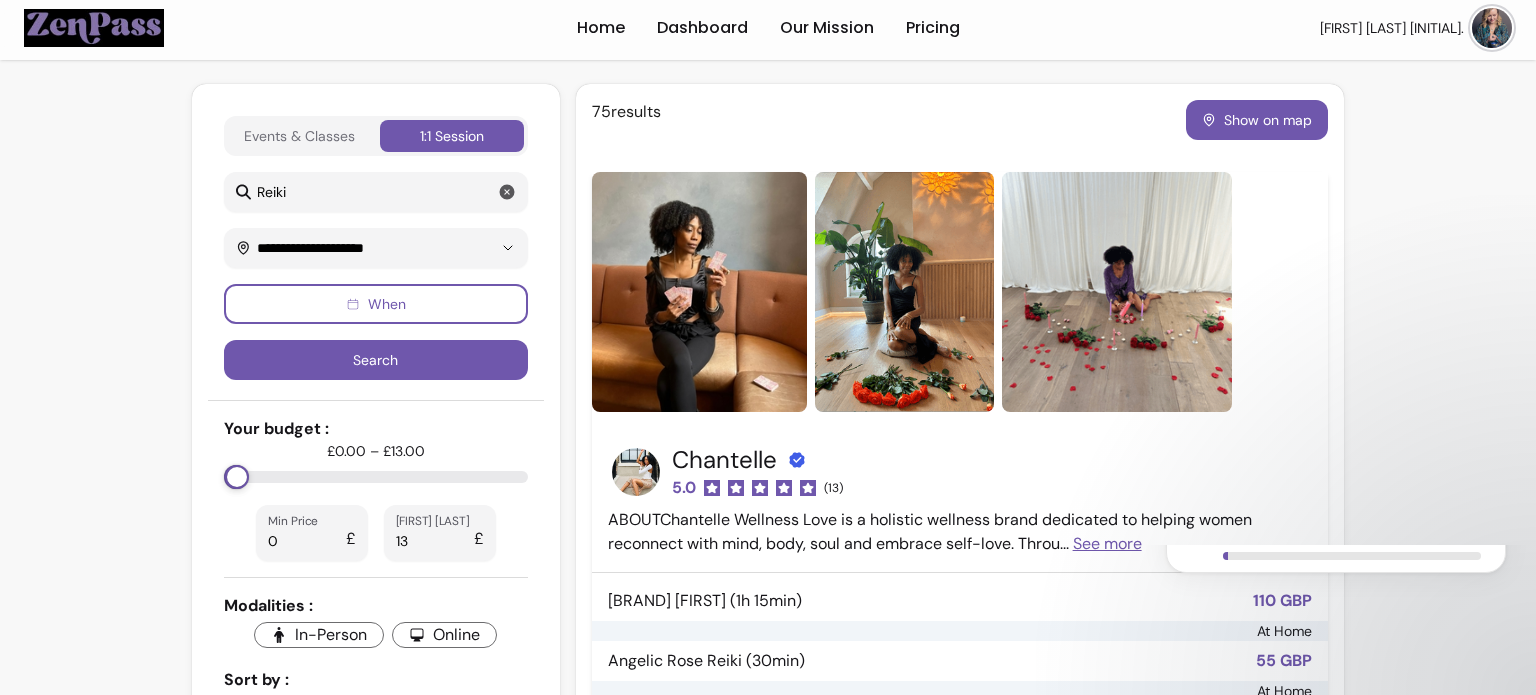 type on "*" 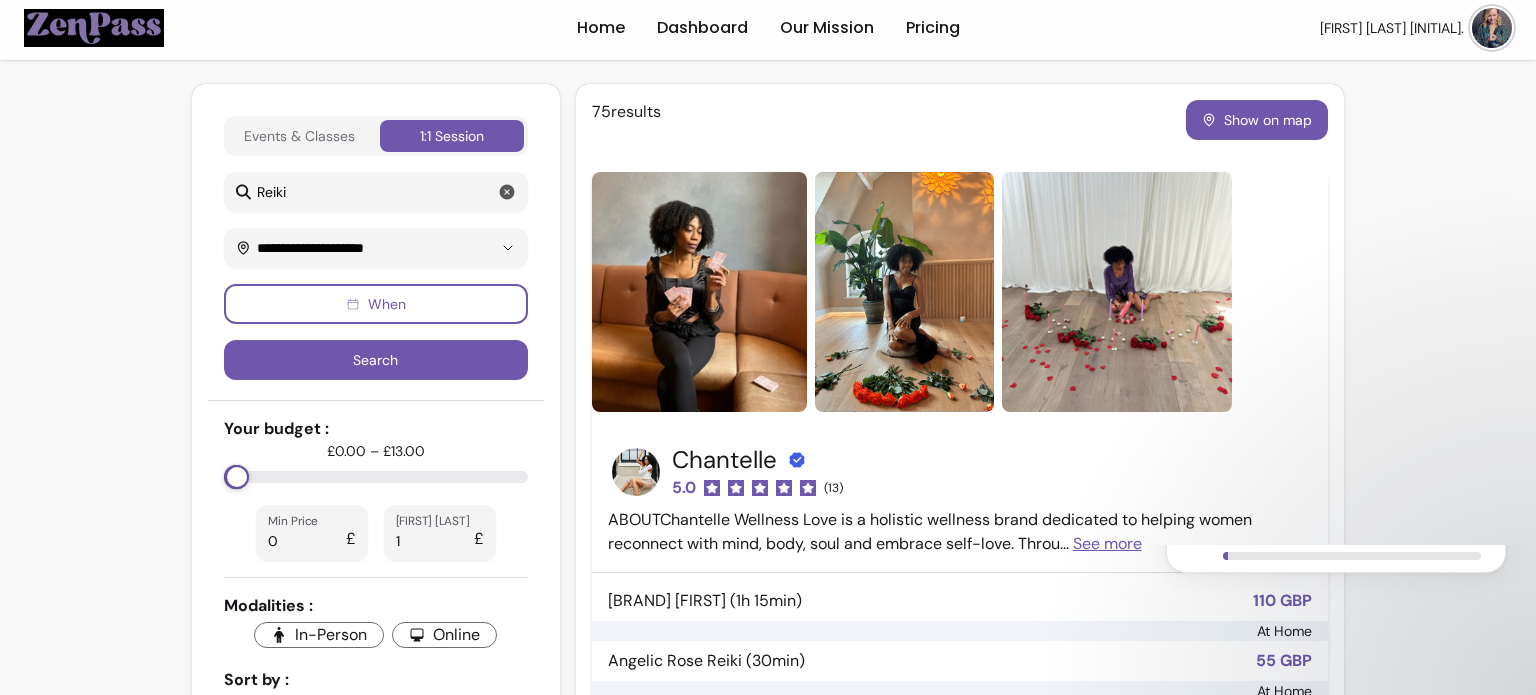 type 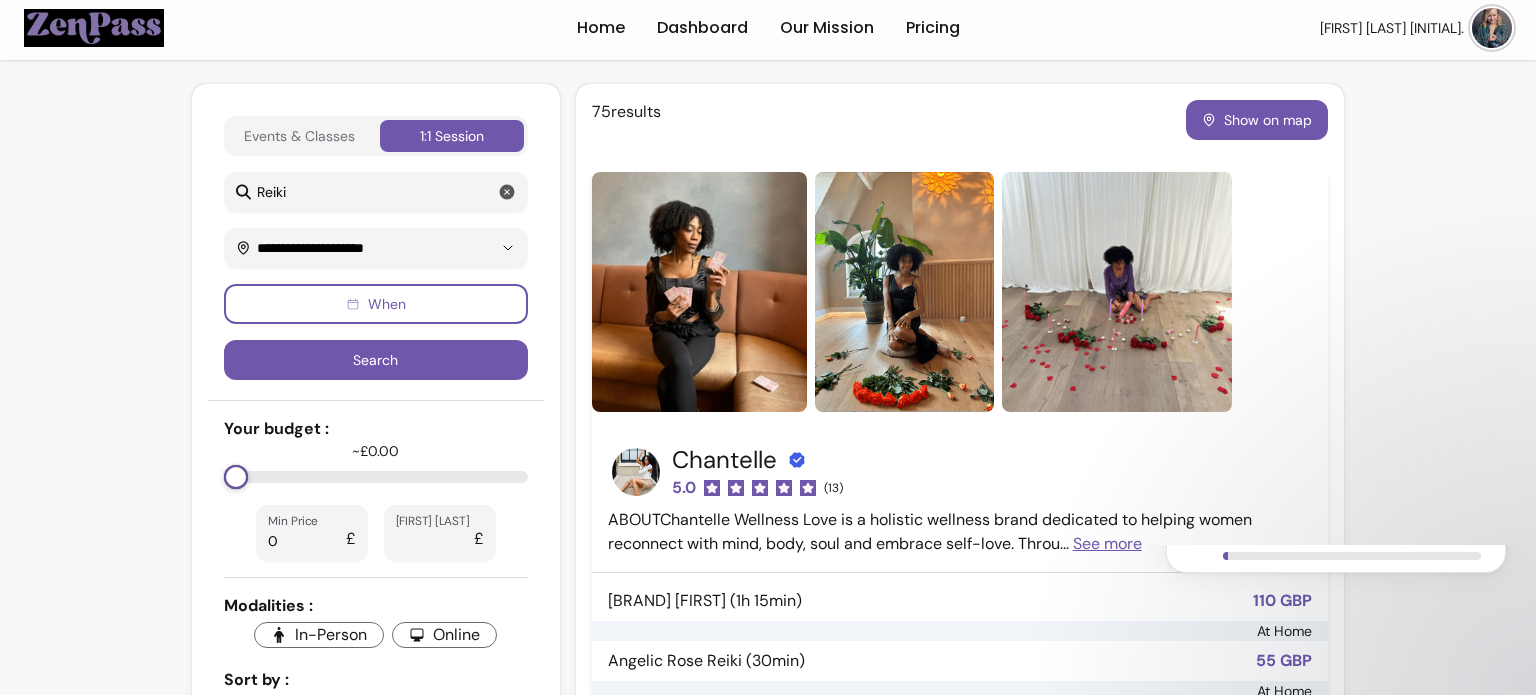 type on "*" 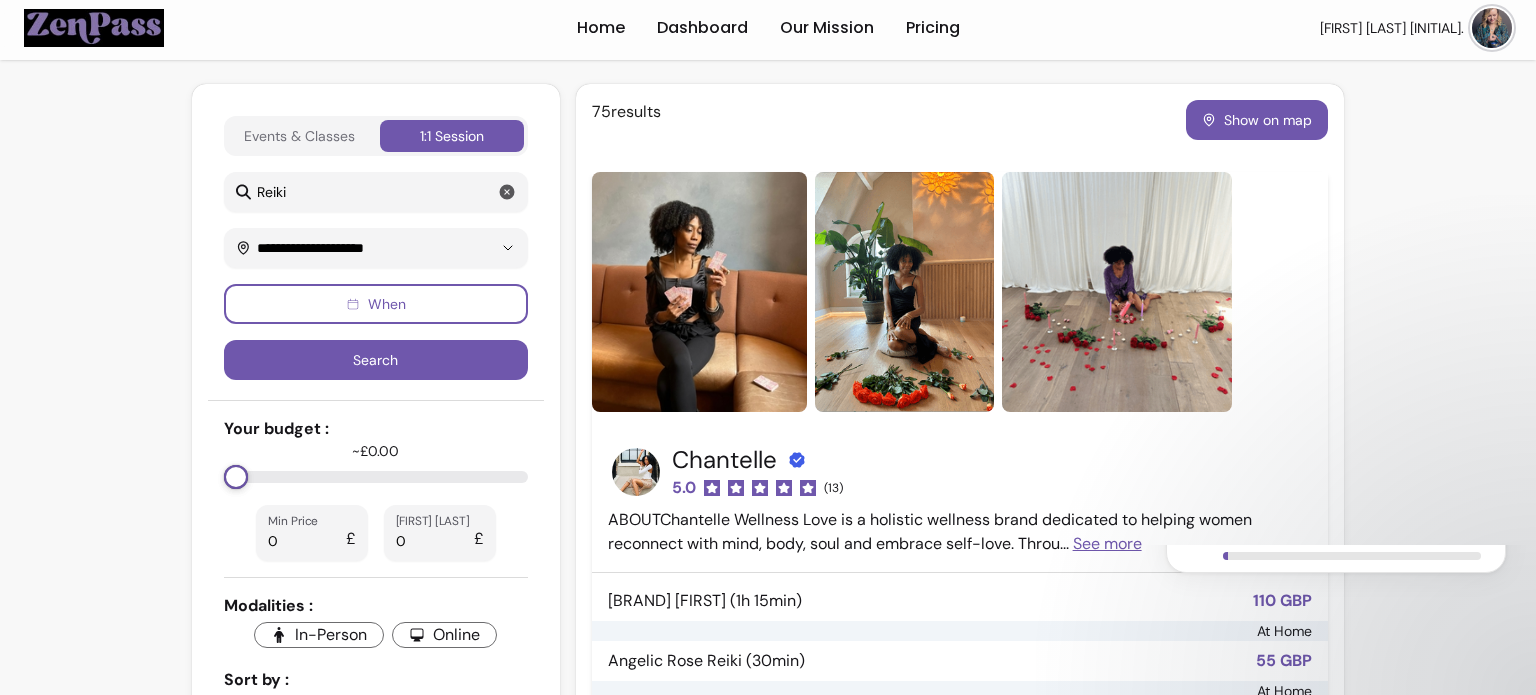 type on "*" 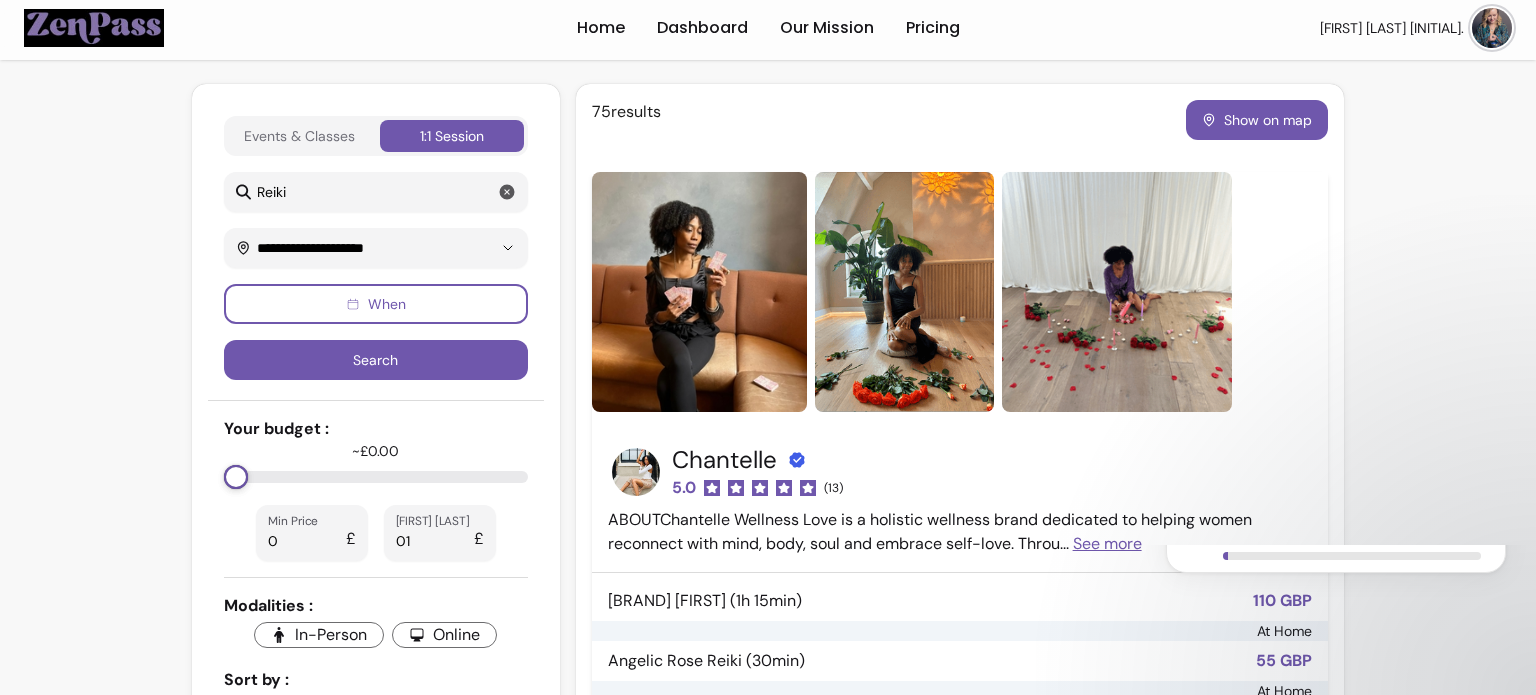 type on "1" 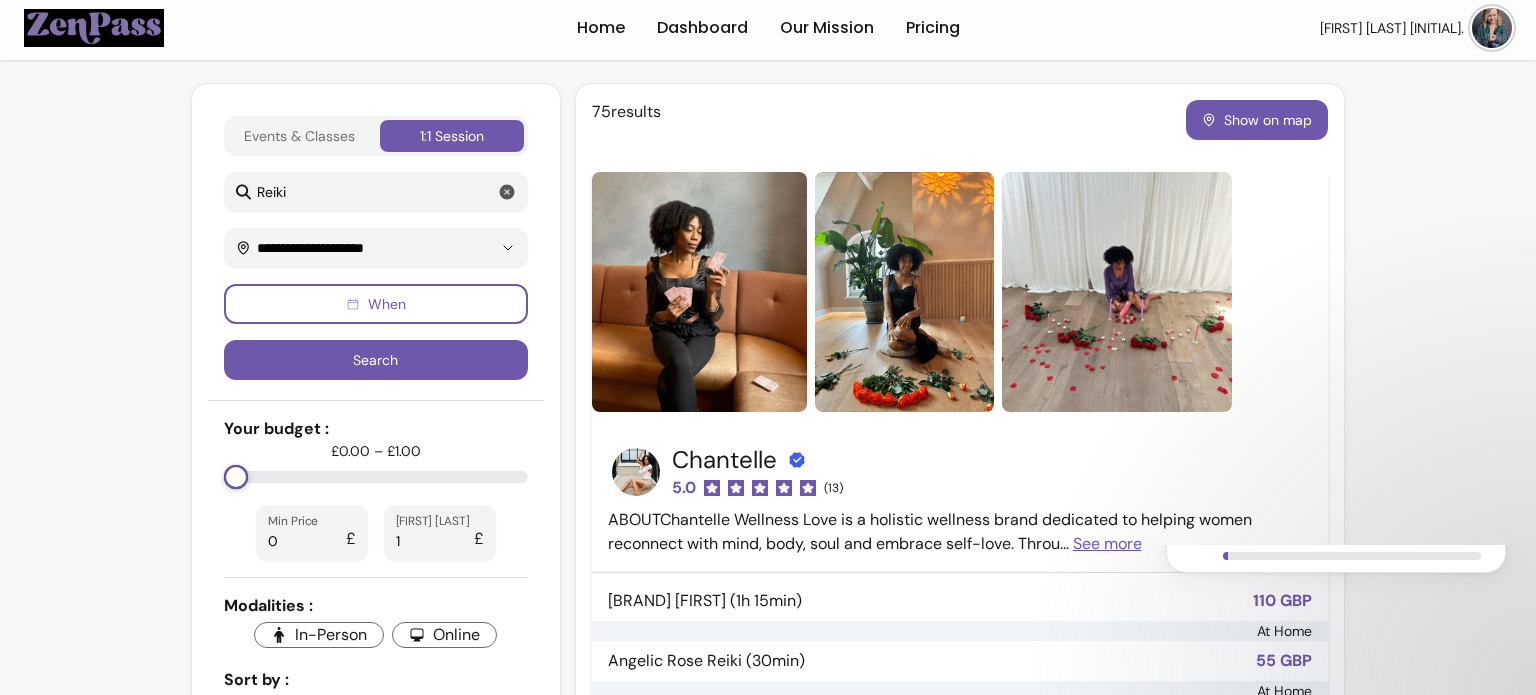 type on "**" 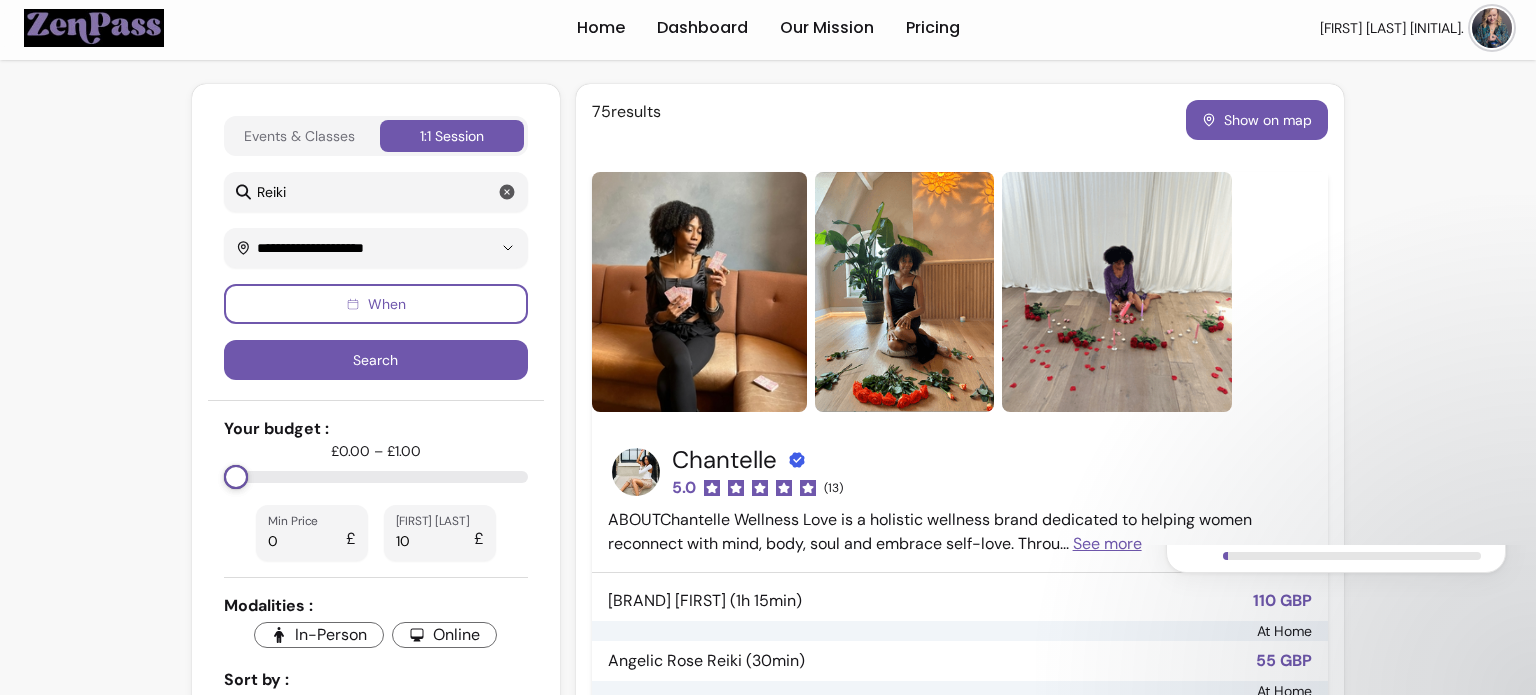 type 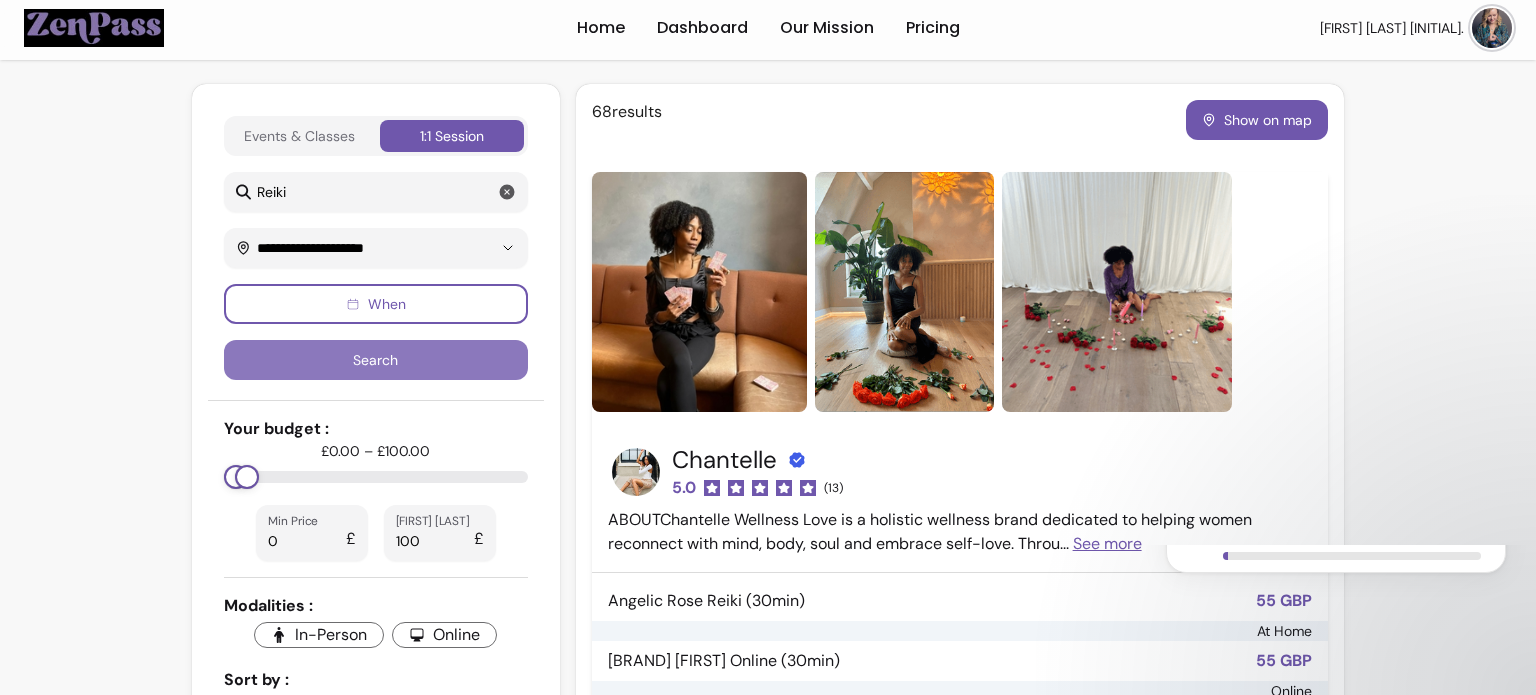 click on "Search" at bounding box center [376, 360] 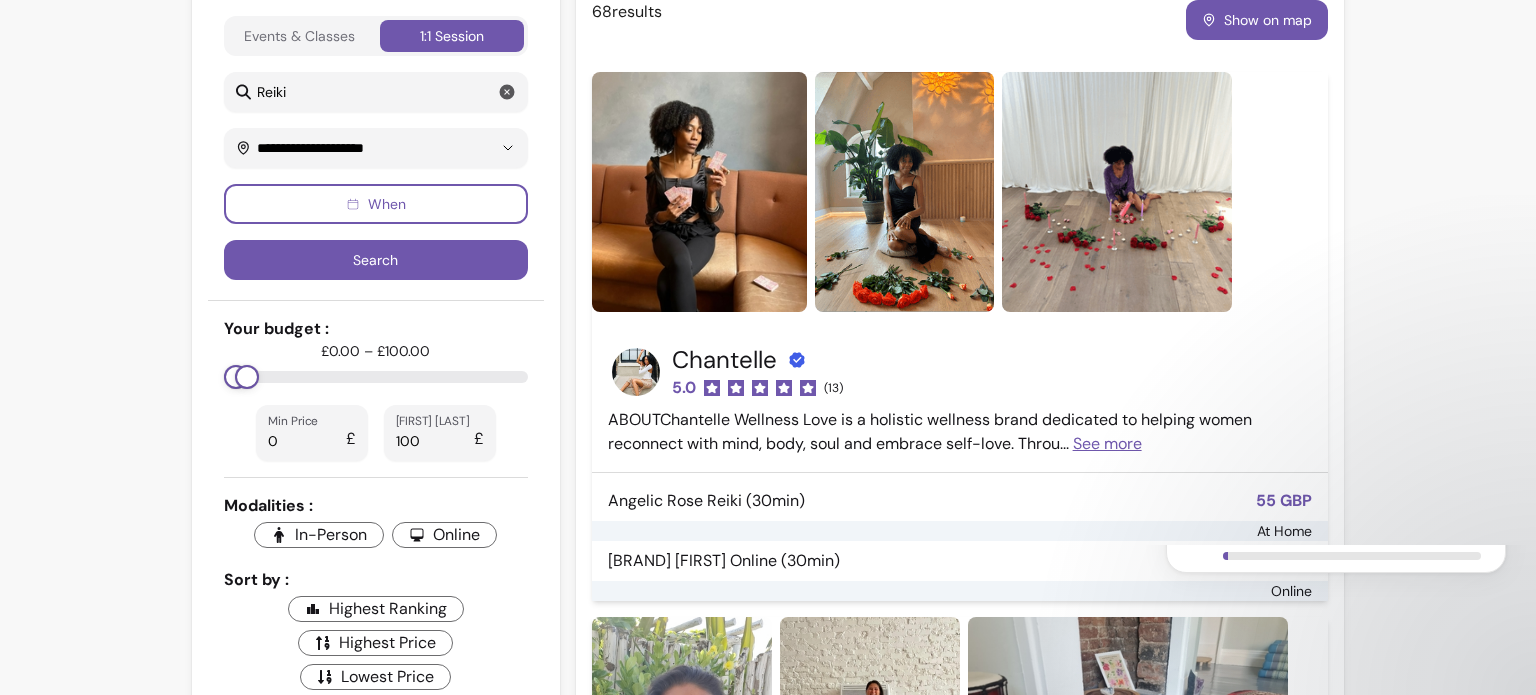 scroll, scrollTop: 106, scrollLeft: 0, axis: vertical 